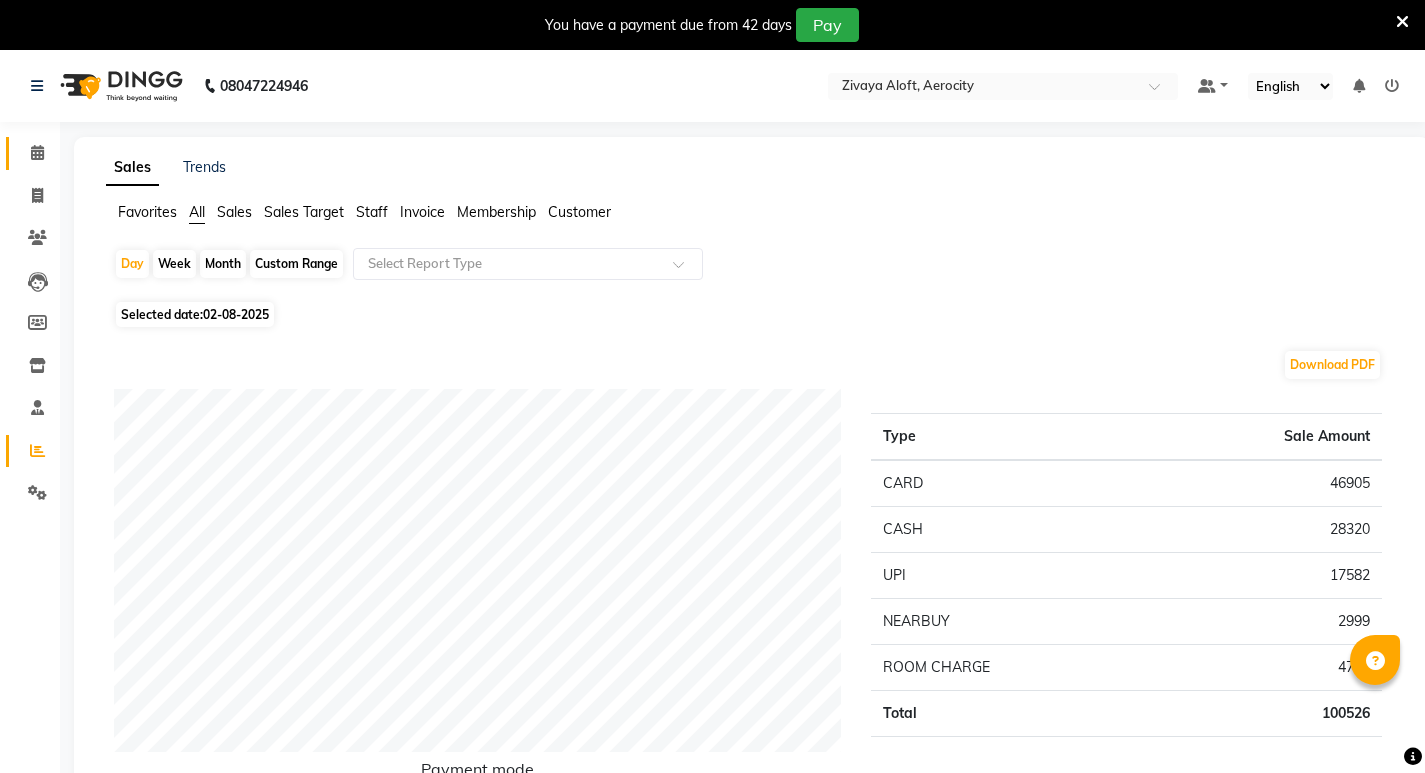 scroll, scrollTop: 0, scrollLeft: 0, axis: both 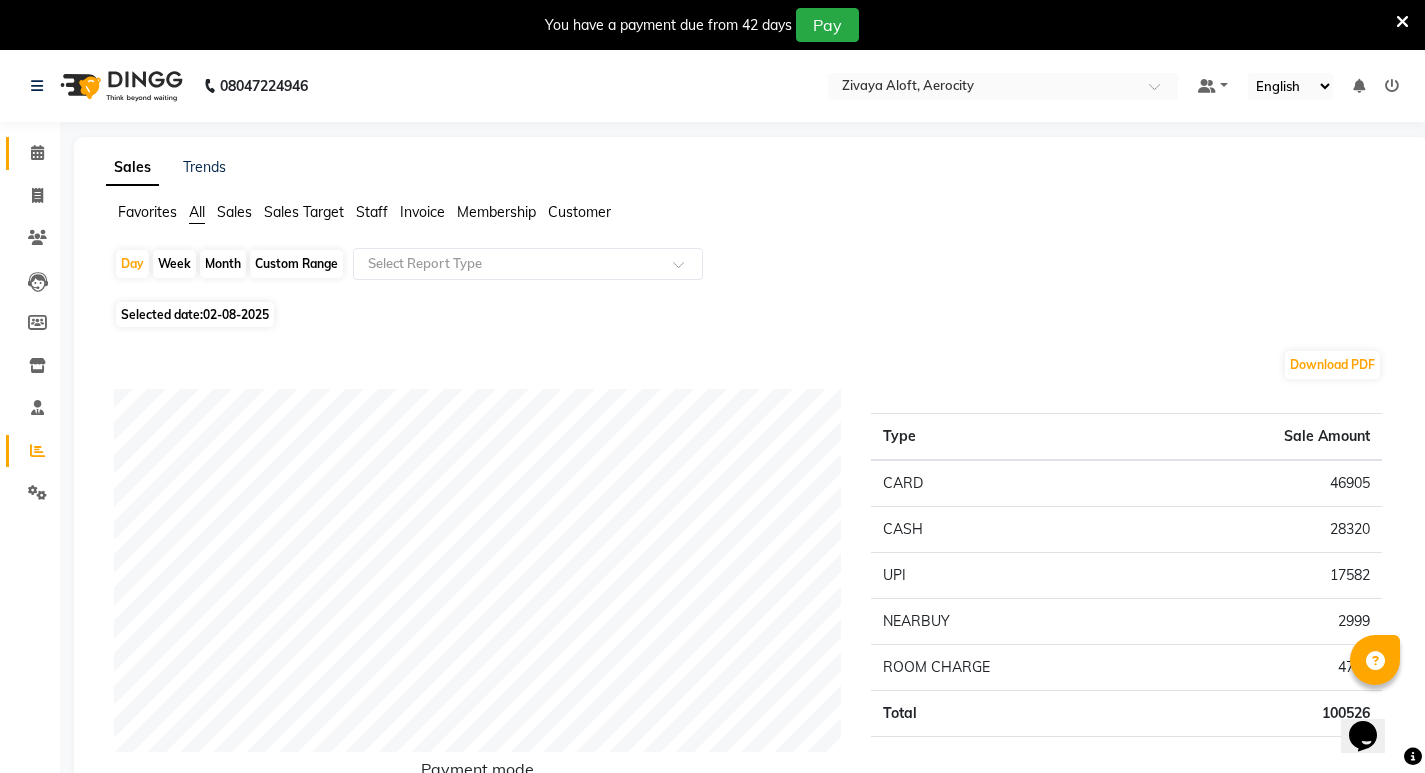 click 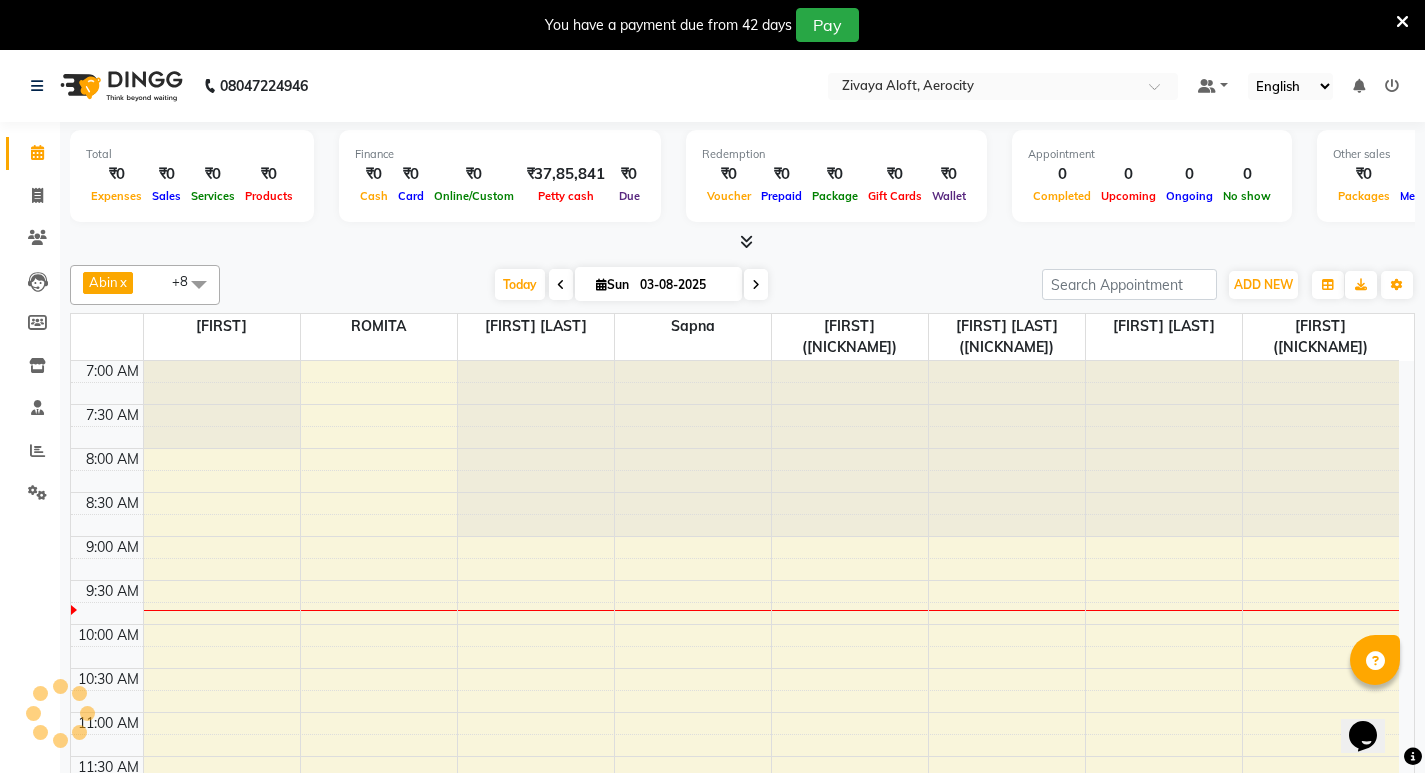 scroll, scrollTop: 0, scrollLeft: 0, axis: both 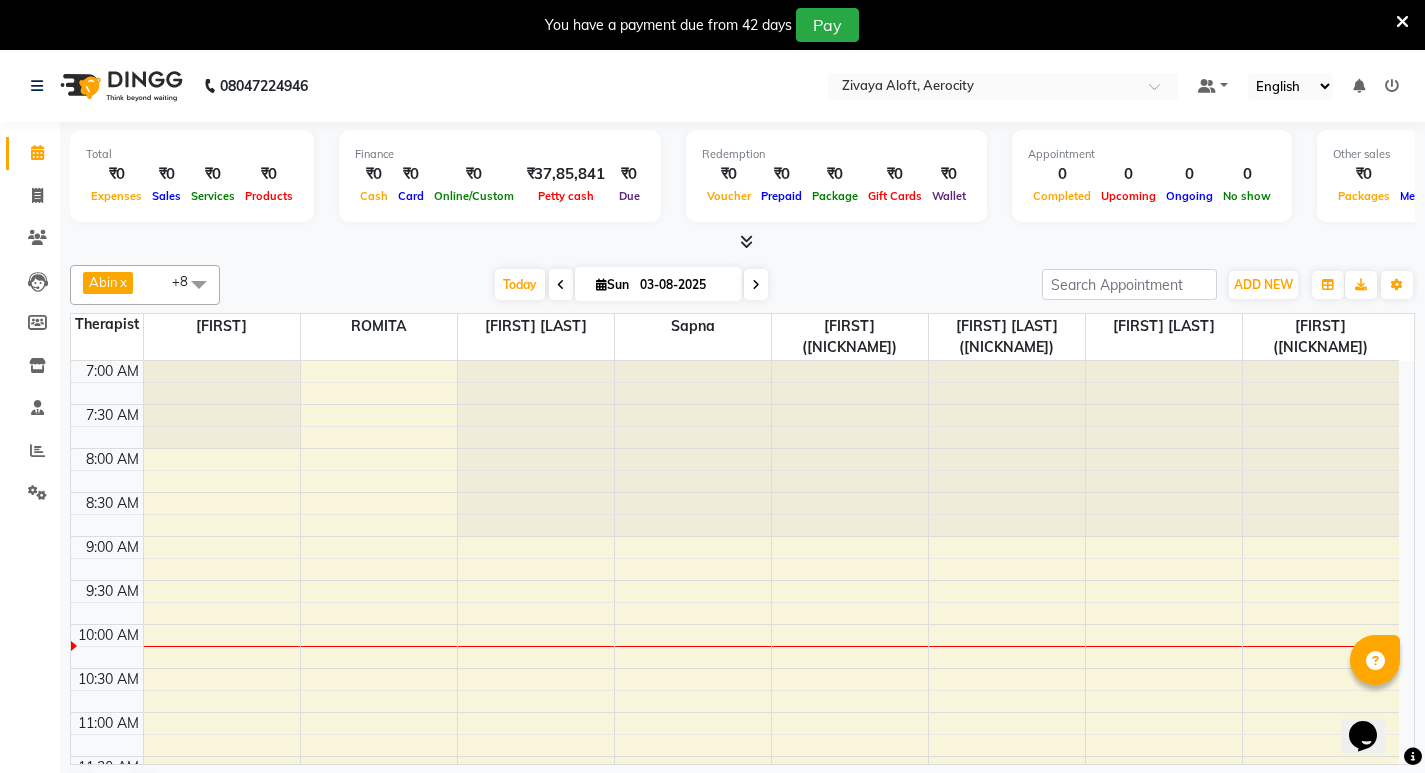 click on "7:00 AM 7:30 AM 8:00 AM 8:30 AM 9:00 AM 9:30 AM 10:00 AM 10:30 AM 11:00 AM 11:30 AM 12:00 PM 12:30 PM 1:00 PM 1:30 PM 2:00 PM 2:30 PM 3:00 PM 3:30 PM 4:00 PM 4:30 PM 5:00 PM 5:30 PM 6:00 PM 6:30 PM 7:00 PM 7:30 PM 8:00 PM 8:30 PM 9:00 PM 9:30 PM 10:00 PM 10:30 PM 11:00 PM 11:30 PM" at bounding box center (735, 1108) 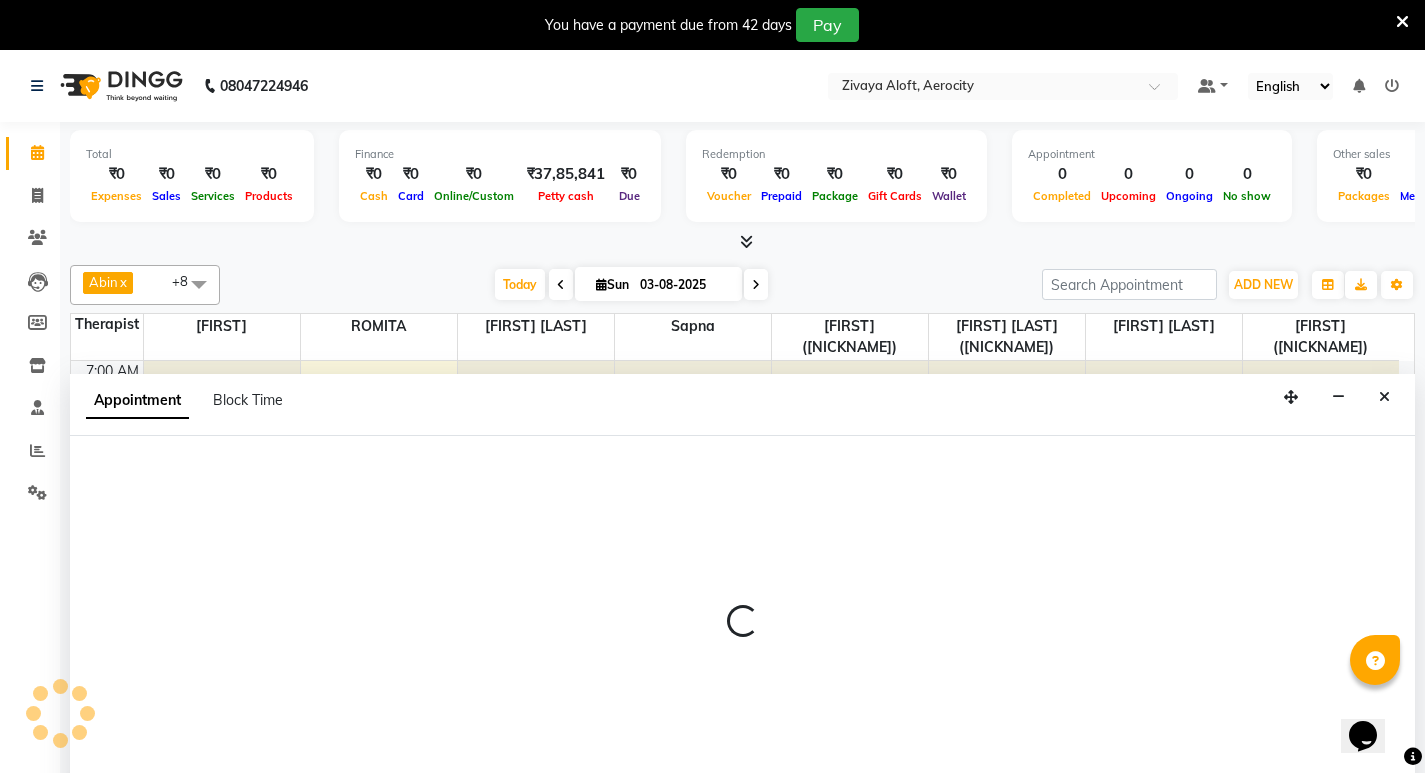 select on "48455" 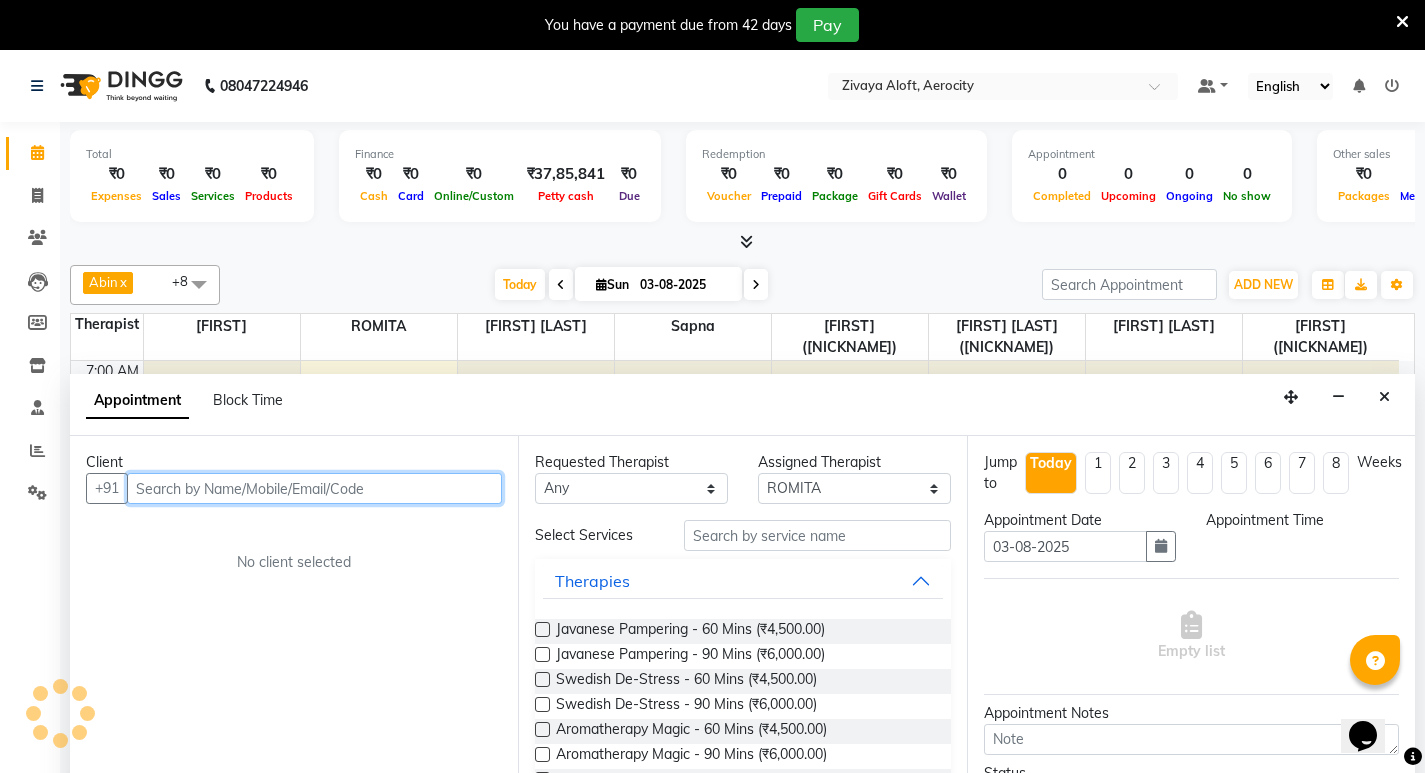 scroll, scrollTop: 51, scrollLeft: 0, axis: vertical 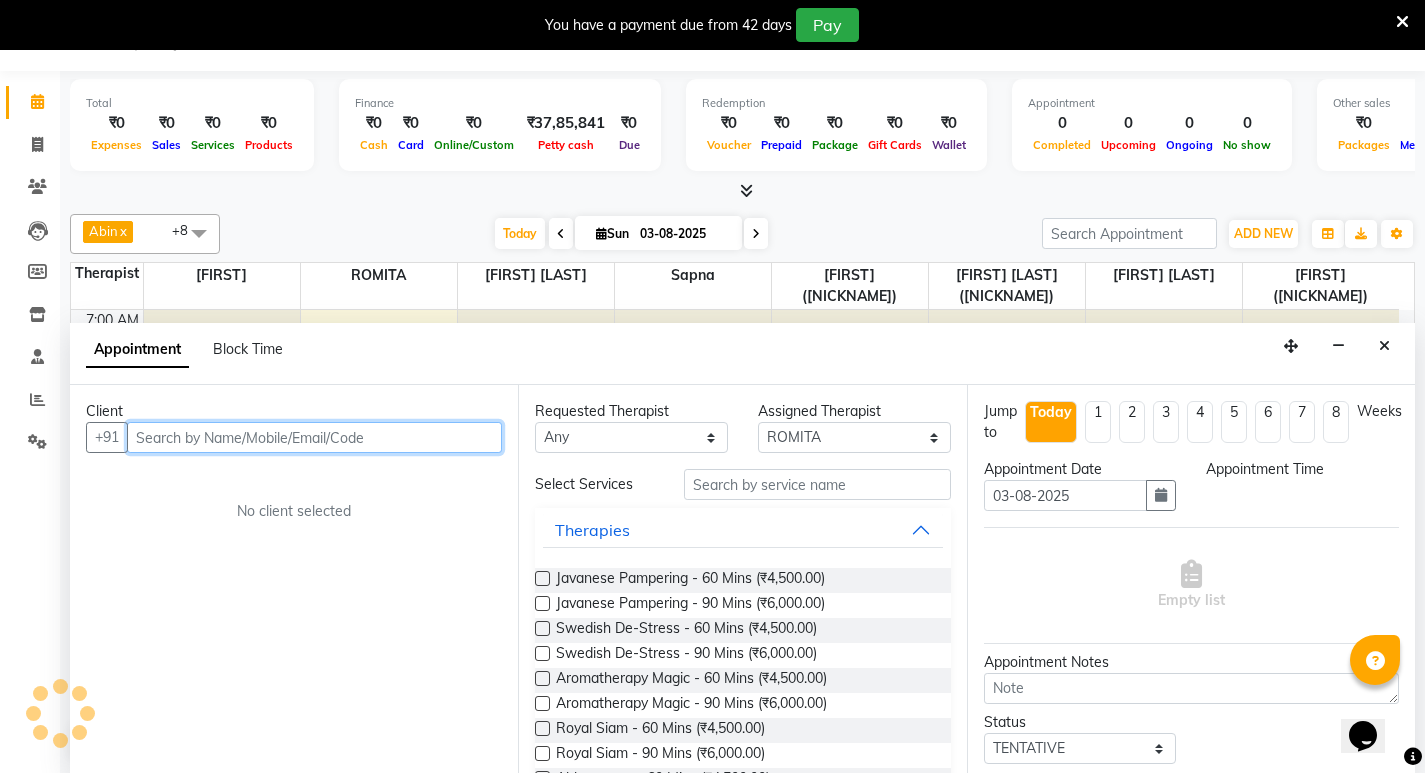 select on "555" 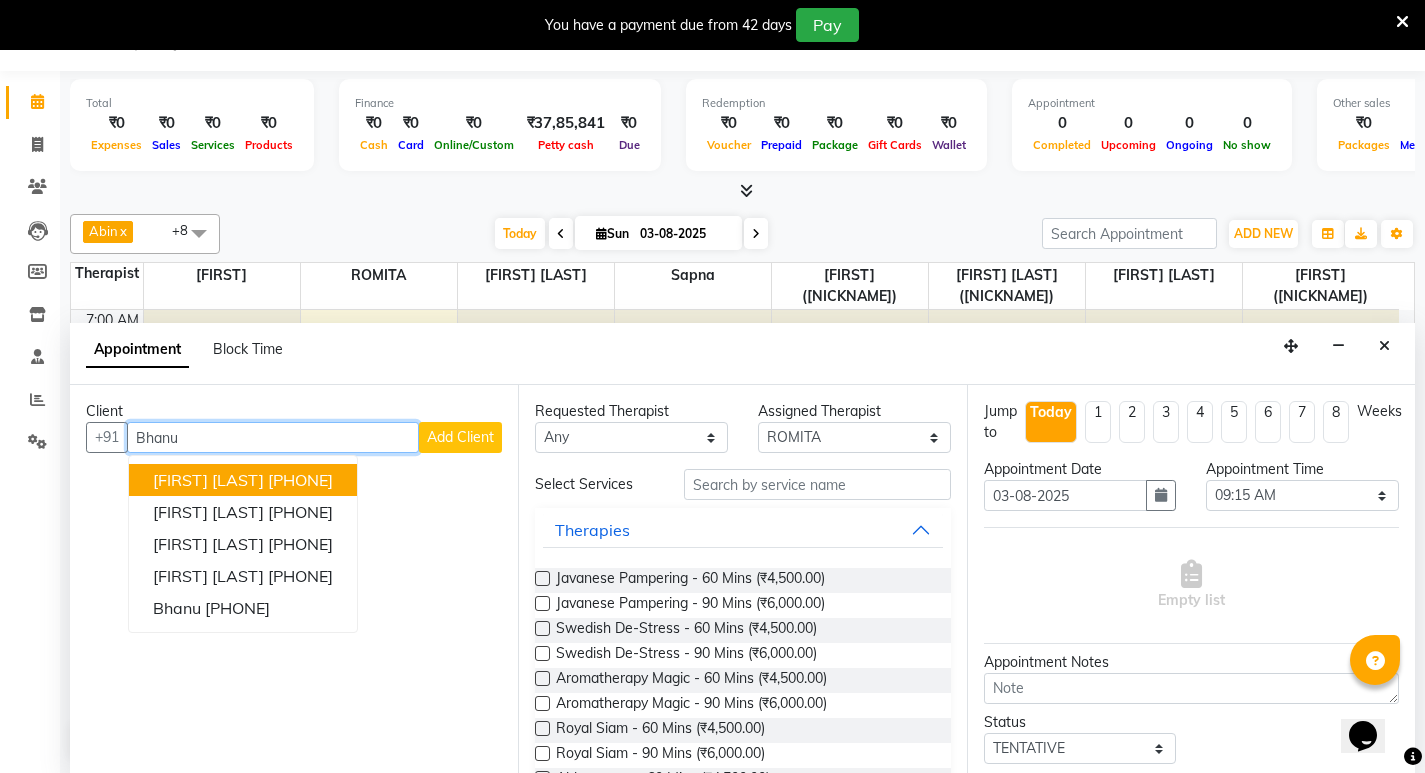 click on "[FIRST] [LAST]" at bounding box center (208, 480) 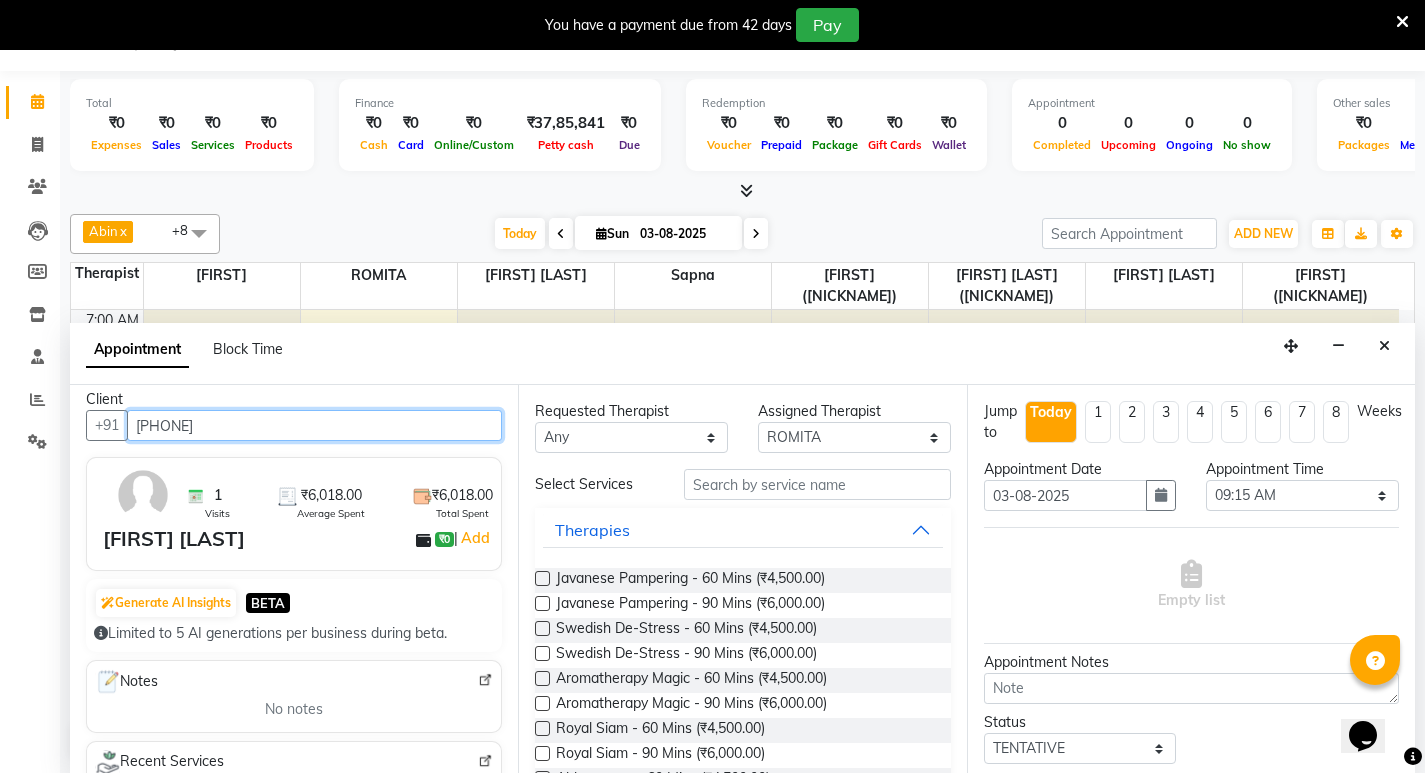 scroll, scrollTop: 0, scrollLeft: 0, axis: both 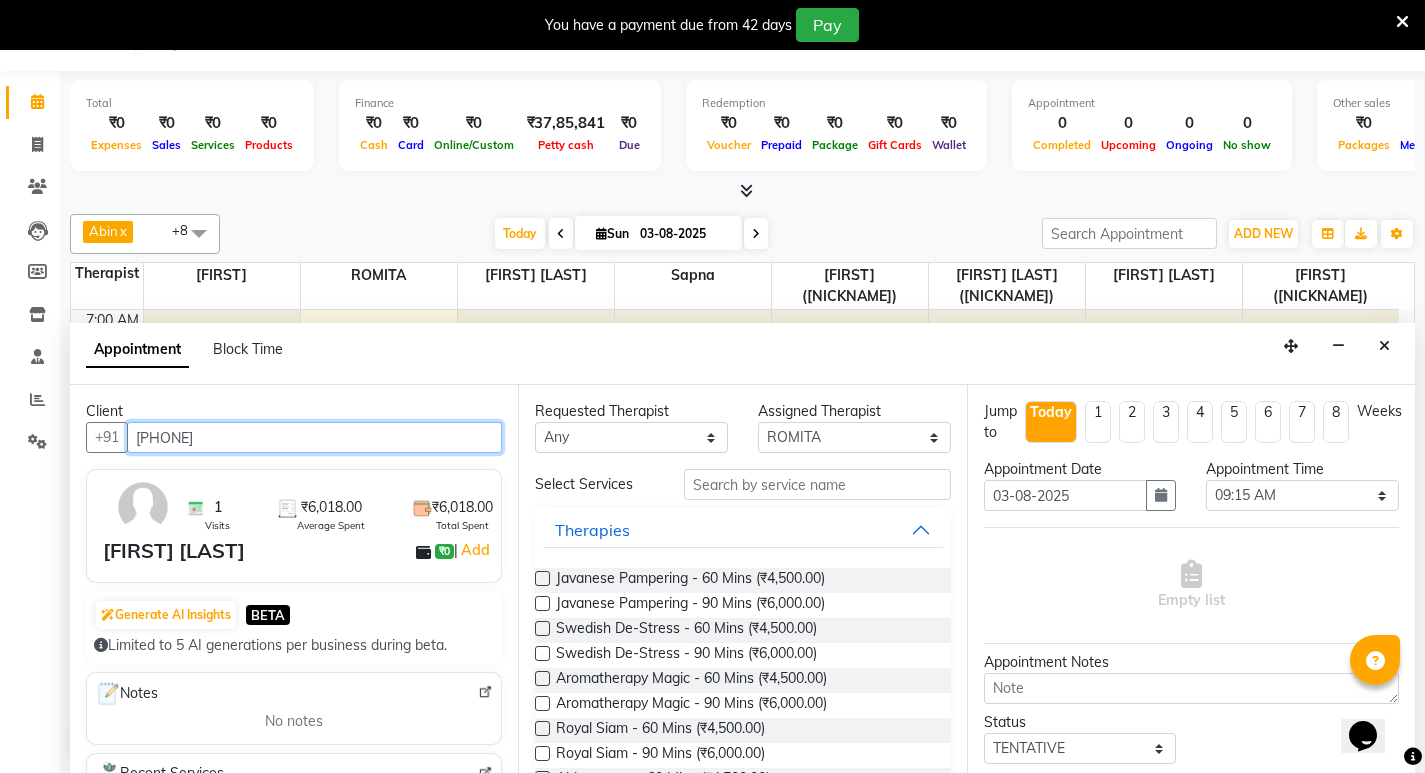 type on "[PHONE]" 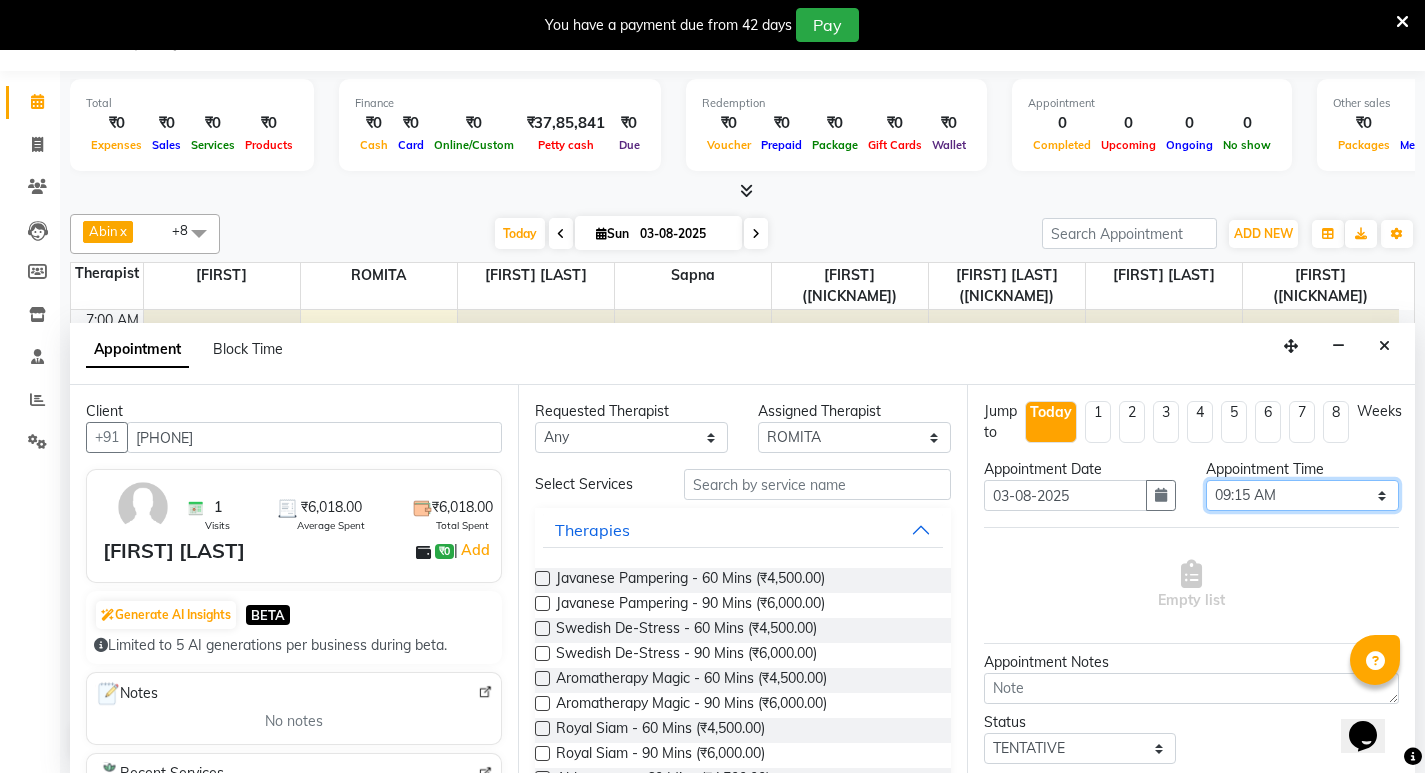 click on "Select 08:00 AM 08:15 AM 08:30 AM 08:45 AM 09:00 AM 09:15 AM 09:30 AM 09:45 AM 10:00 AM 10:15 AM 10:30 AM 10:45 AM 11:00 AM 11:15 AM 11:30 AM 11:45 AM 12:00 PM 12:15 PM 12:30 PM 12:45 PM 01:00 PM 01:15 PM 01:30 PM 01:45 PM 02:00 PM 02:15 PM 02:30 PM 02:45 PM 03:00 PM 03:15 PM 03:30 PM 03:45 PM 04:00 PM 04:15 PM 04:30 PM 04:45 PM 05:00 PM 05:15 PM 05:30 PM 05:45 PM 06:00 PM 06:15 PM 06:30 PM 06:45 PM 07:00 PM 07:15 PM 07:30 PM 07:45 PM 08:00 PM 08:15 PM 08:30 PM 08:45 PM 09:00 PM 09:15 PM 09:30 PM 09:45 PM 10:00 PM 10:15 PM 10:30 PM 10:45 PM 11:00 PM" at bounding box center [1302, 495] 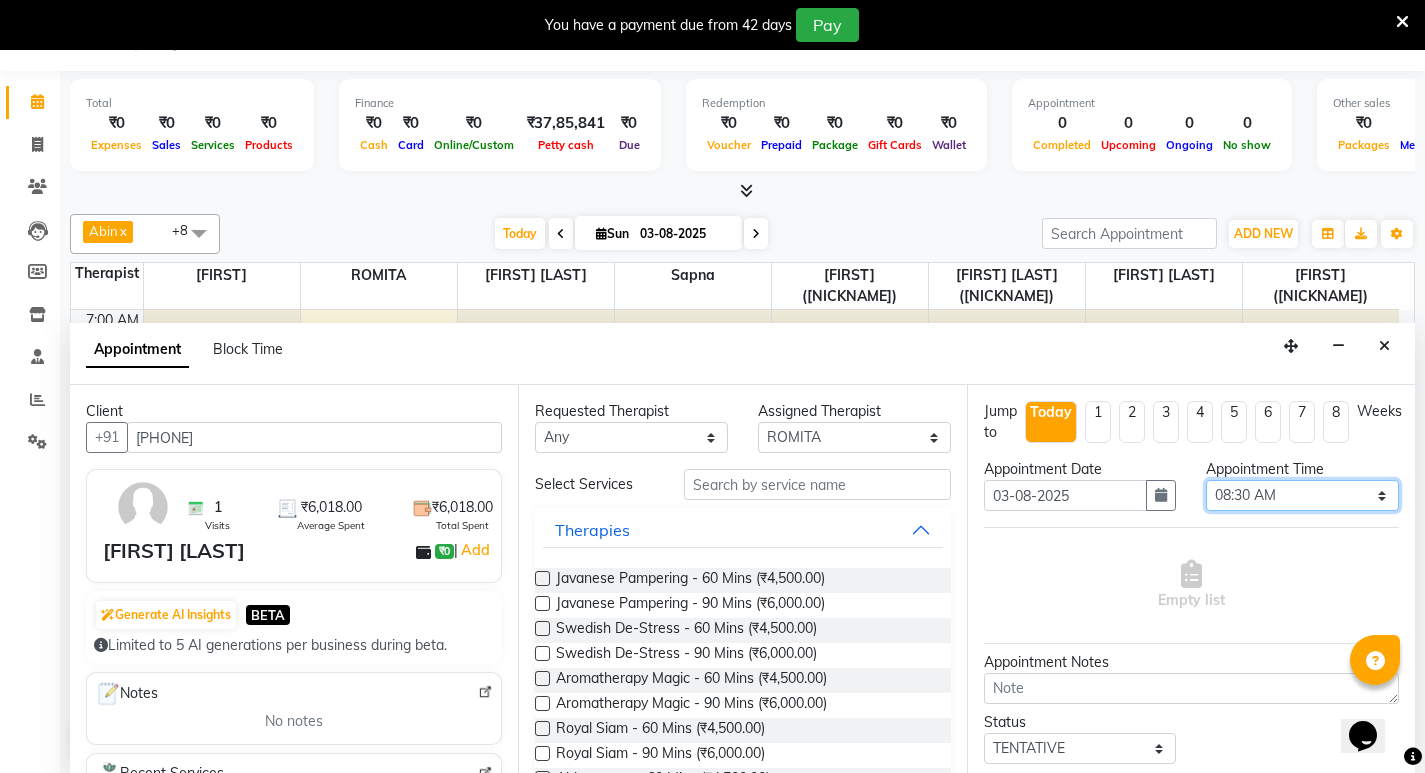 click on "Select 08:00 AM 08:15 AM 08:30 AM 08:45 AM 09:00 AM 09:15 AM 09:30 AM 09:45 AM 10:00 AM 10:15 AM 10:30 AM 10:45 AM 11:00 AM 11:15 AM 11:30 AM 11:45 AM 12:00 PM 12:15 PM 12:30 PM 12:45 PM 01:00 PM 01:15 PM 01:30 PM 01:45 PM 02:00 PM 02:15 PM 02:30 PM 02:45 PM 03:00 PM 03:15 PM 03:30 PM 03:45 PM 04:00 PM 04:15 PM 04:30 PM 04:45 PM 05:00 PM 05:15 PM 05:30 PM 05:45 PM 06:00 PM 06:15 PM 06:30 PM 06:45 PM 07:00 PM 07:15 PM 07:30 PM 07:45 PM 08:00 PM 08:15 PM 08:30 PM 08:45 PM 09:00 PM 09:15 PM 09:30 PM 09:45 PM 10:00 PM 10:15 PM 10:30 PM 10:45 PM 11:00 PM" at bounding box center [1302, 495] 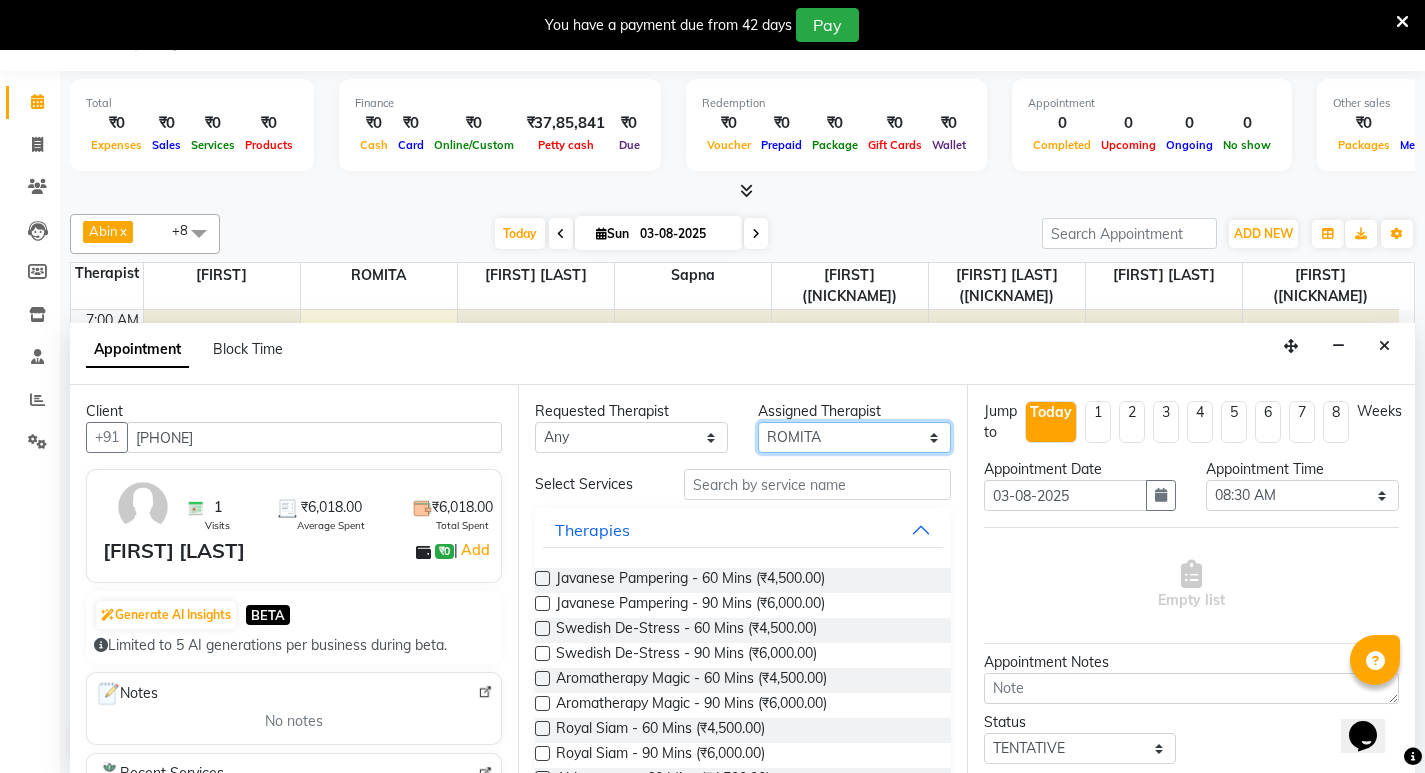 click on "Select [FIRST] [LAST] ([NICKNAME]) [FIRST] ([NICKNAME]) [FIRST] [LAST] ([NICKNAME]) [FIRST] [LAST] [FIRST] [LAST] [FIRST] [LAST]" at bounding box center [854, 437] 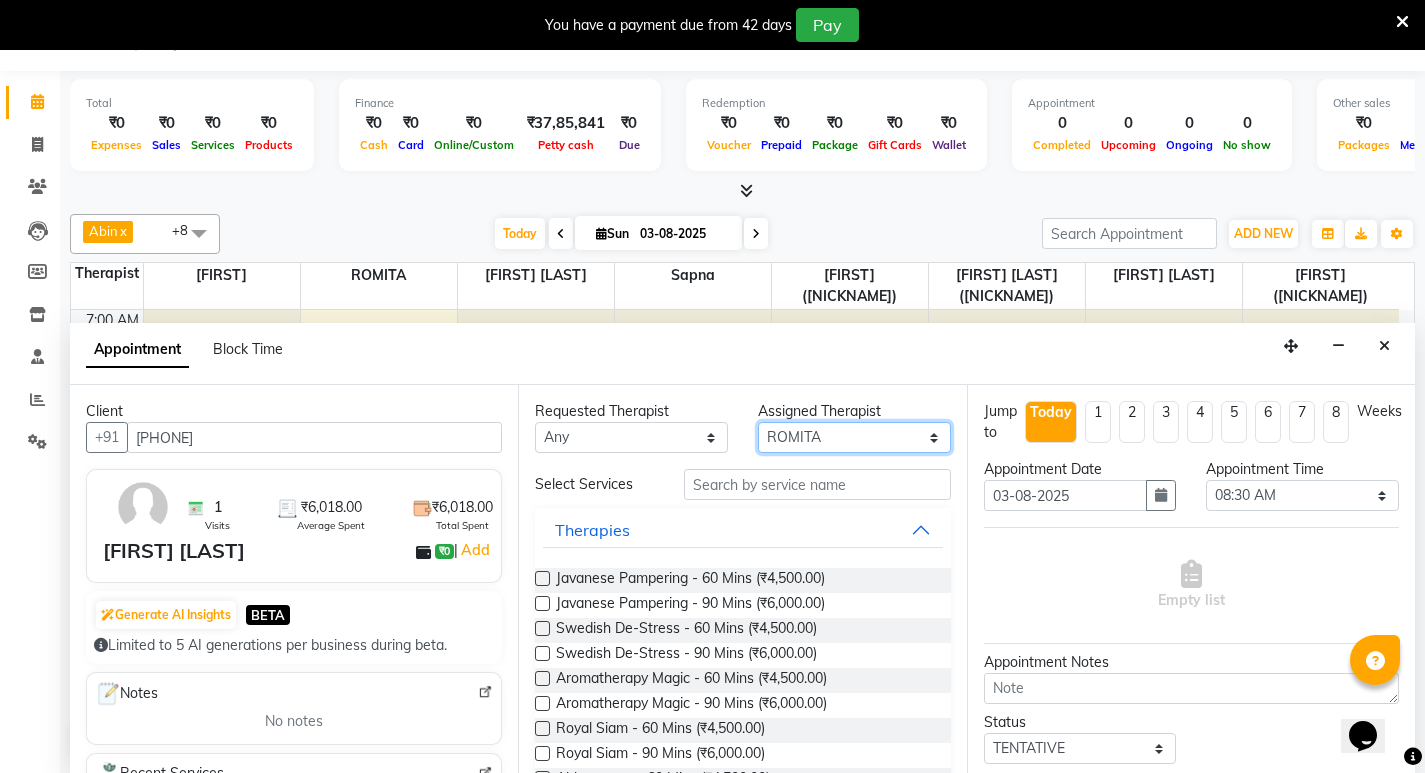 select on "48461" 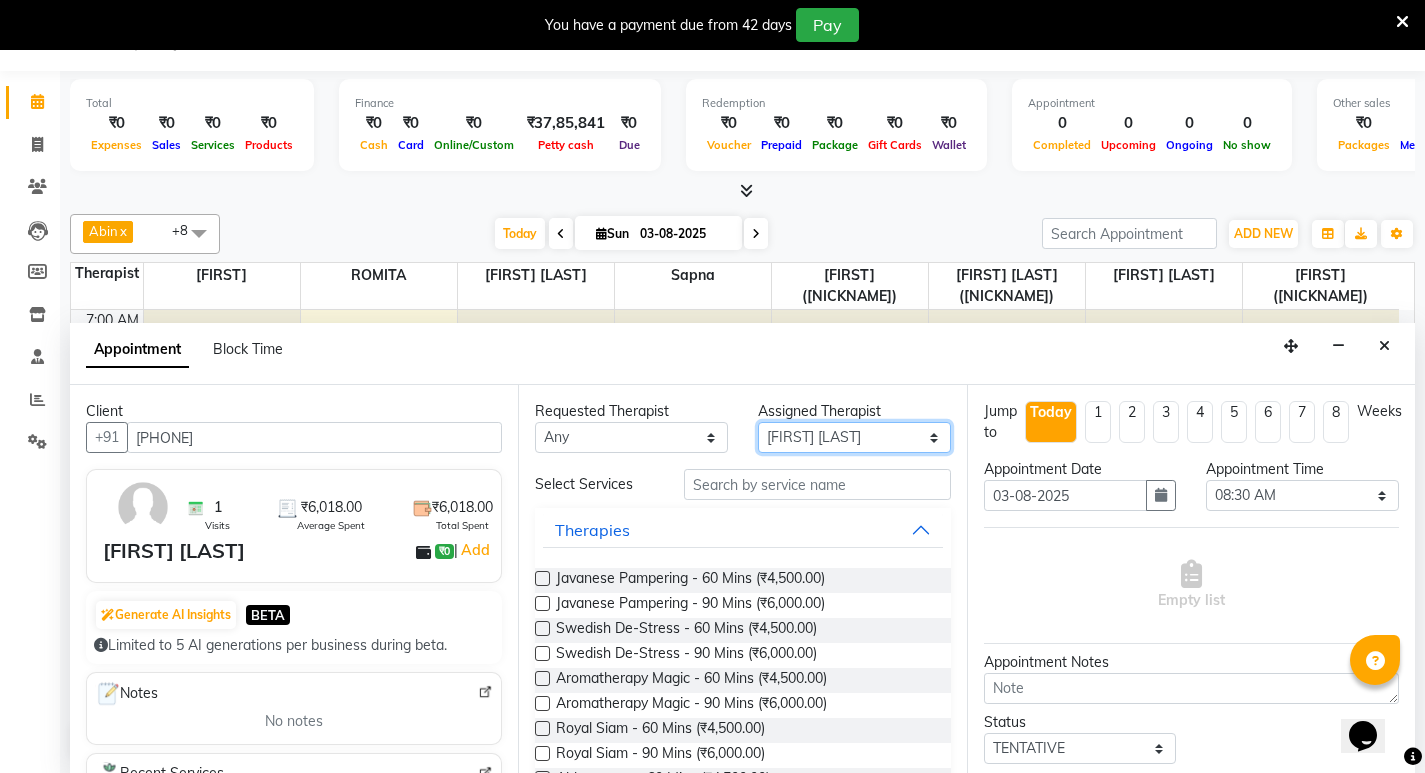 click on "Select [FIRST] [LAST] ([NICKNAME]) [FIRST] ([NICKNAME]) [FIRST] [LAST] ([NICKNAME]) [FIRST] [LAST] [FIRST] [LAST] [FIRST] [LAST]" at bounding box center [854, 437] 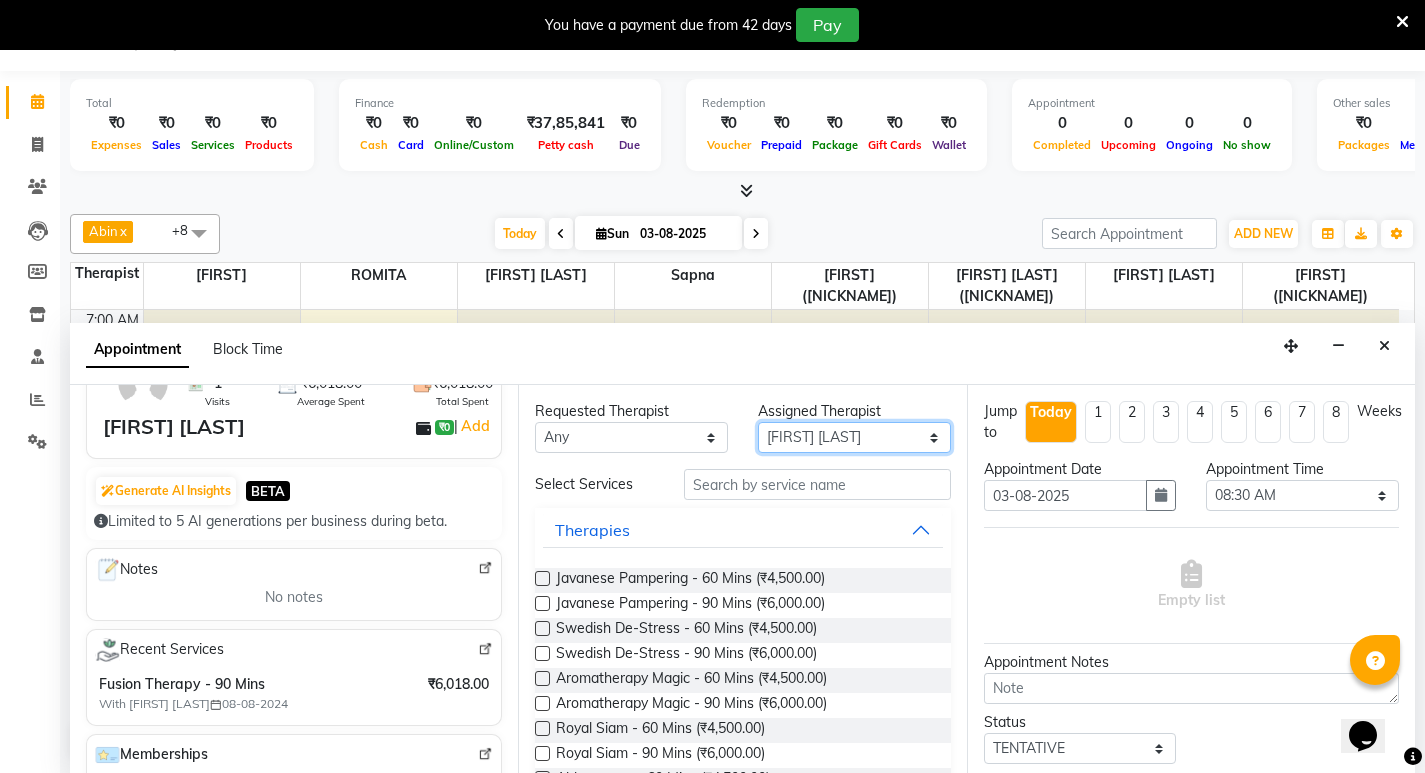 scroll, scrollTop: 200, scrollLeft: 0, axis: vertical 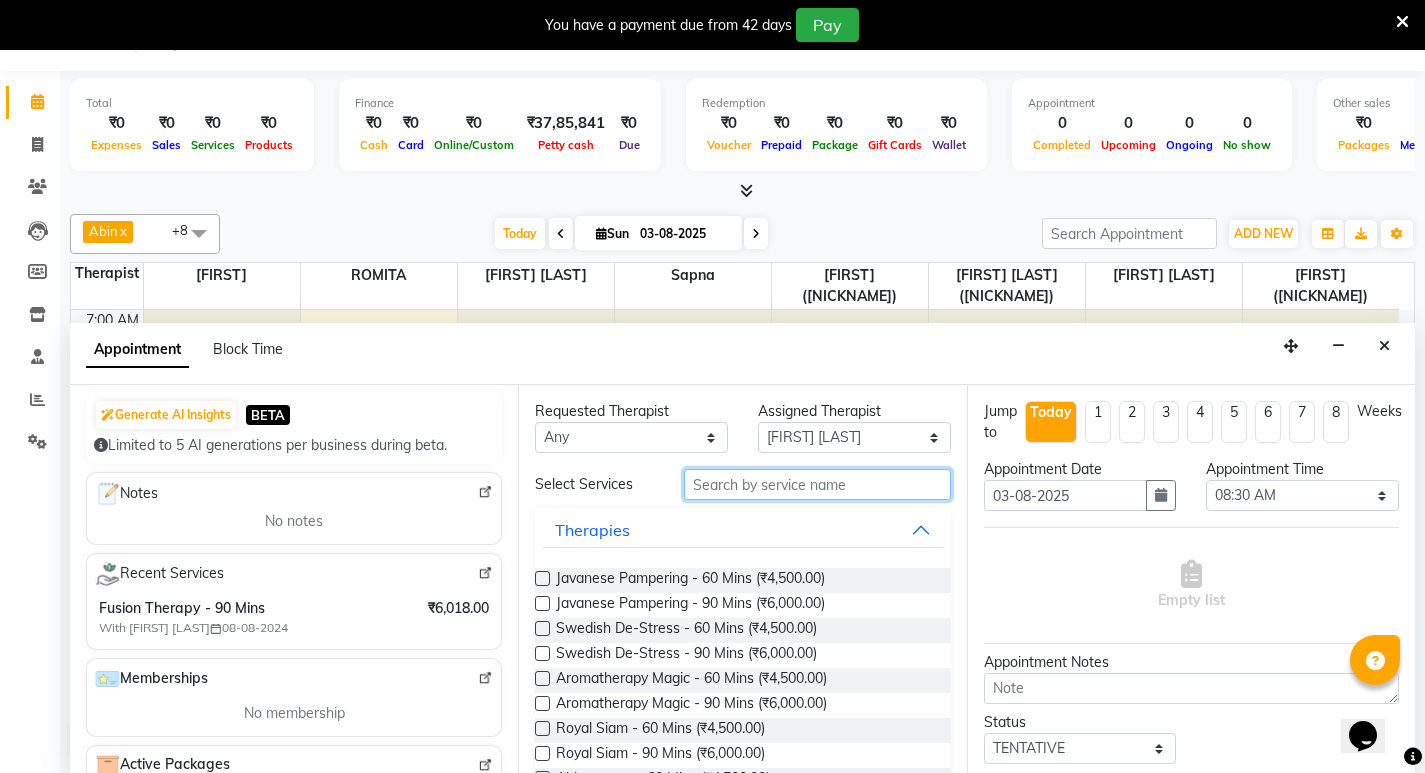click at bounding box center (817, 484) 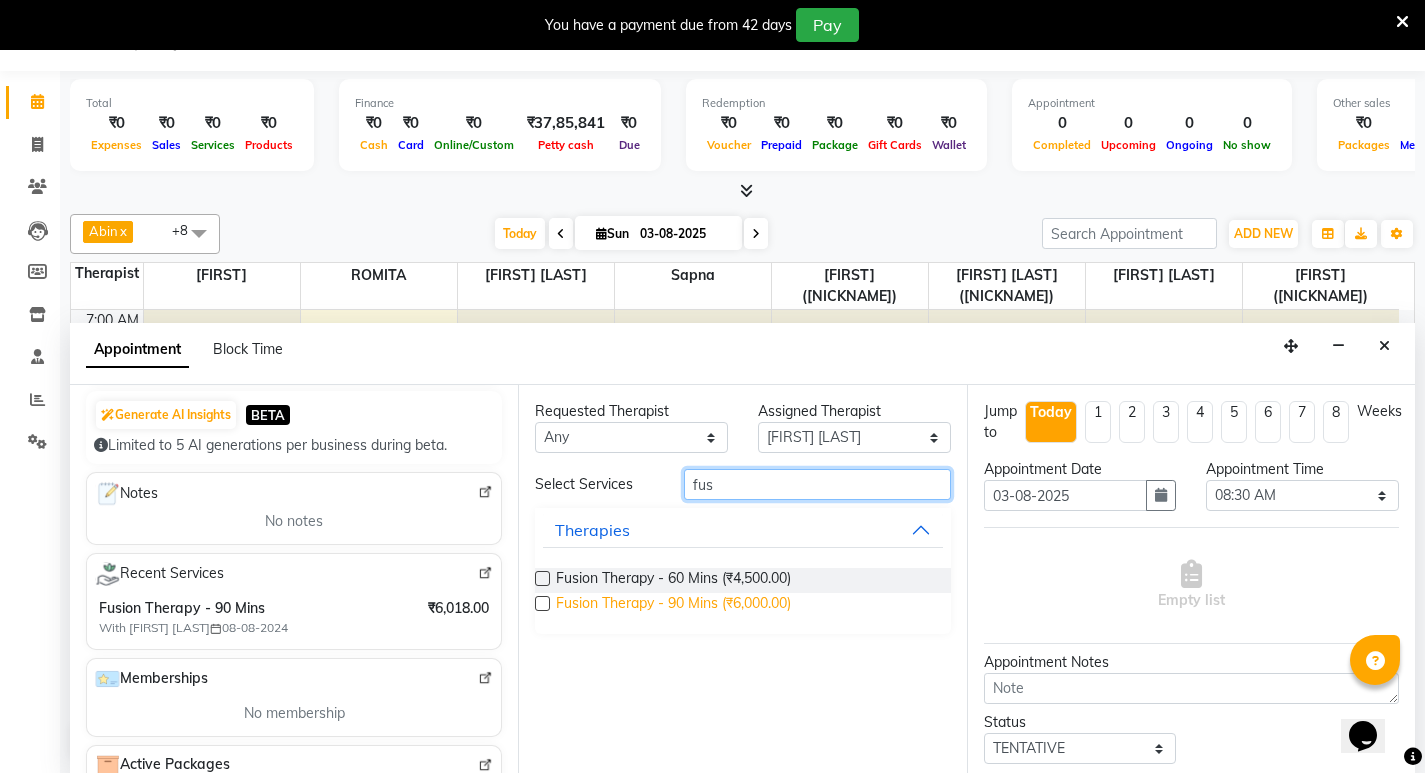type on "fus" 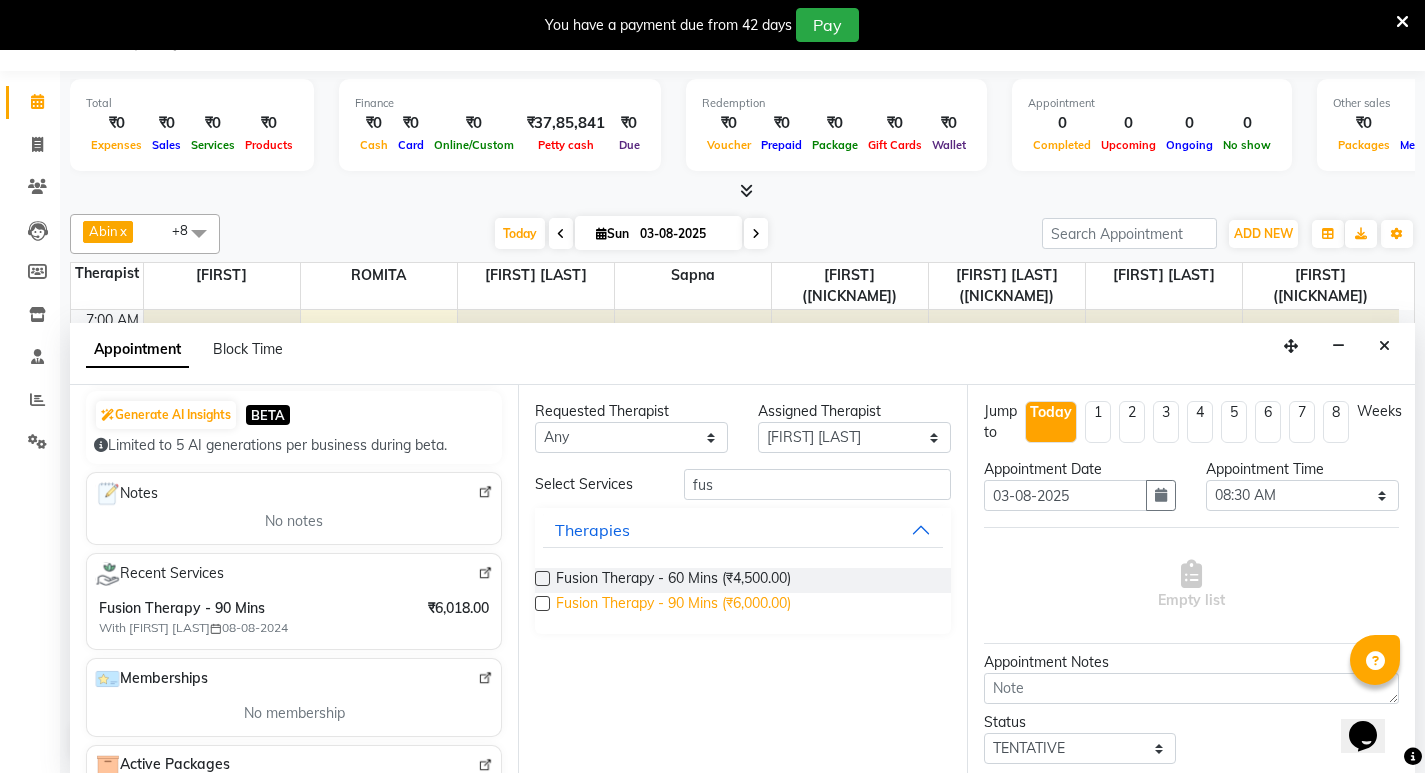 click on "Fusion Therapy - 90 Mins (₹6,000.00)" at bounding box center (673, 605) 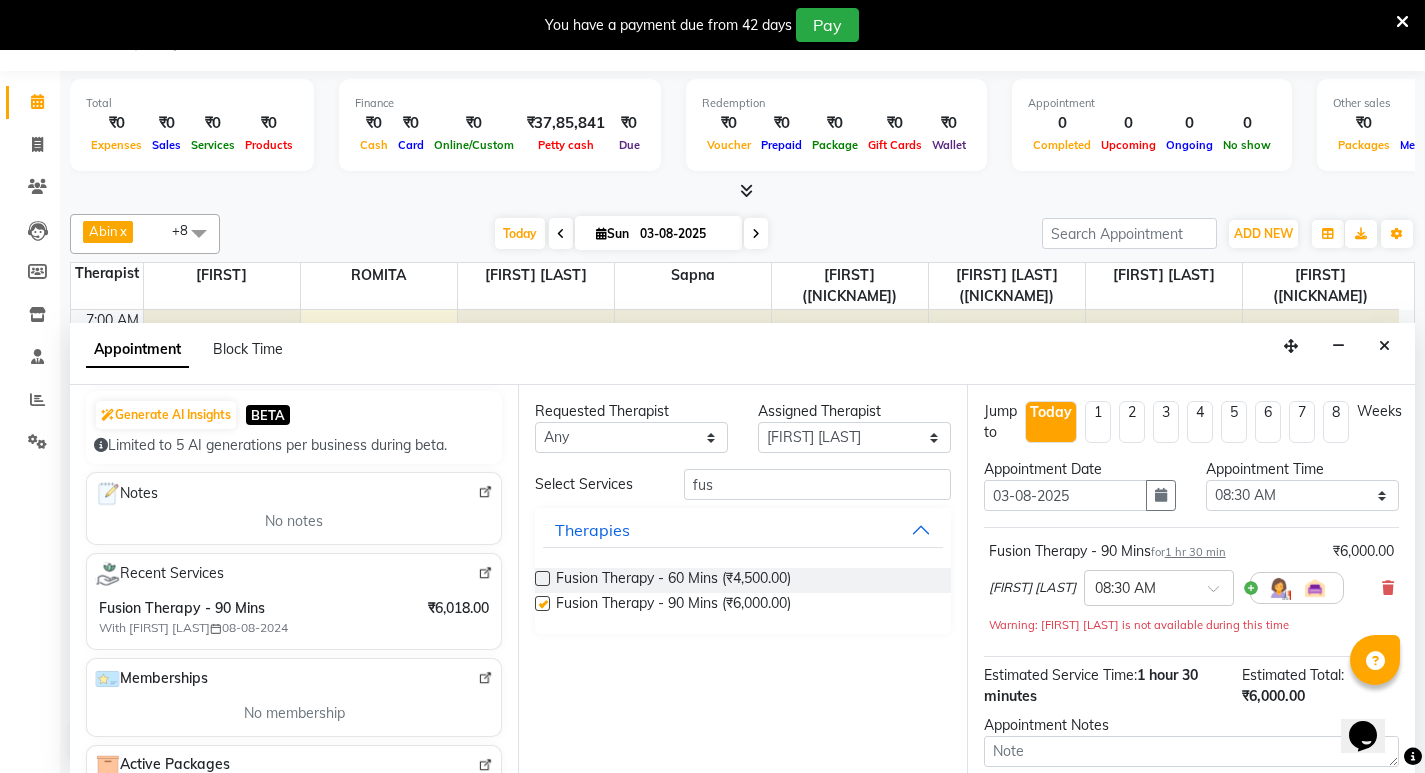 checkbox on "false" 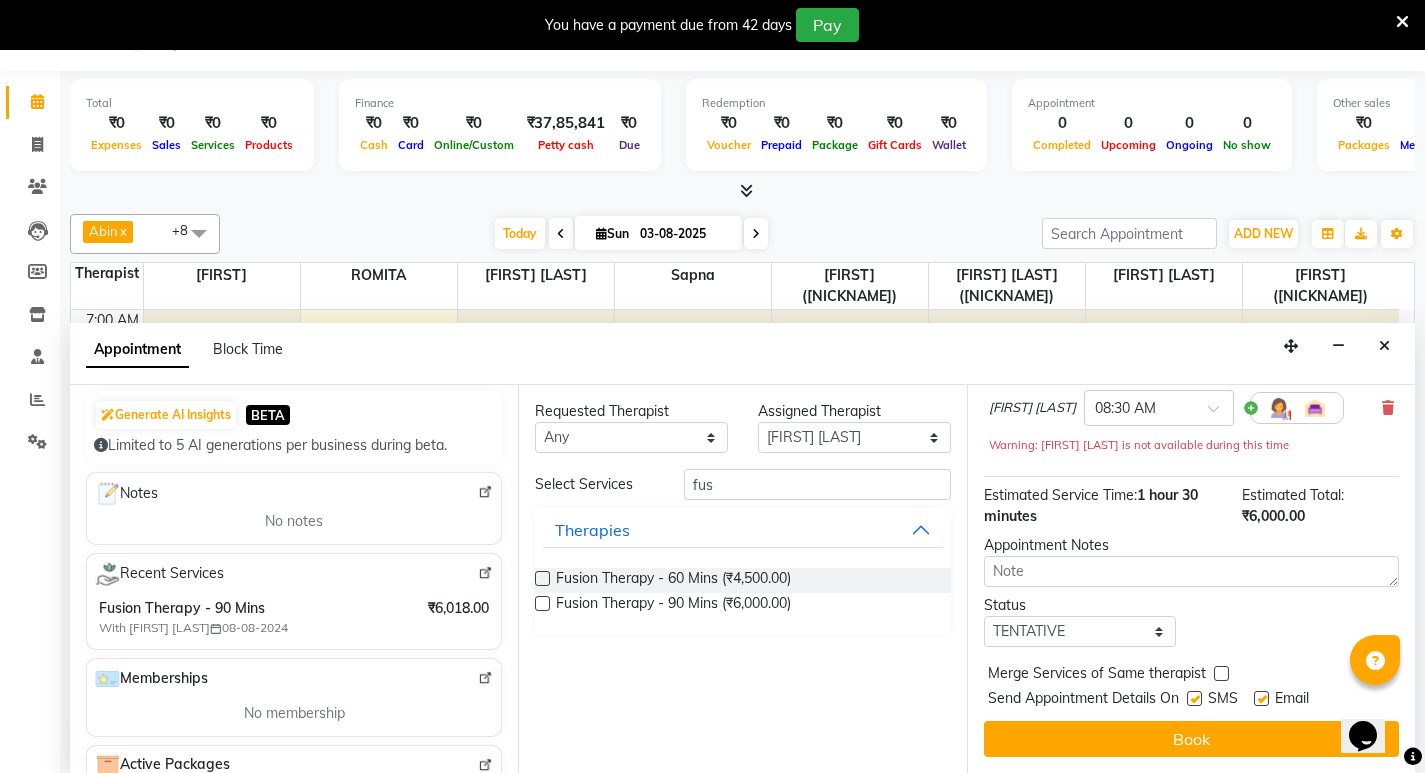 scroll, scrollTop: 183, scrollLeft: 0, axis: vertical 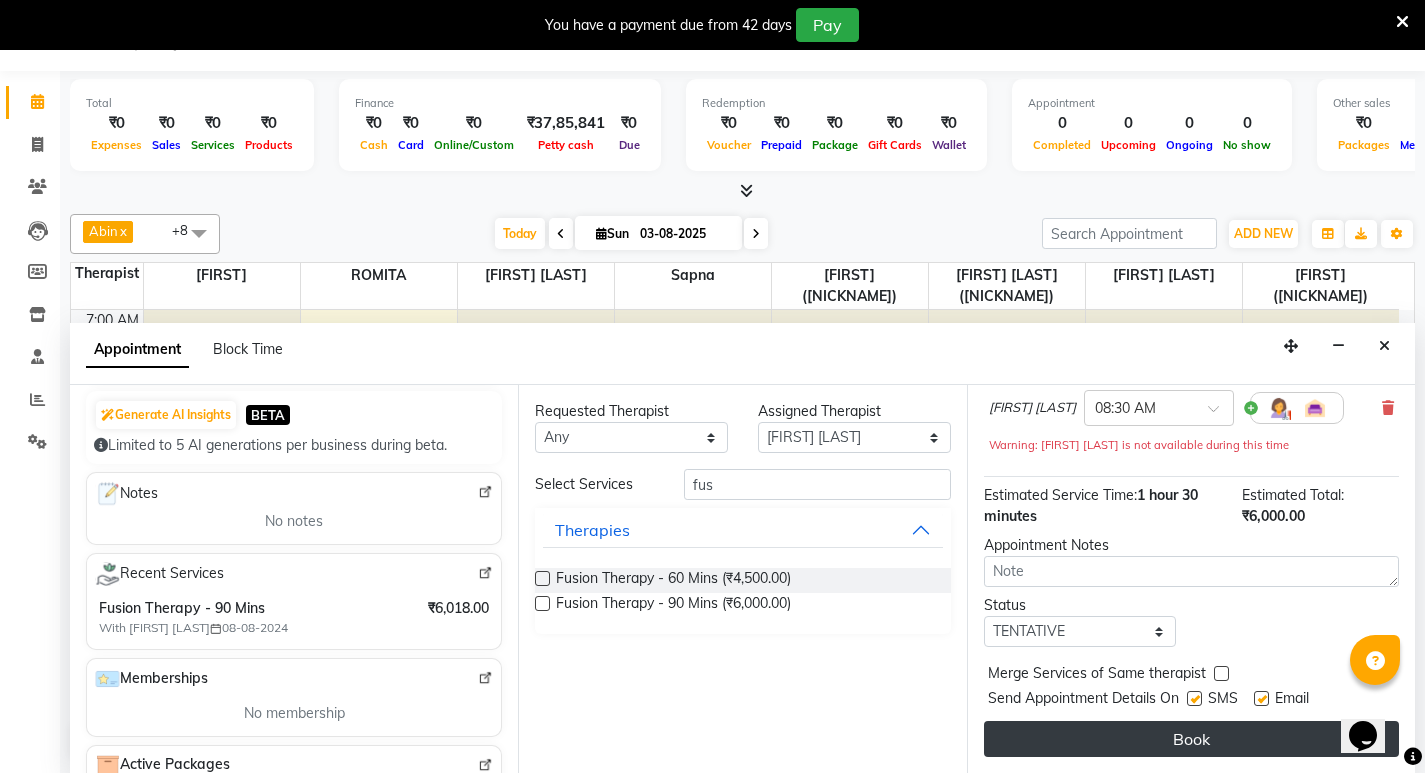 click on "Book" at bounding box center [1191, 739] 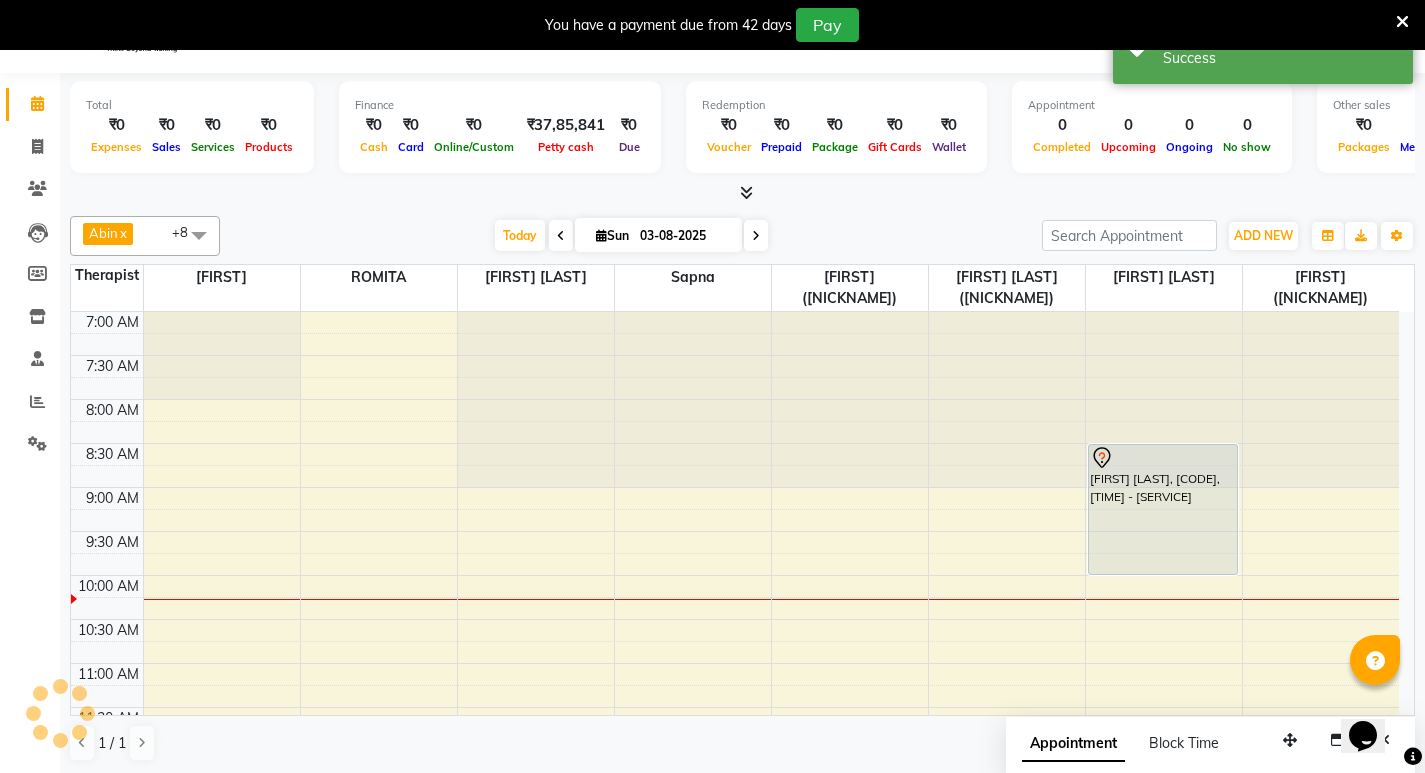 scroll, scrollTop: 0, scrollLeft: 0, axis: both 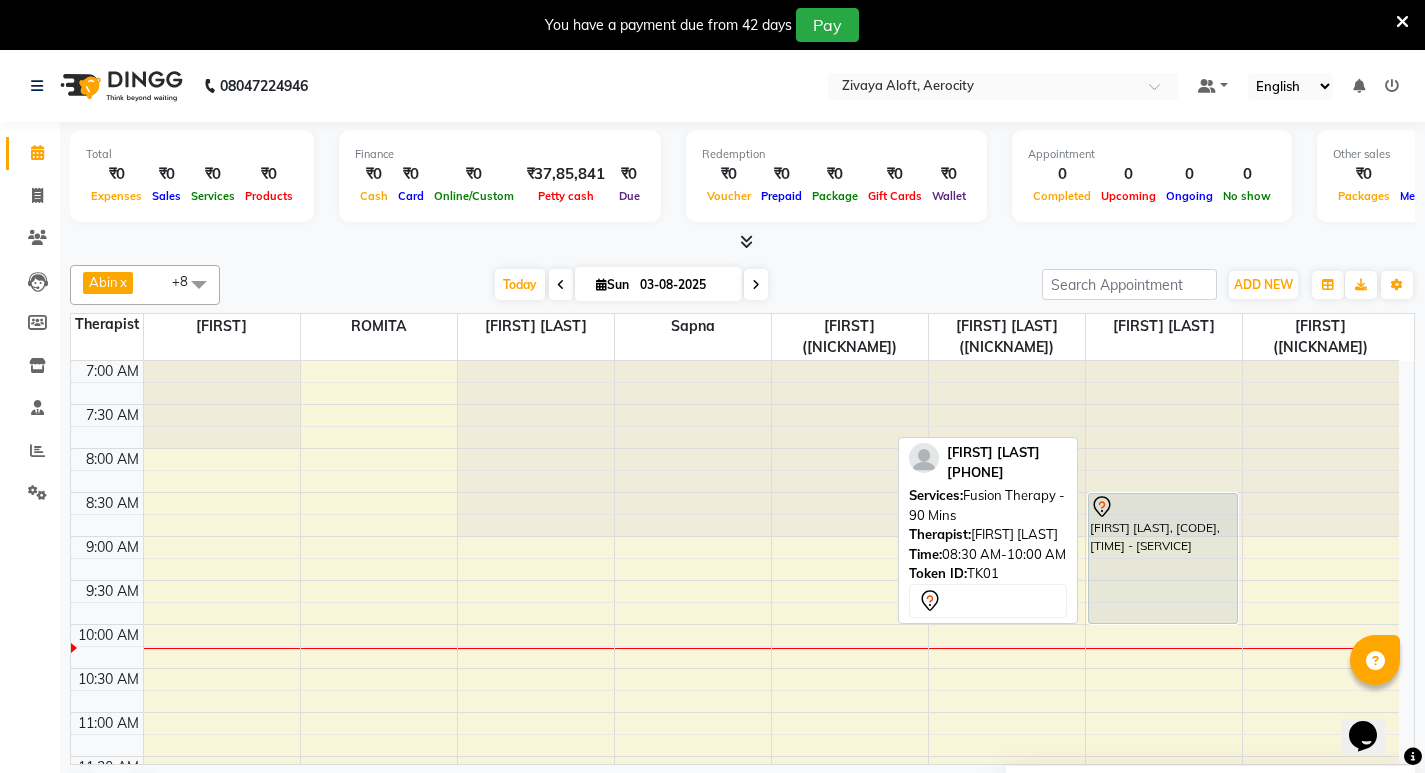 click on "[FIRST] [LAST], [CODE], [TIME] - [SERVICE]" at bounding box center [1163, 558] 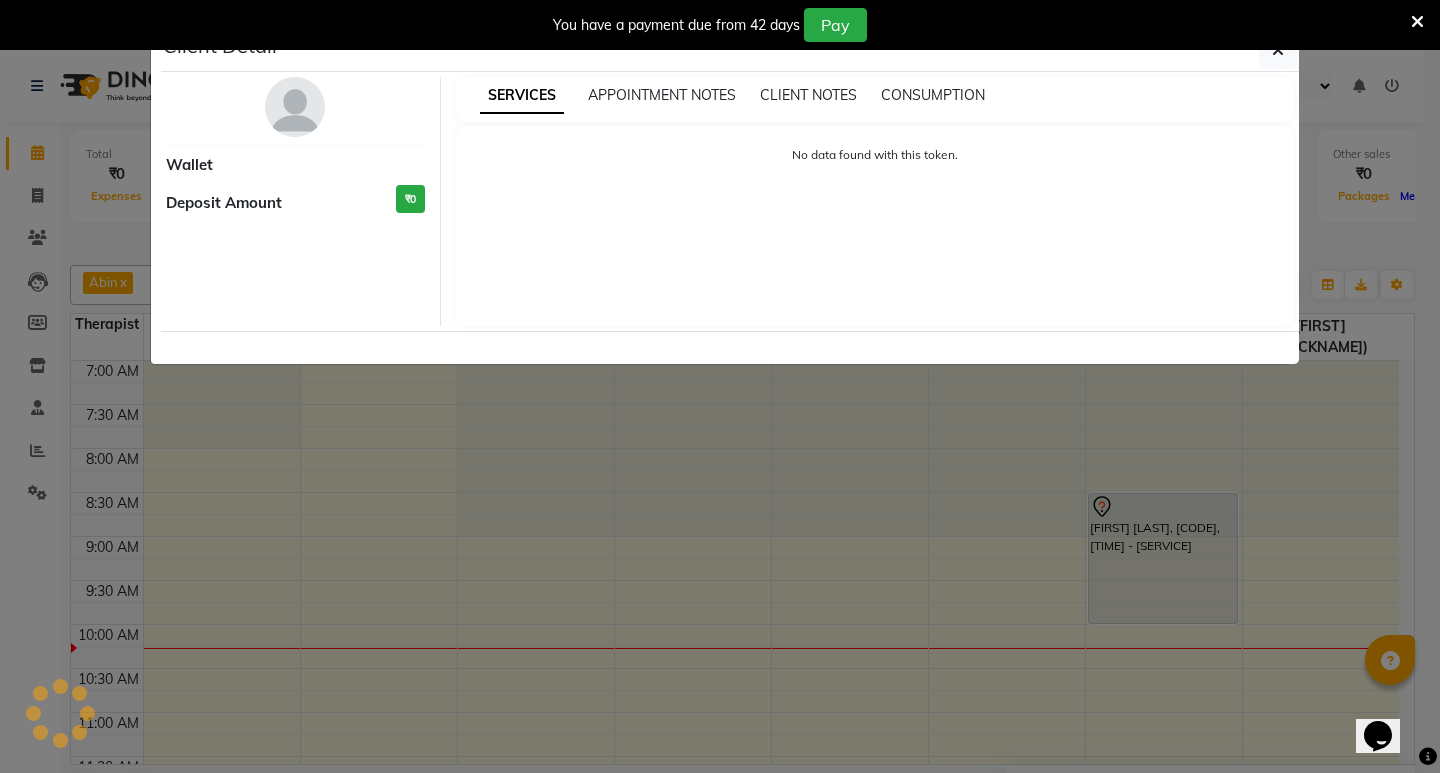 select on "7" 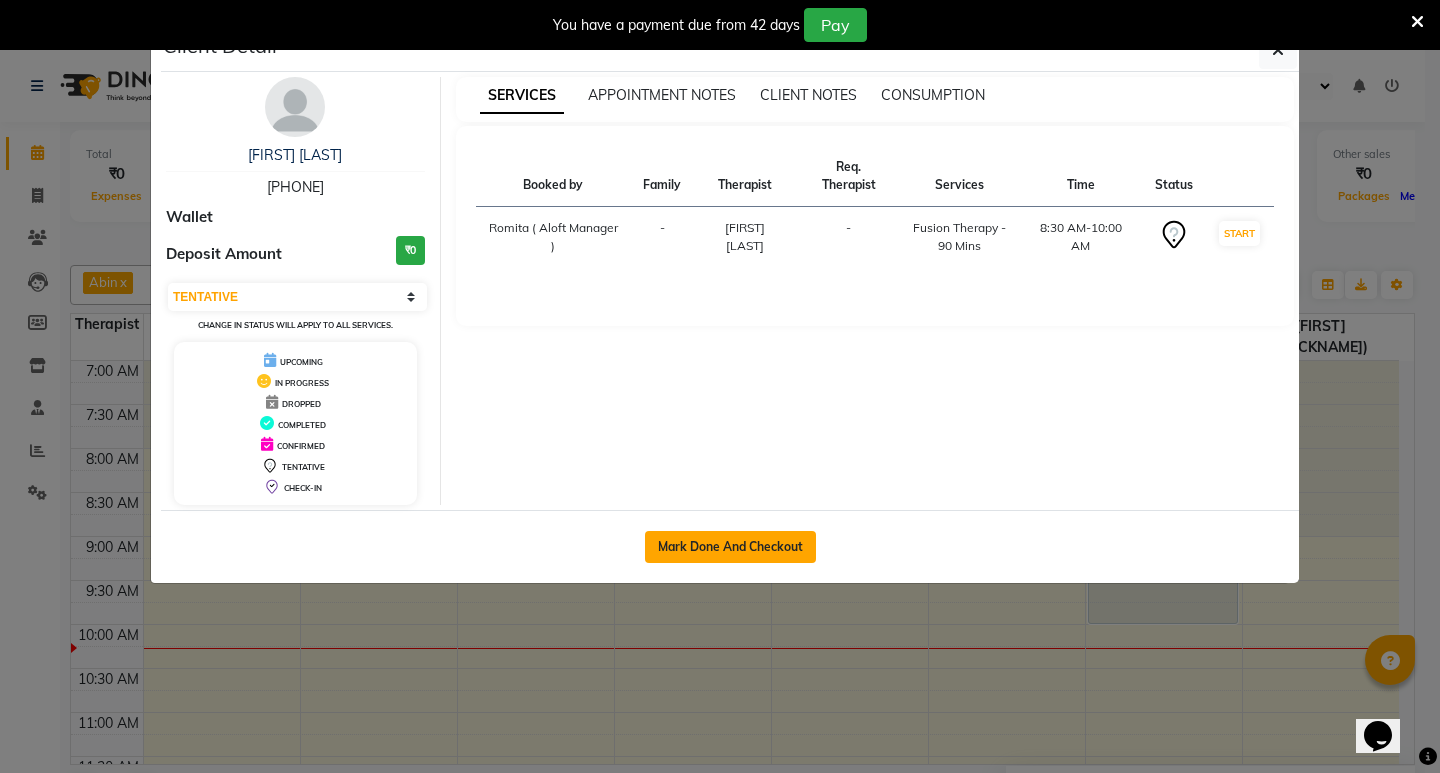 click on "Mark Done And Checkout" 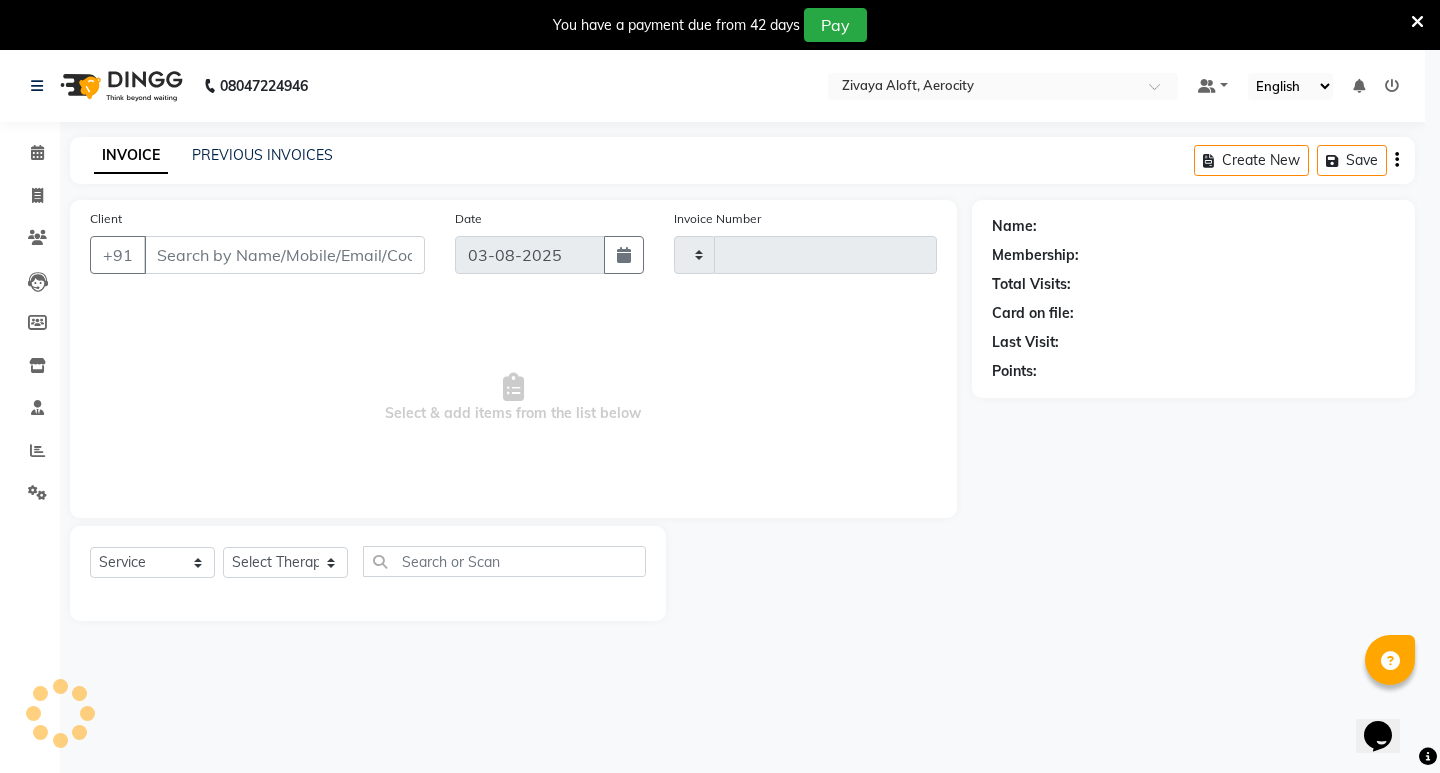 type on "1282" 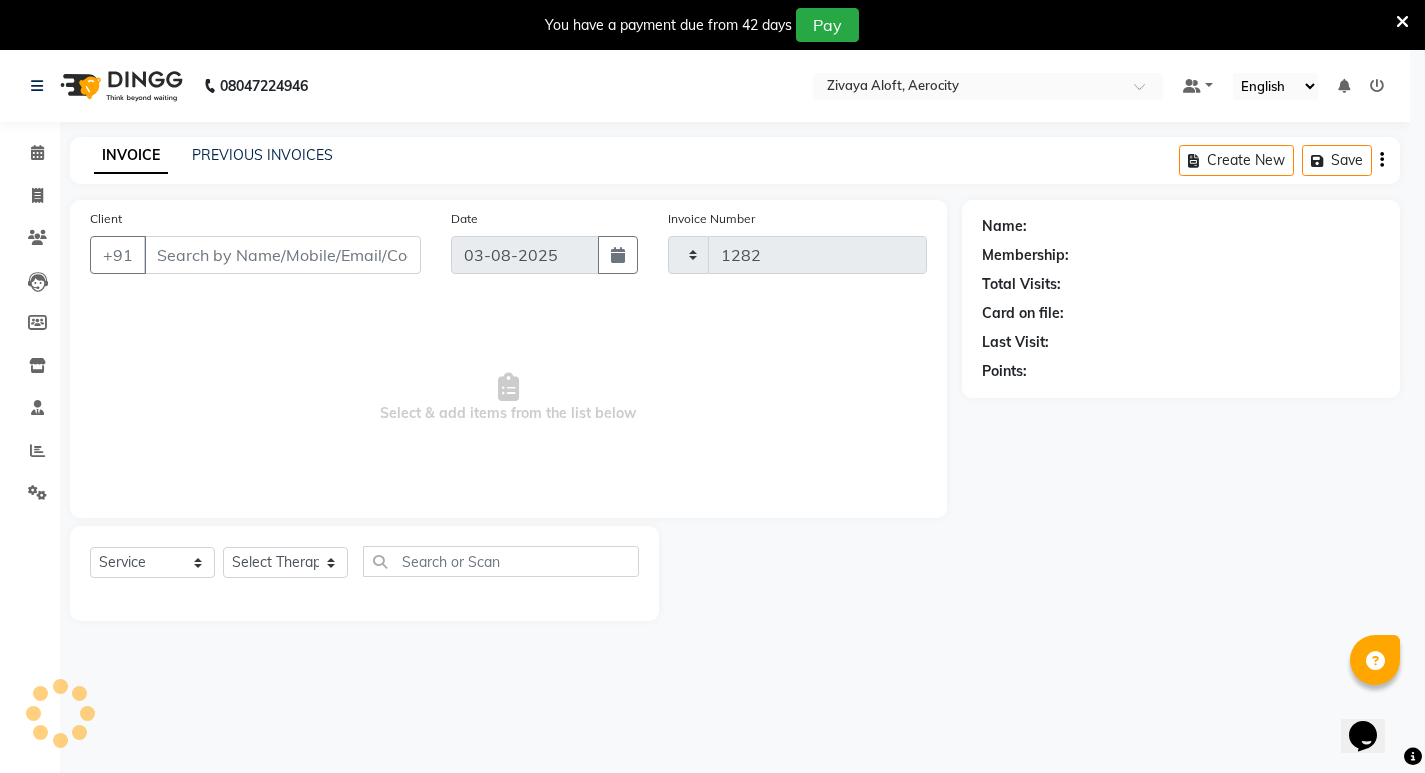 select on "6403" 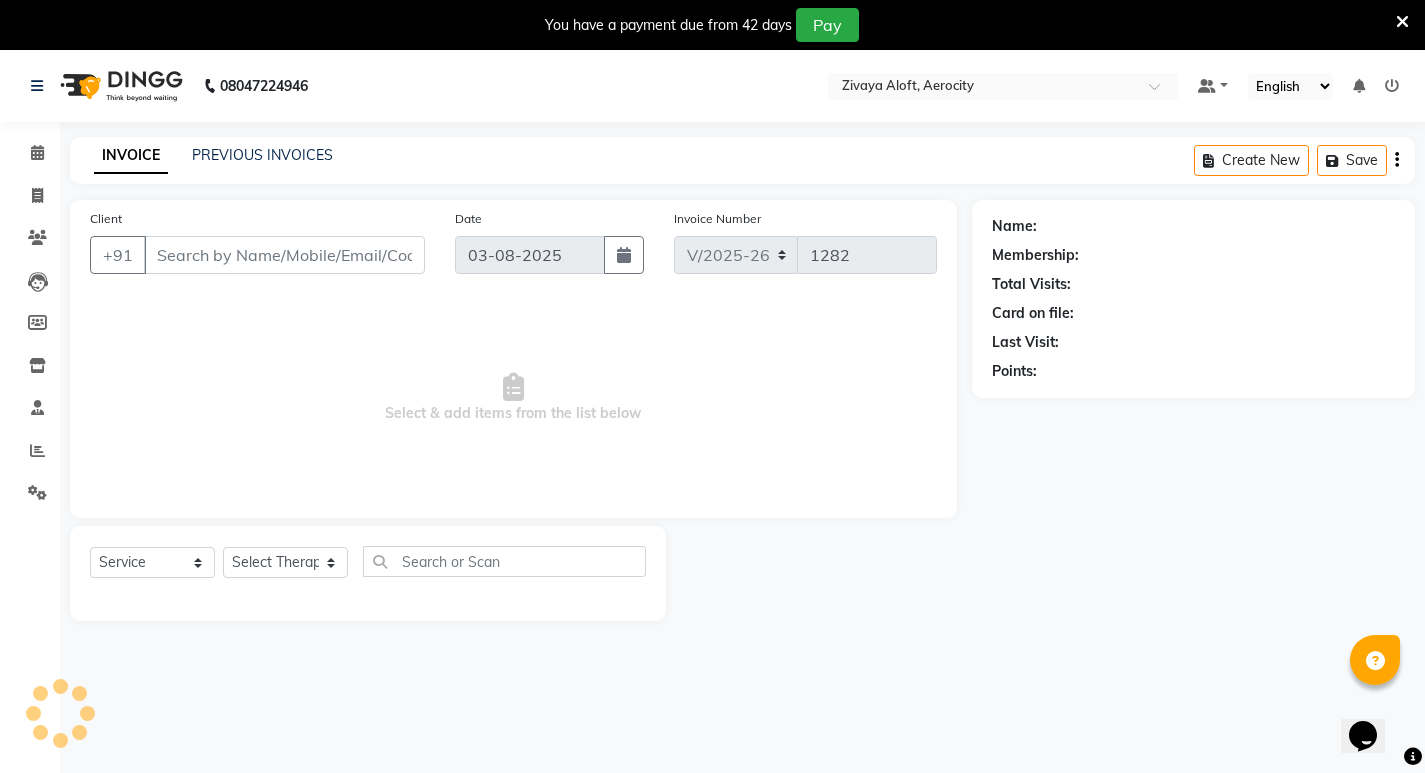 type on "[PHONE]" 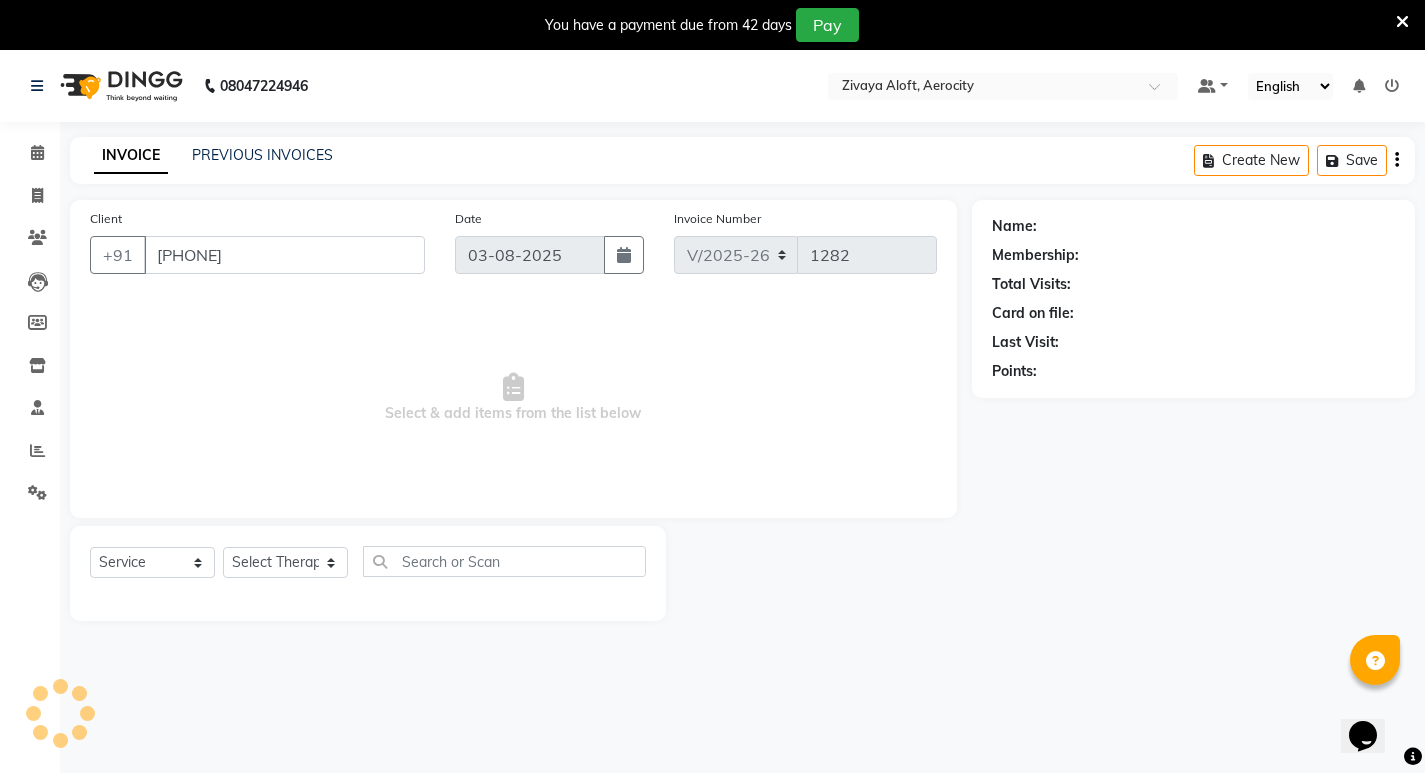 select on "48461" 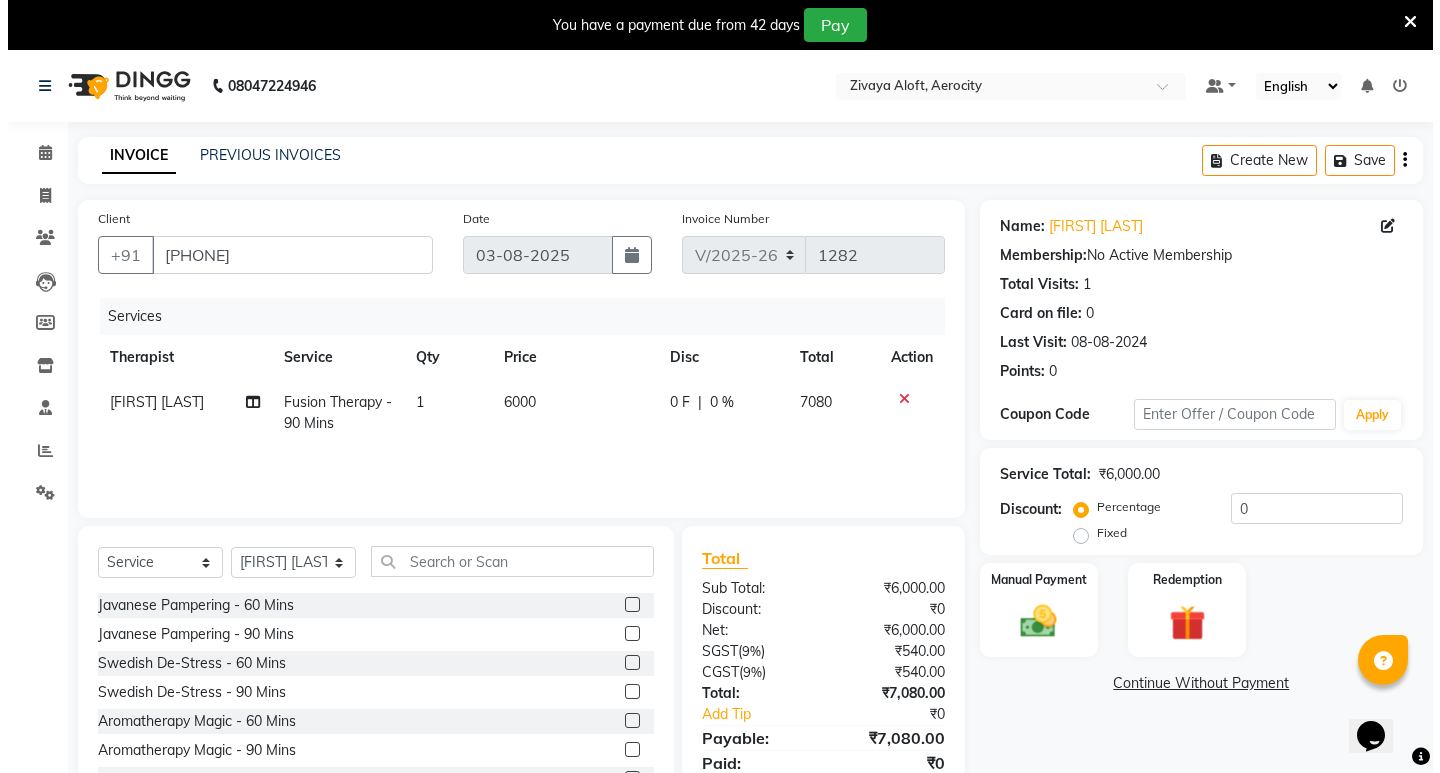 scroll, scrollTop: 78, scrollLeft: 0, axis: vertical 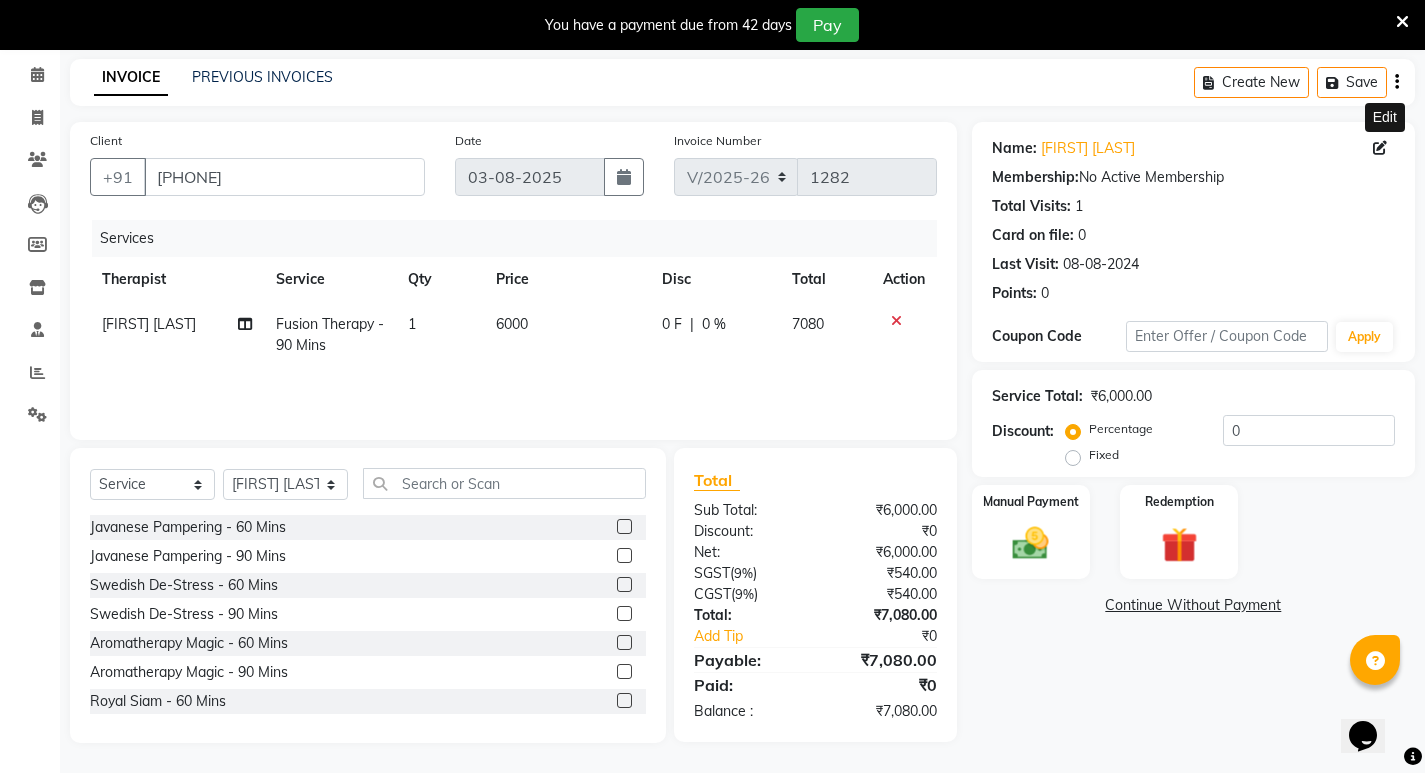 click 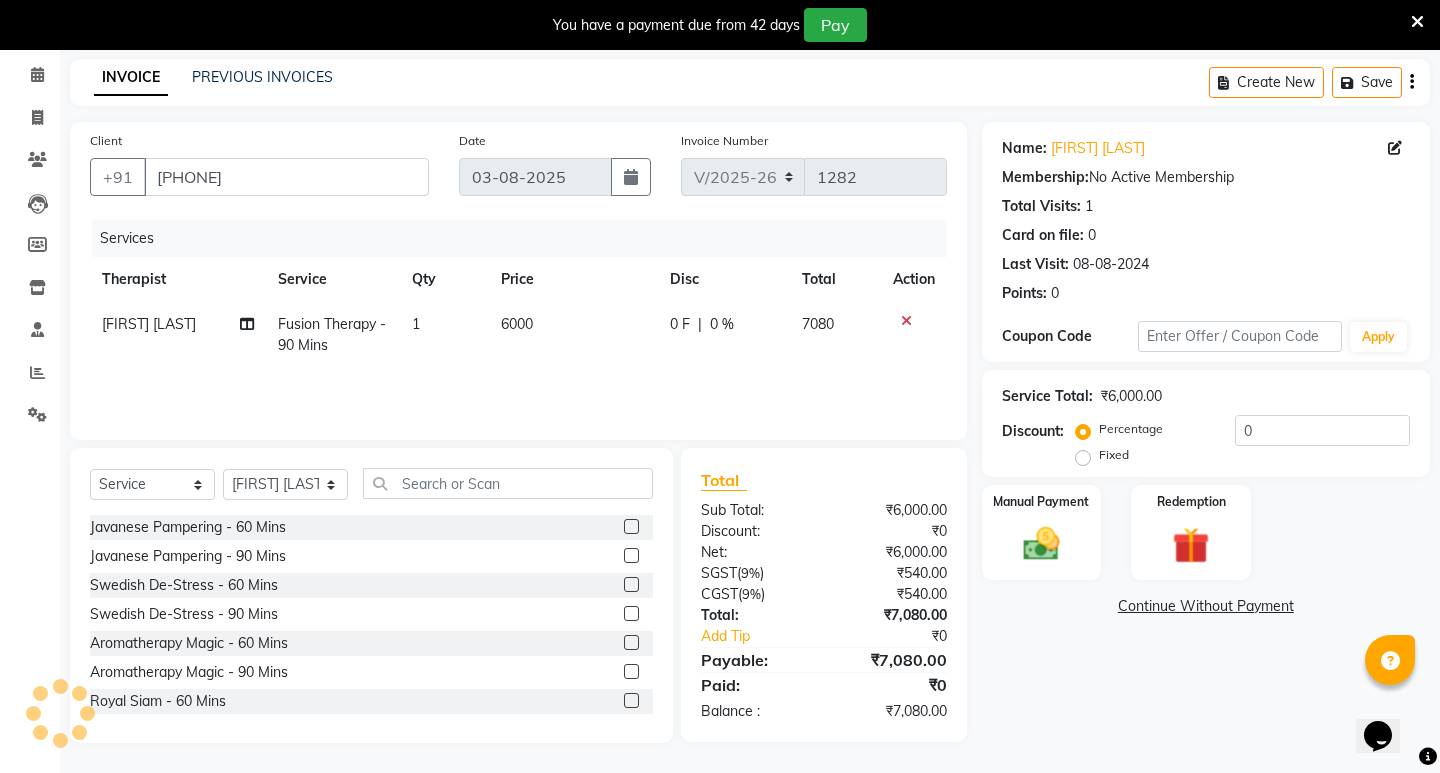 select on "male" 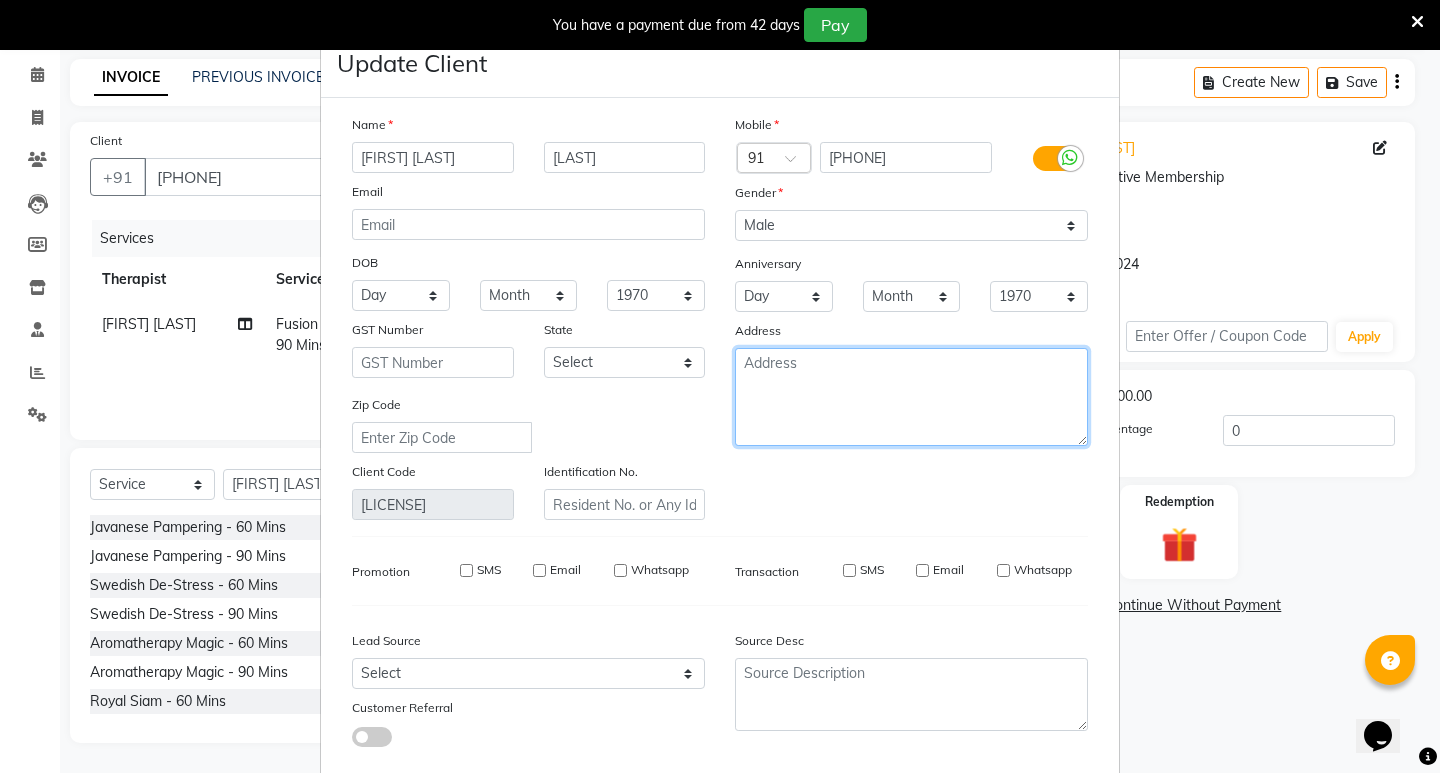 click at bounding box center [911, 397] 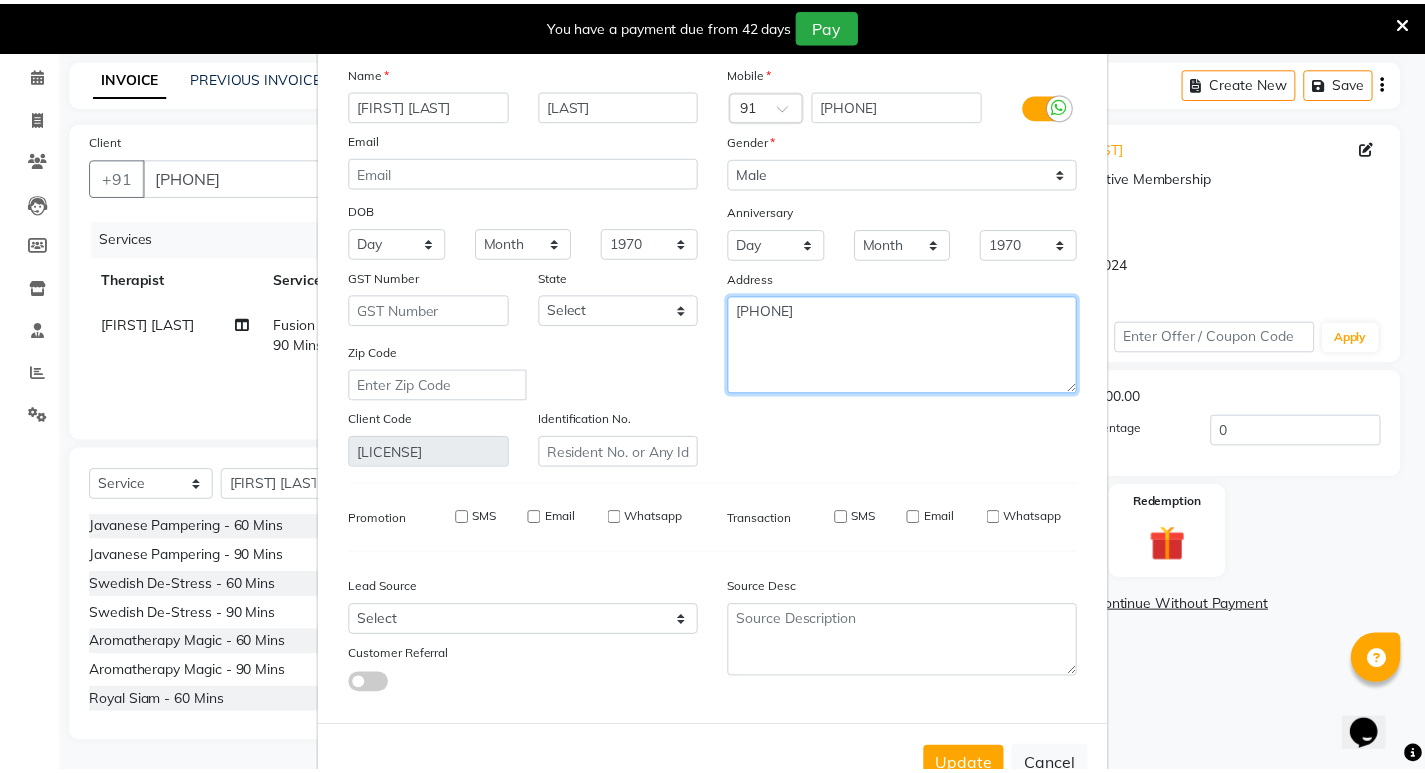 scroll, scrollTop: 114, scrollLeft: 0, axis: vertical 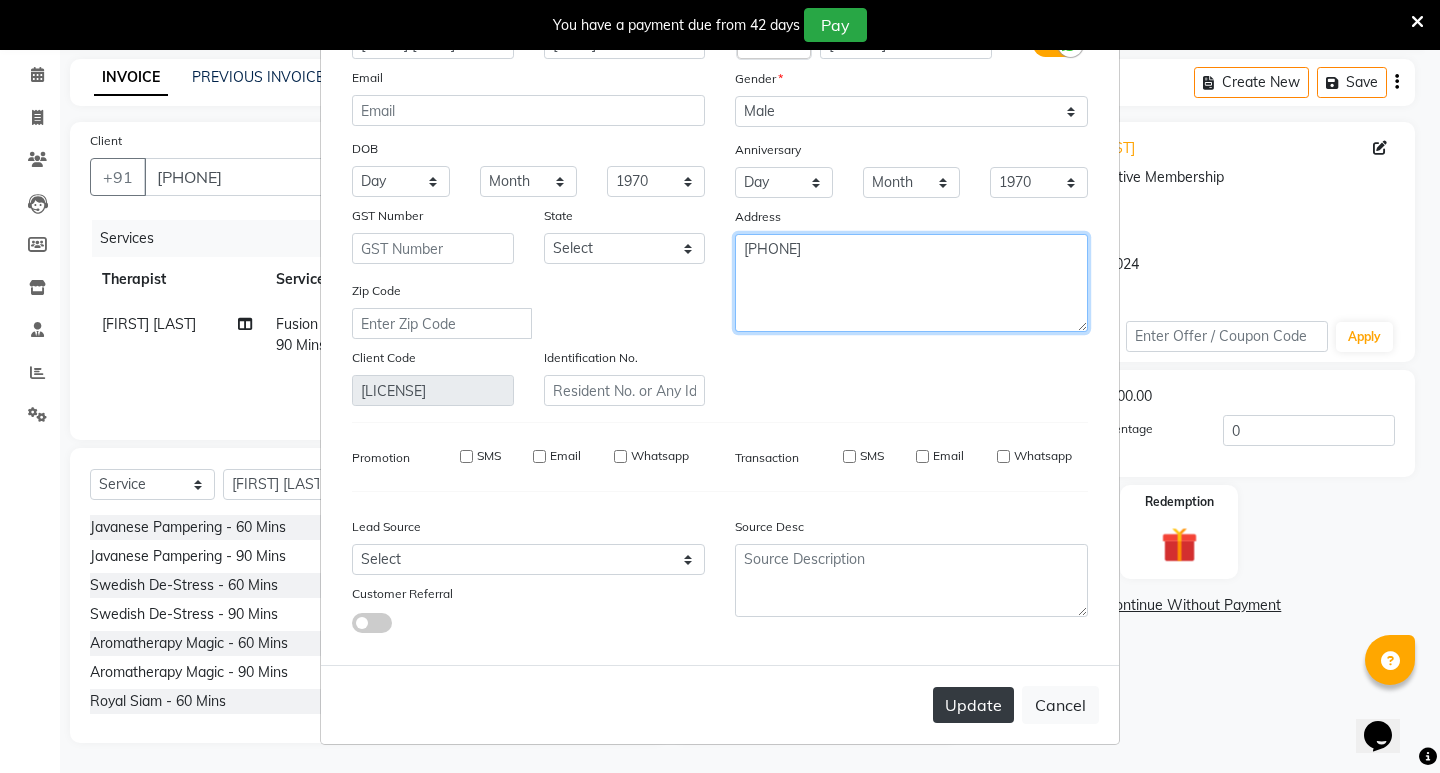 type on "[PHONE]" 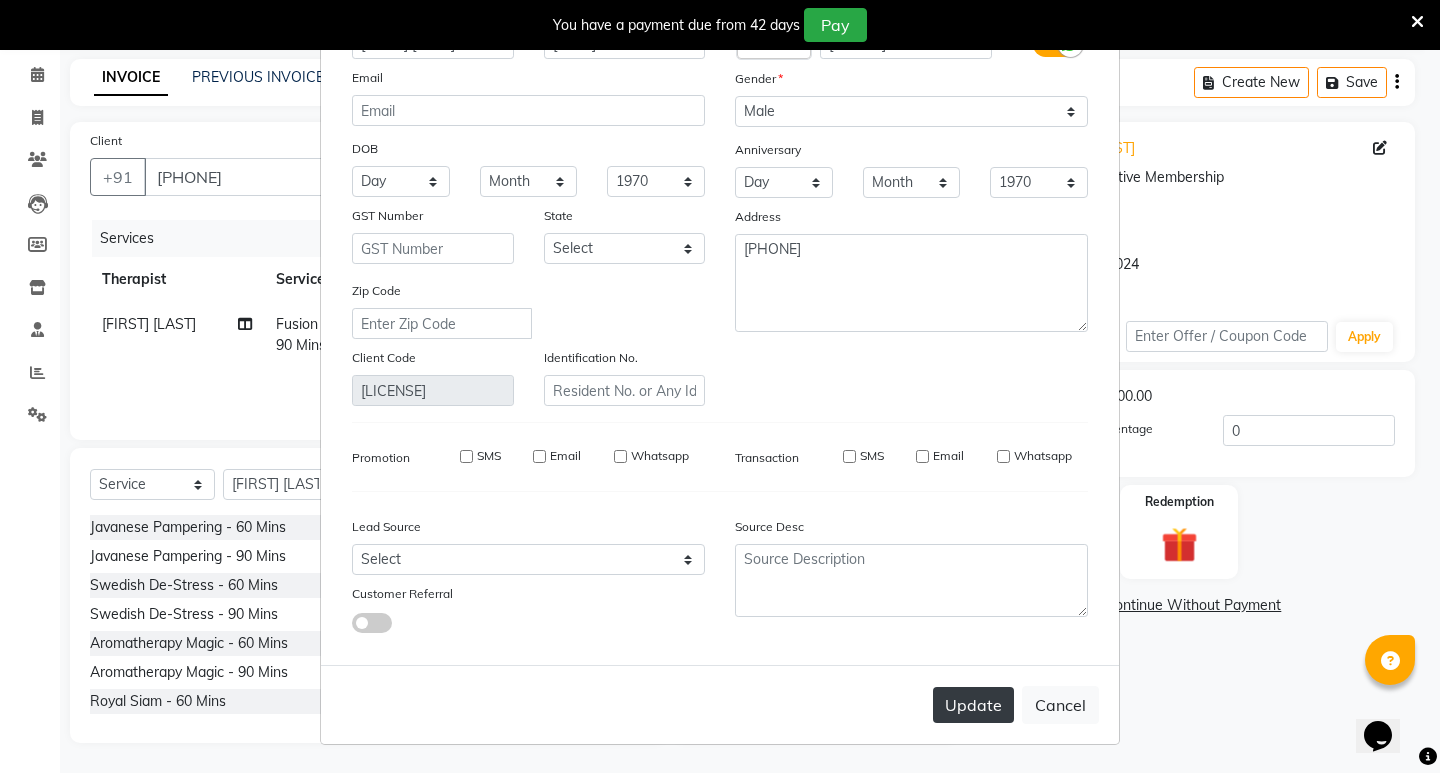click on "Update" at bounding box center (973, 705) 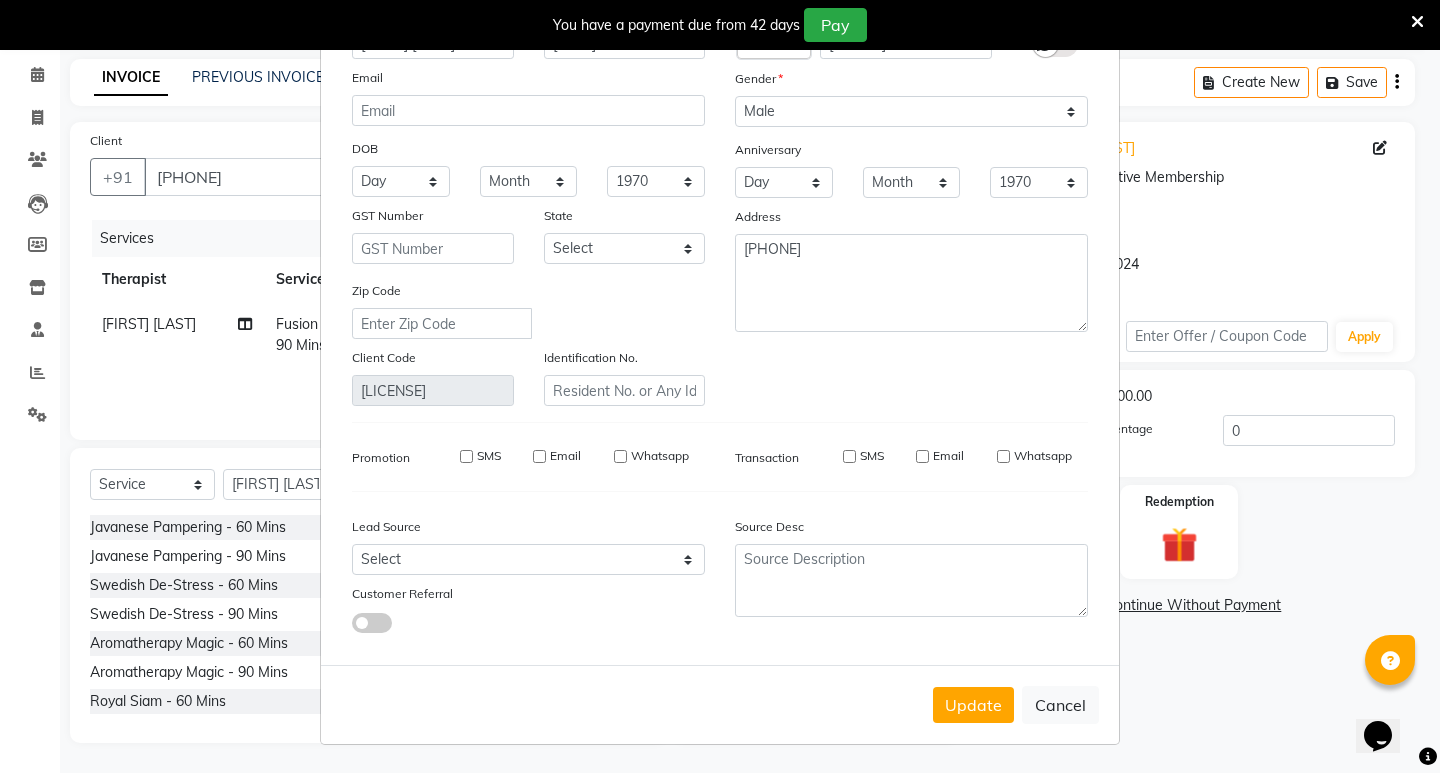 type 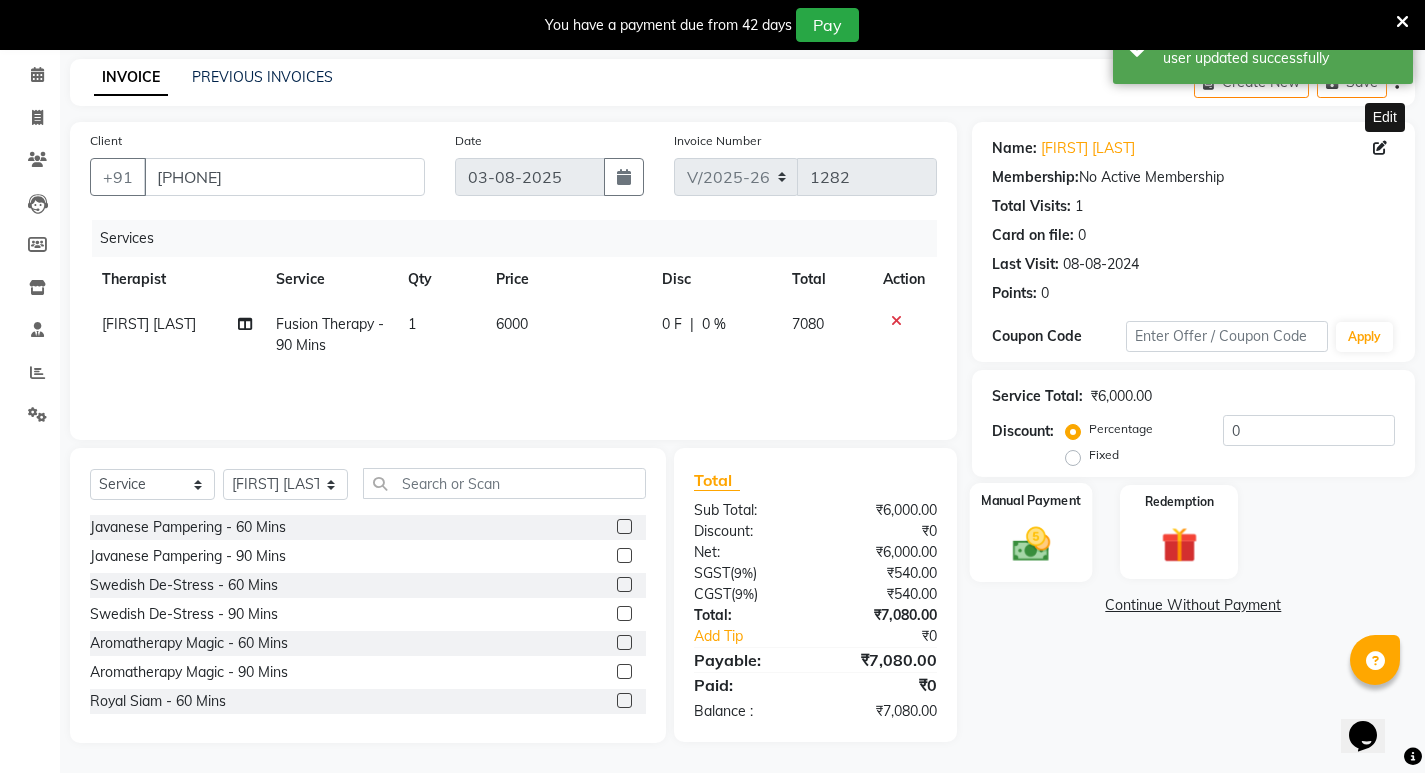 click 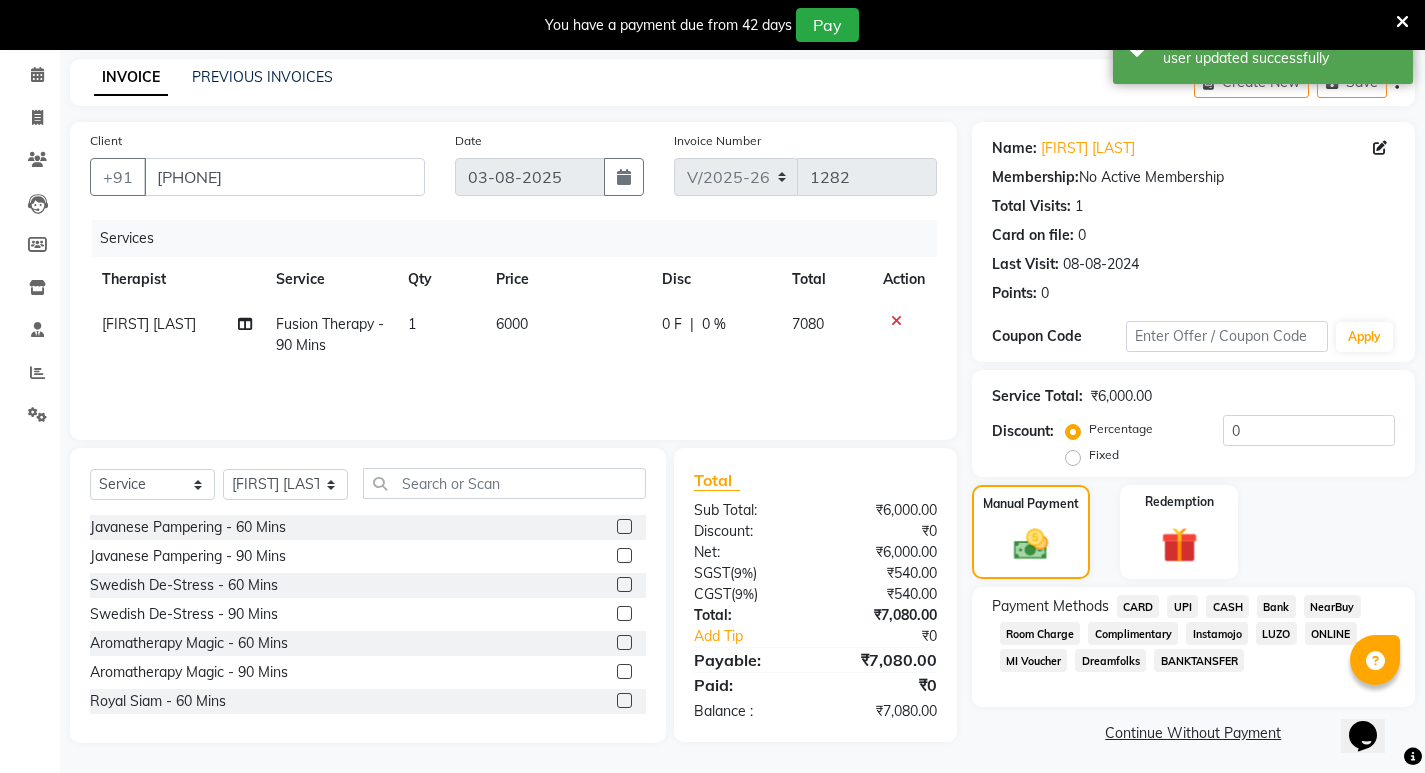 click on "CARD" 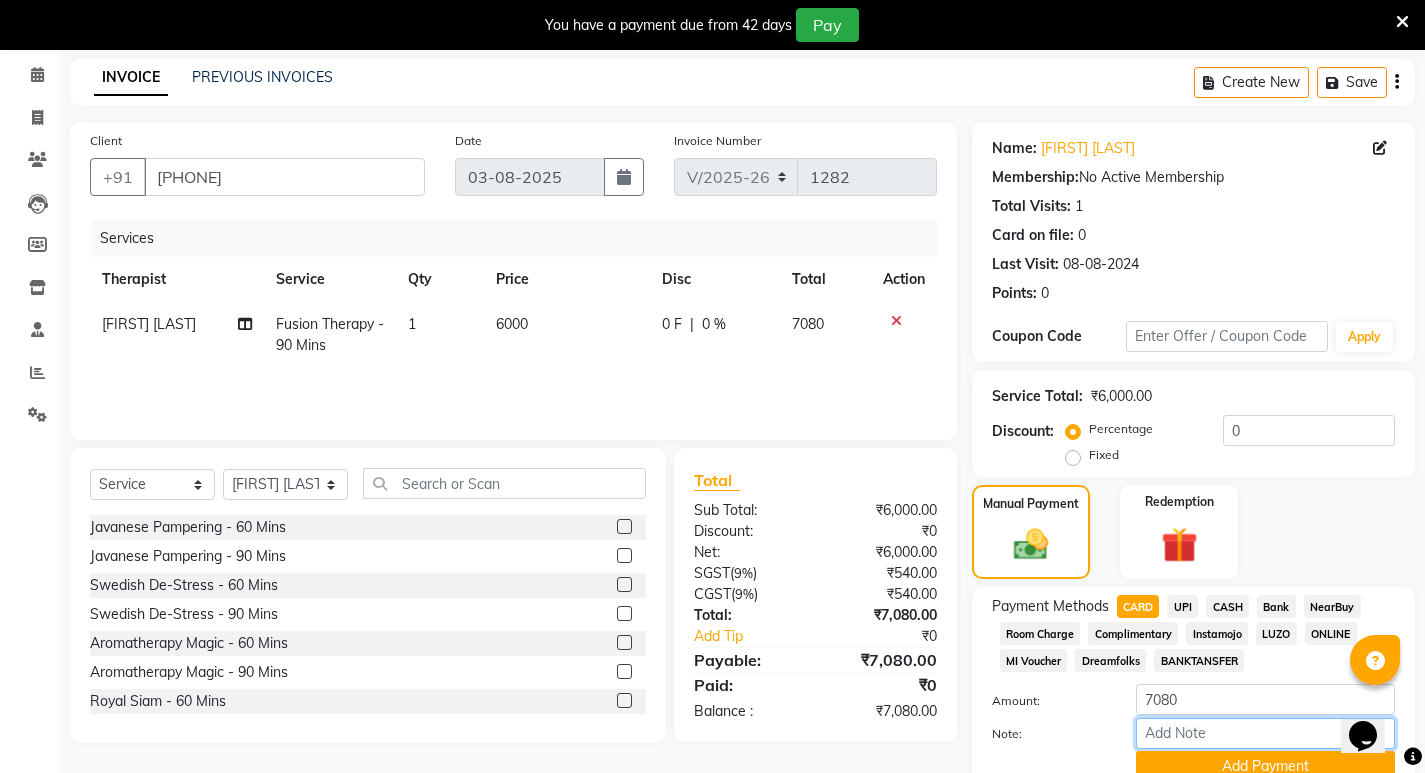 click on "Note:" at bounding box center (1265, 733) 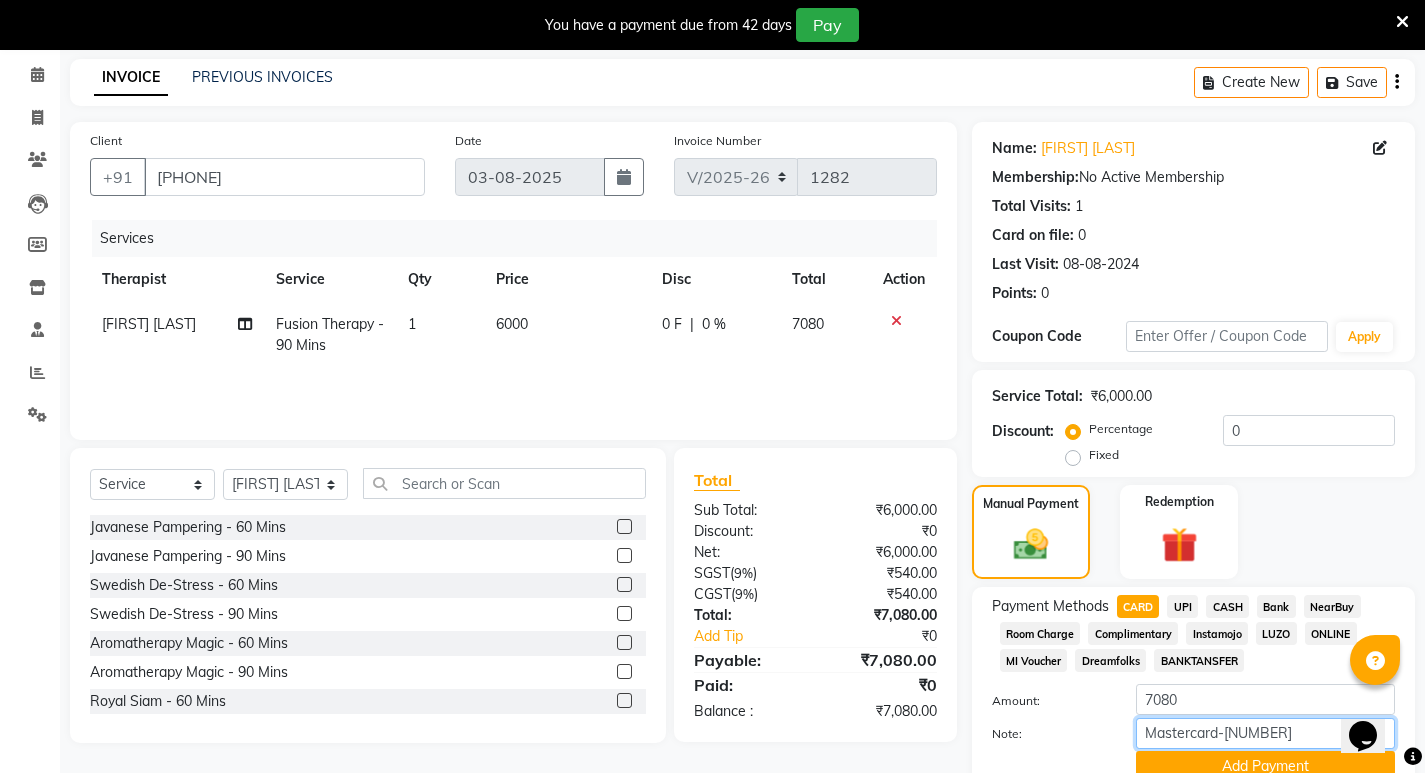 scroll, scrollTop: 166, scrollLeft: 0, axis: vertical 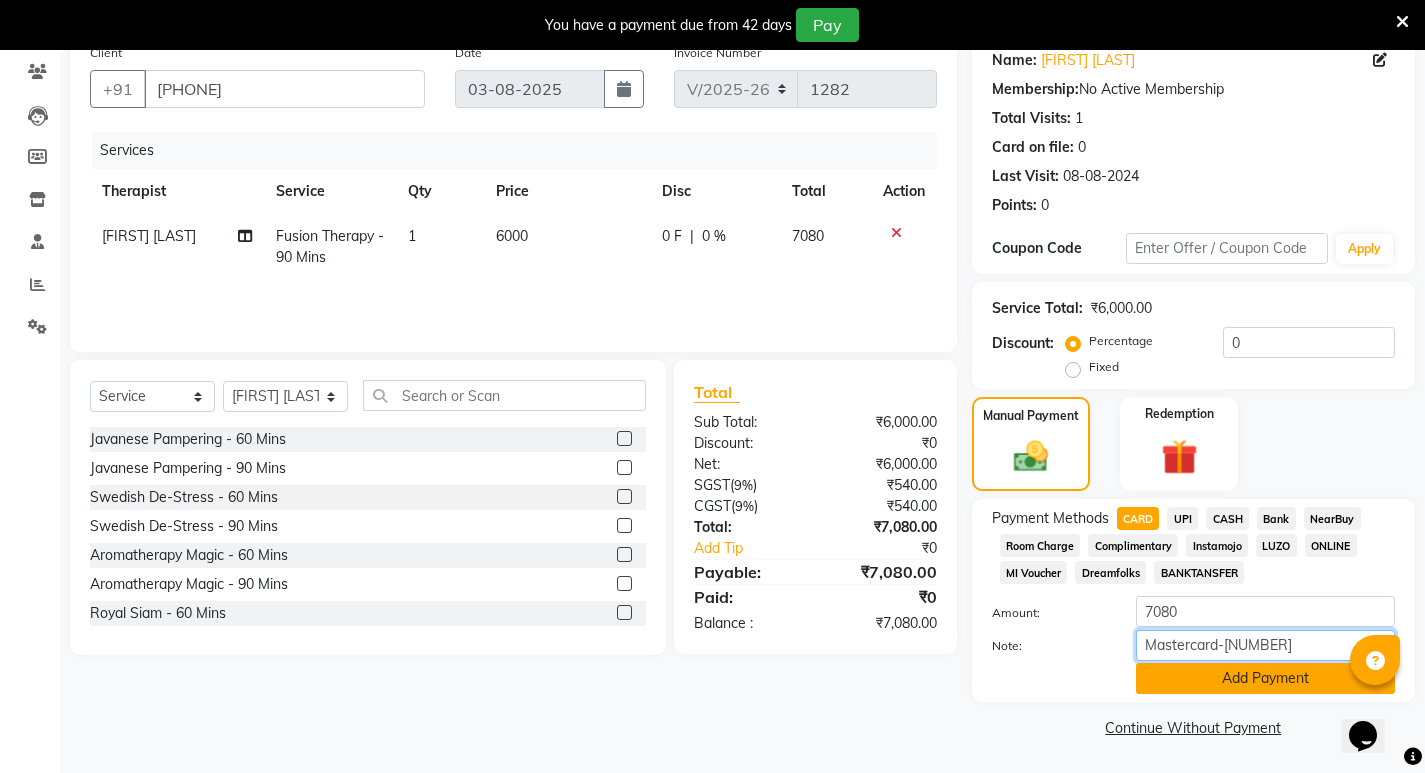 type on "Mastercard-[NUMBER]" 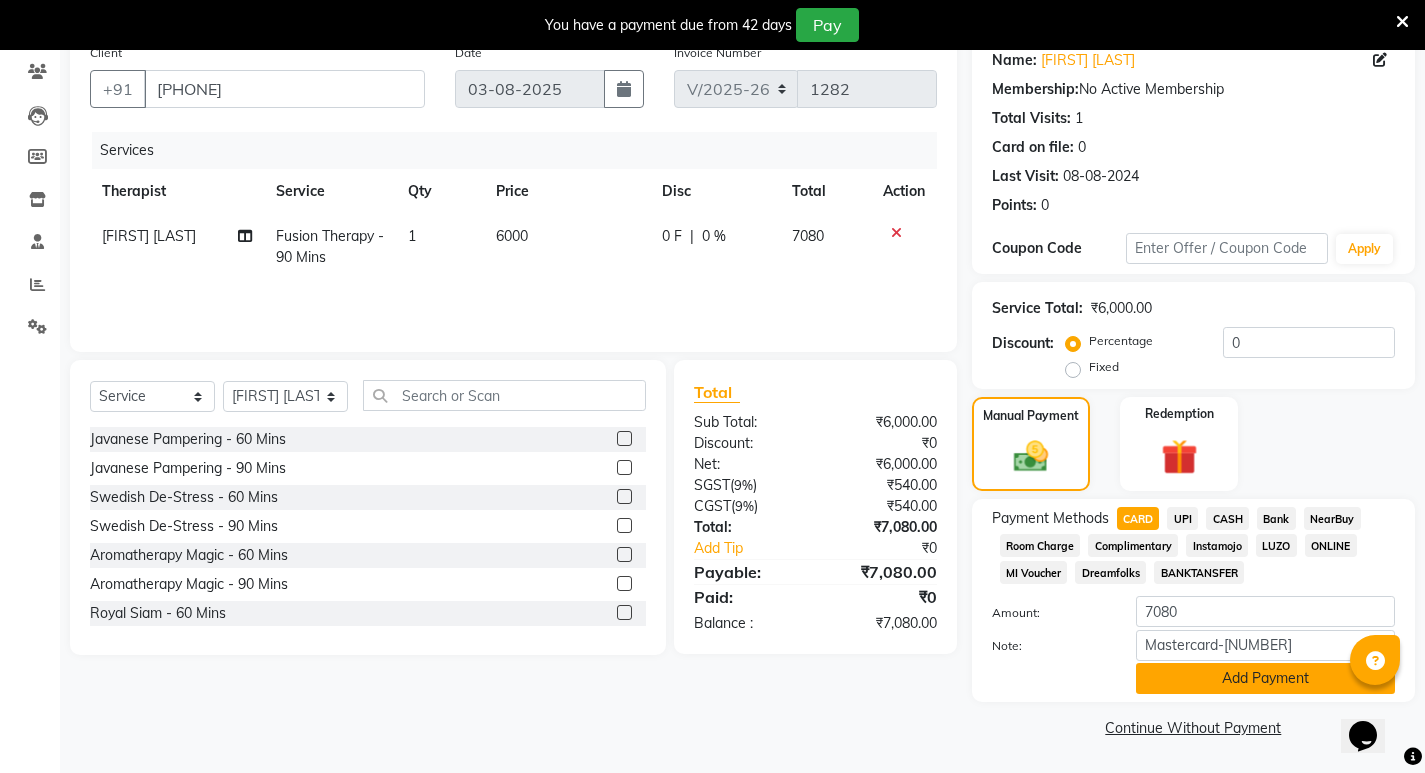 click on "Add Payment" 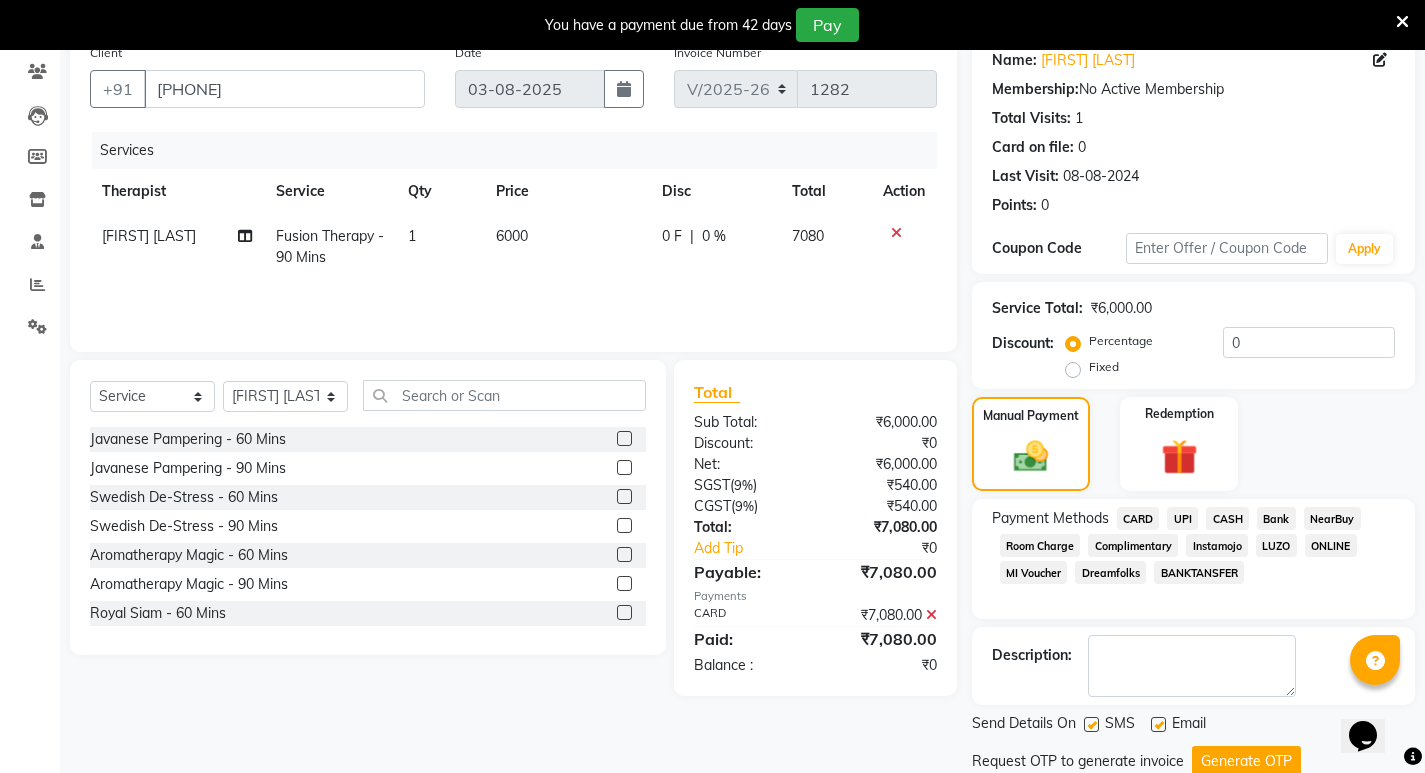 scroll, scrollTop: 235, scrollLeft: 0, axis: vertical 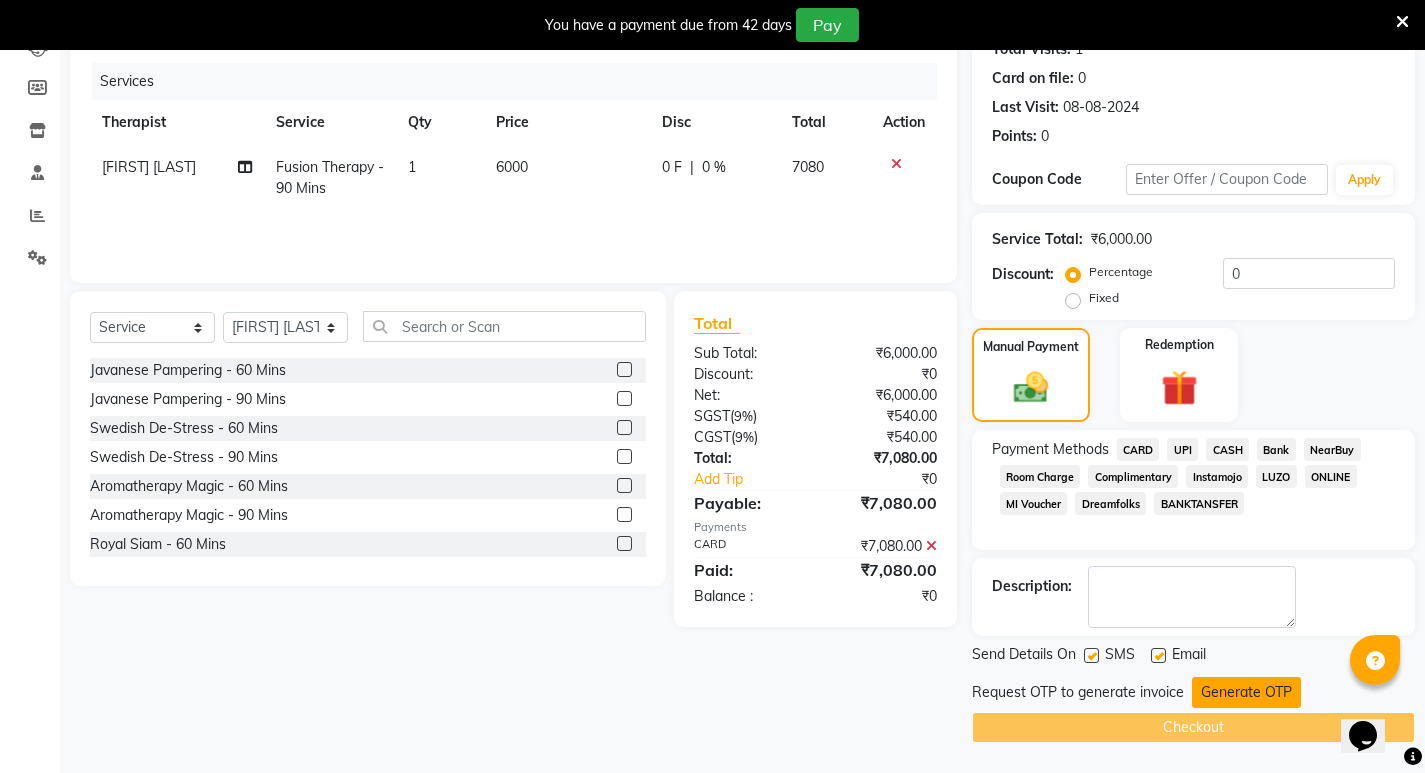 click on "Generate OTP" 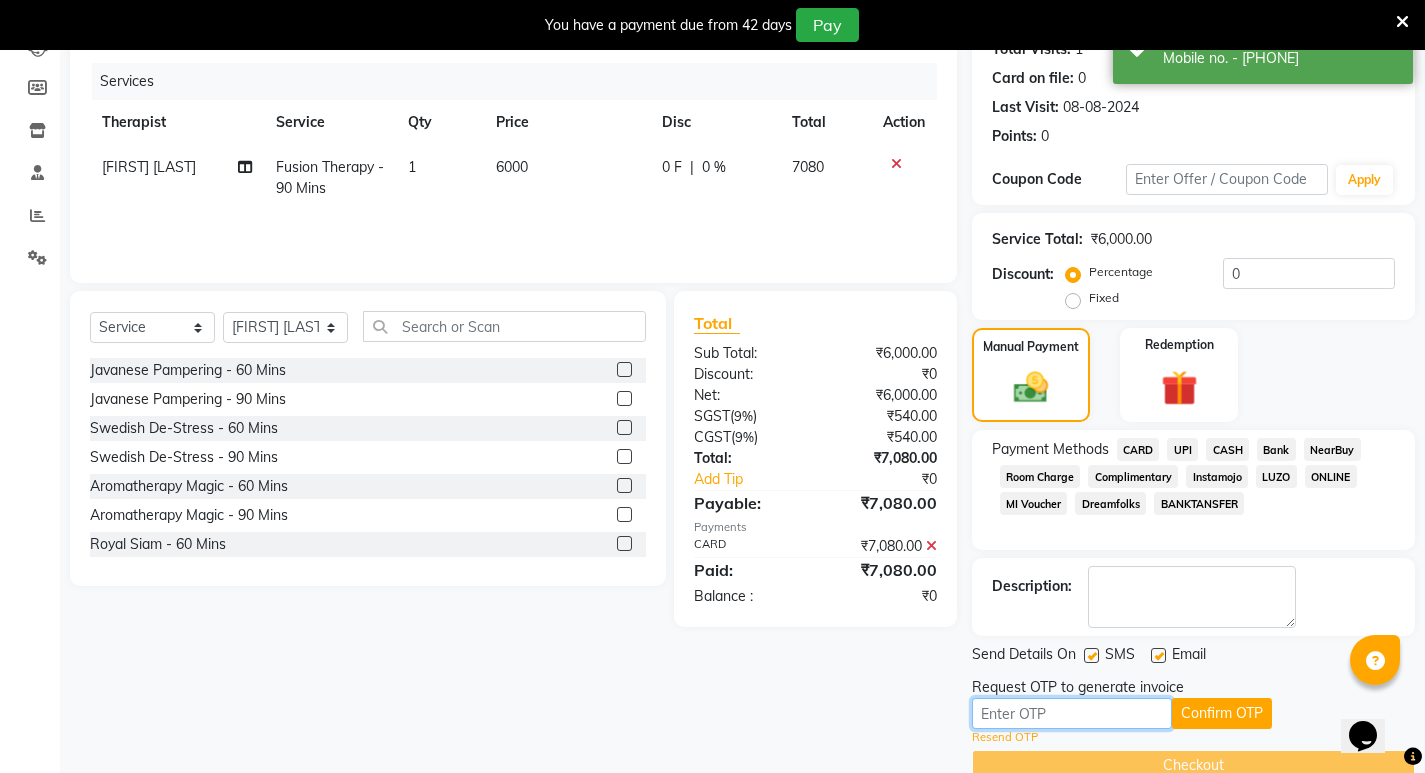 click at bounding box center (1072, 713) 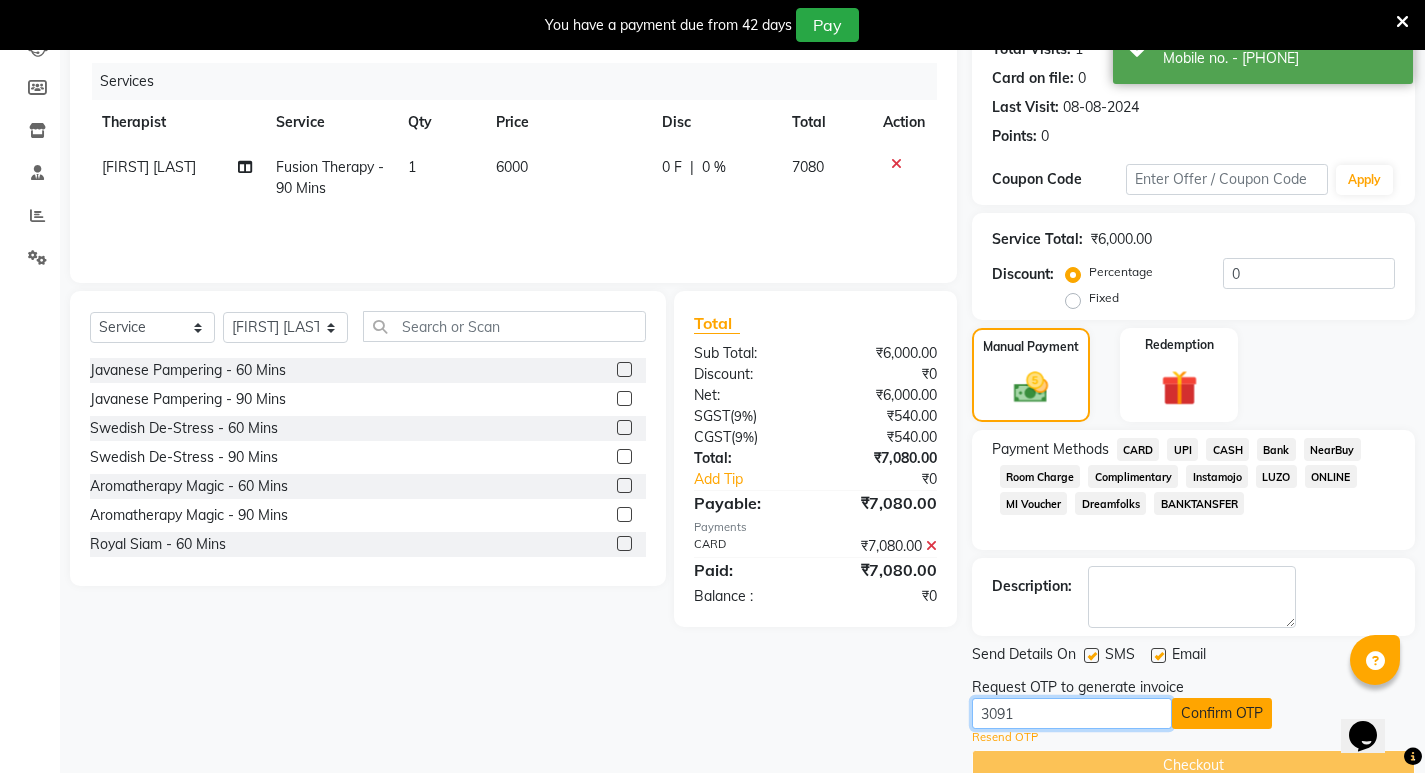 type on "3091" 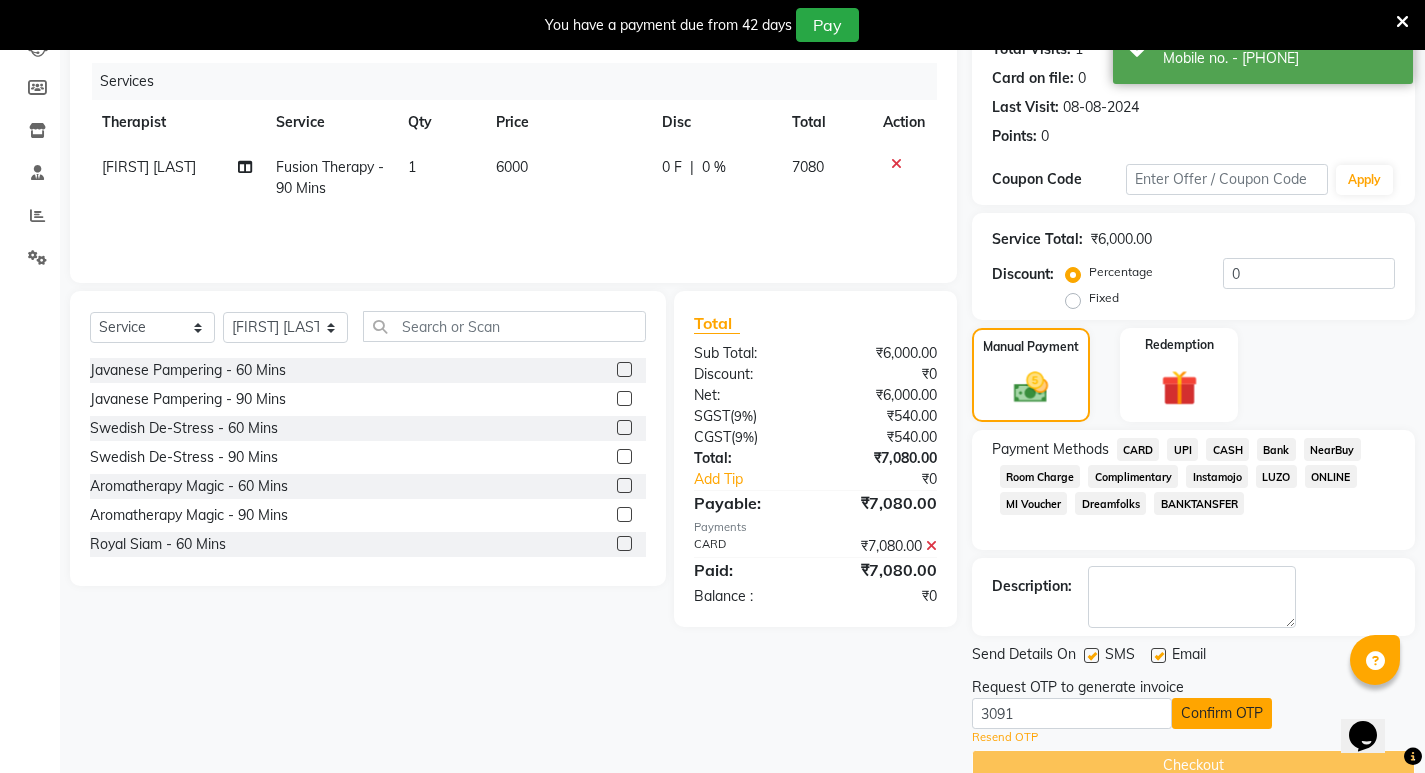 click on "Confirm OTP" 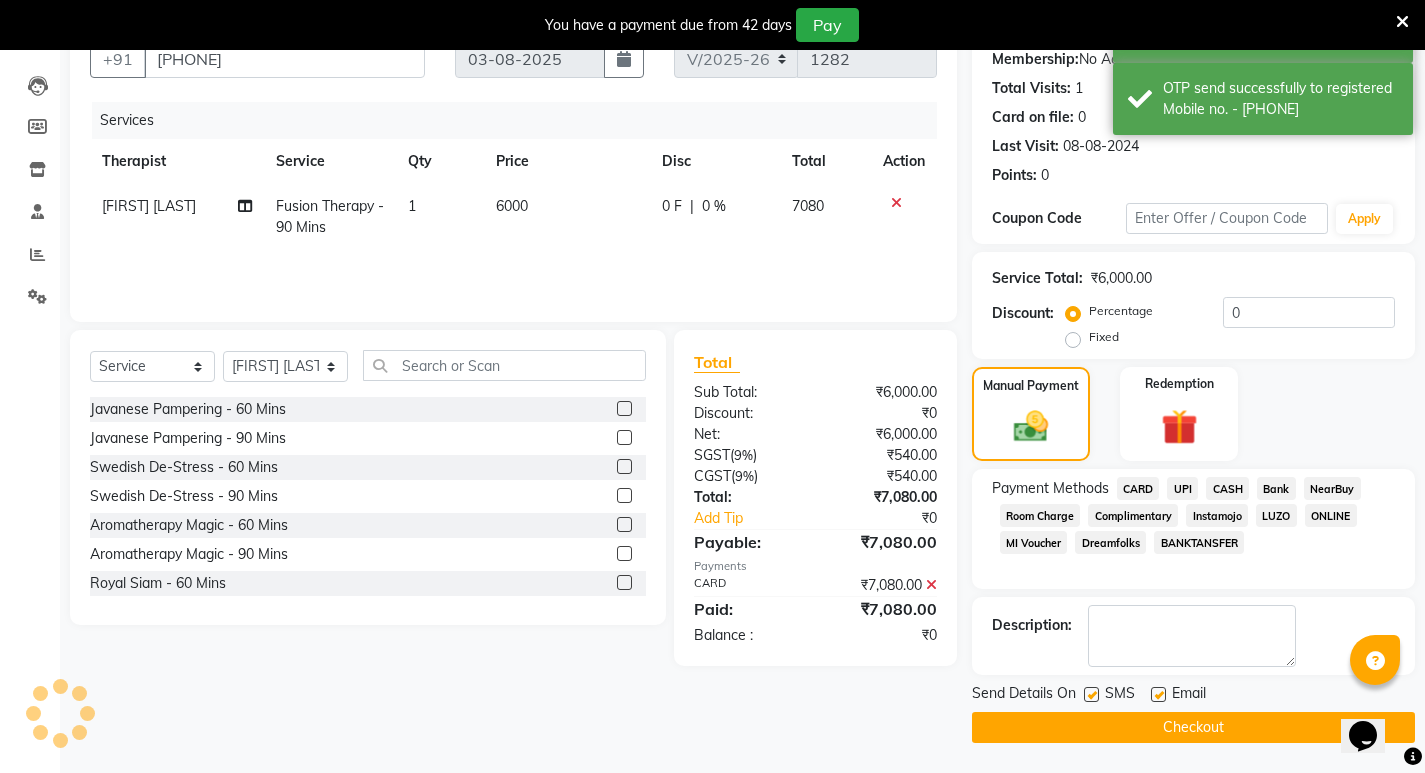 scroll, scrollTop: 196, scrollLeft: 0, axis: vertical 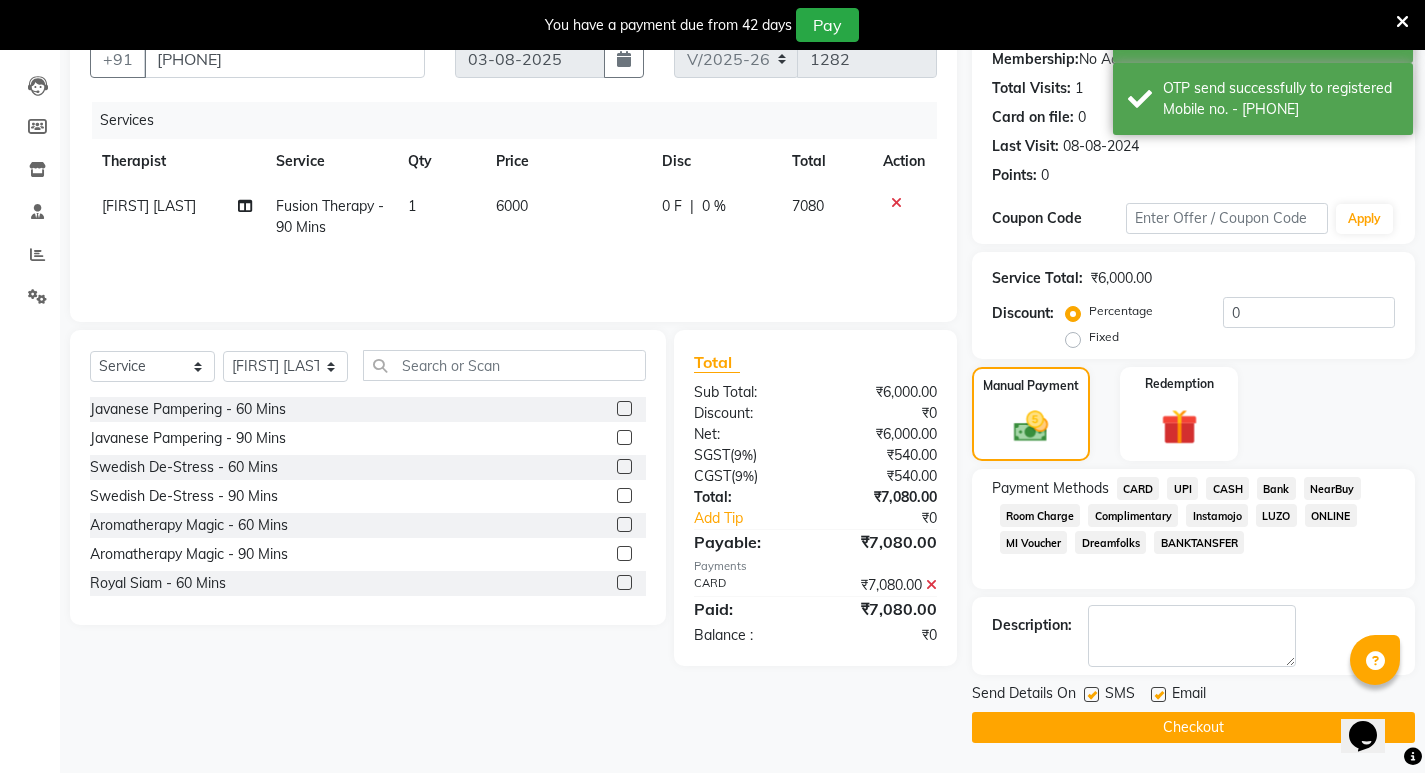 click on "Checkout" 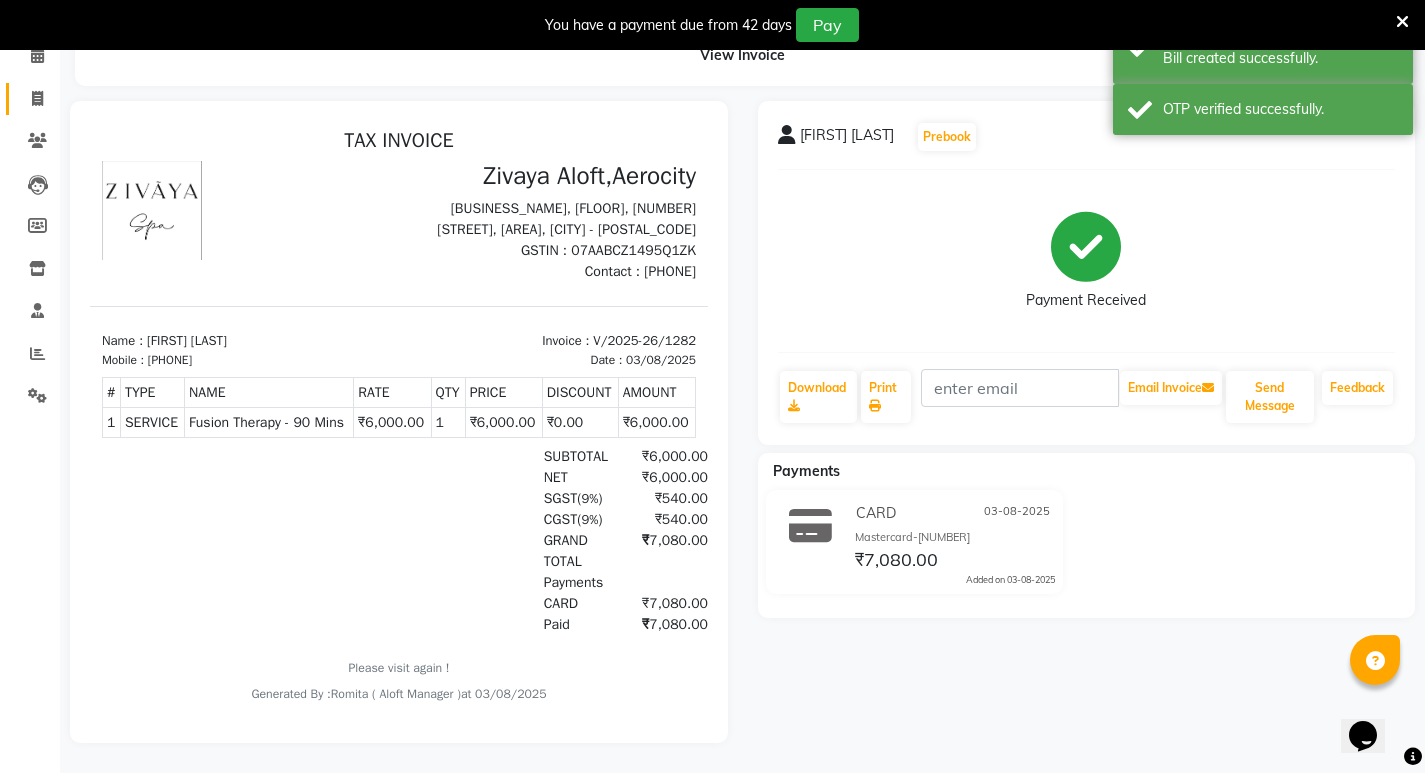 scroll, scrollTop: 0, scrollLeft: 0, axis: both 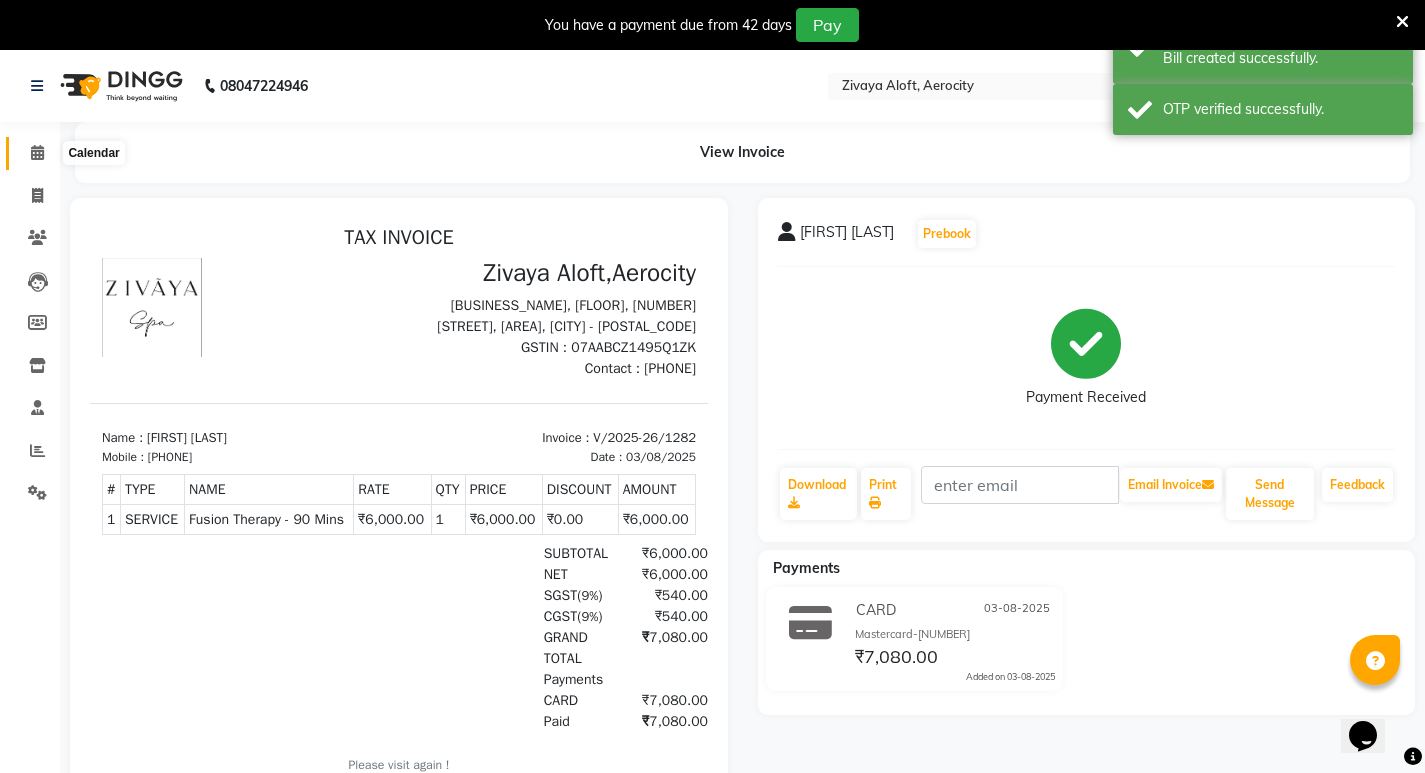 click 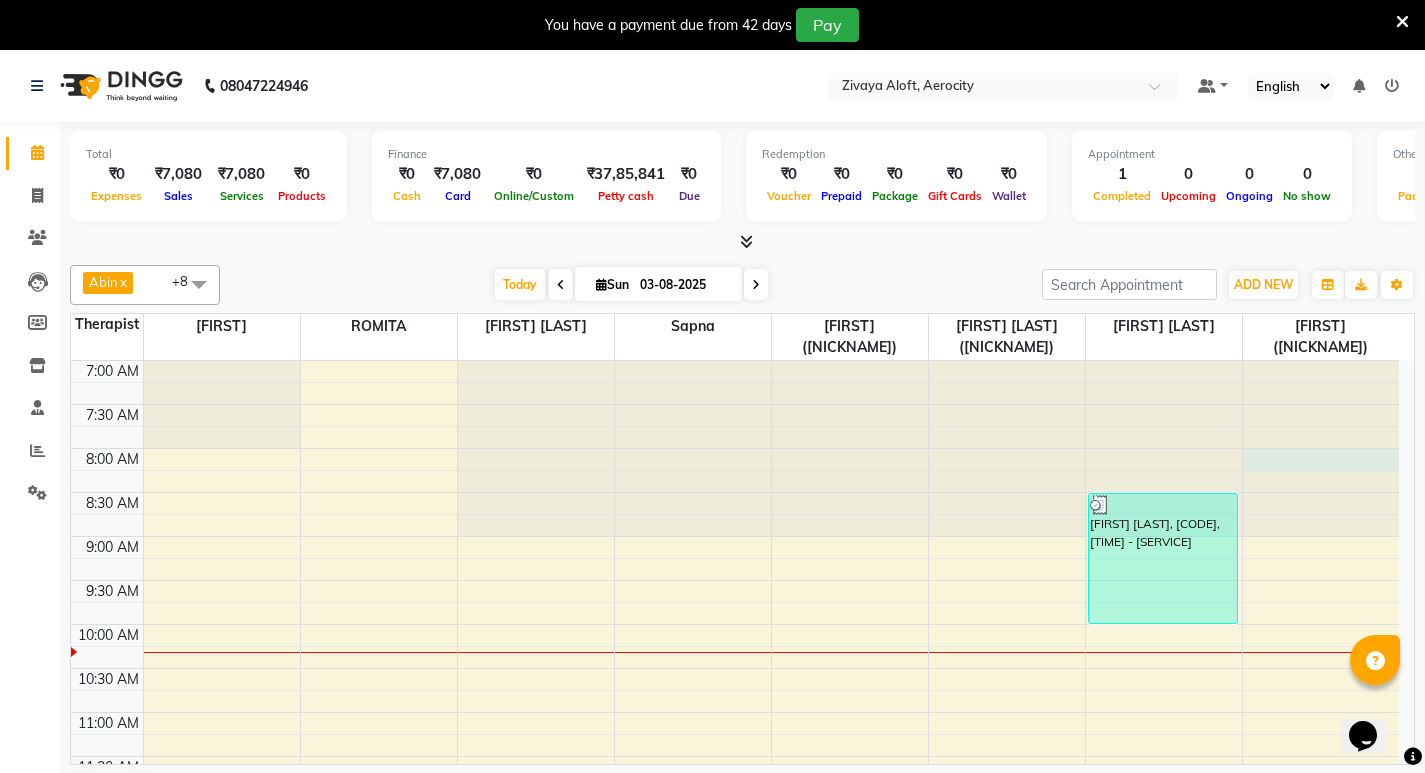 click at bounding box center [1321, 361] 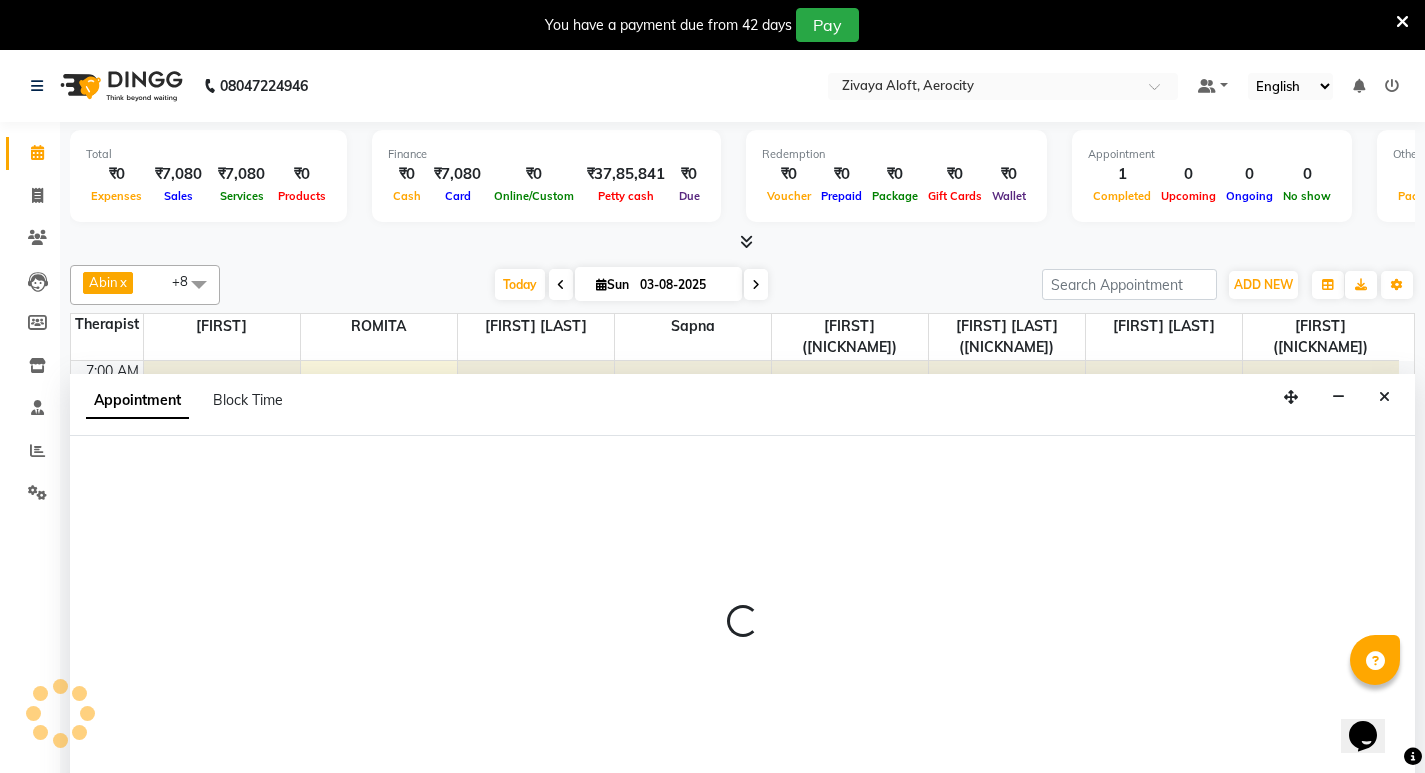 select on "48462" 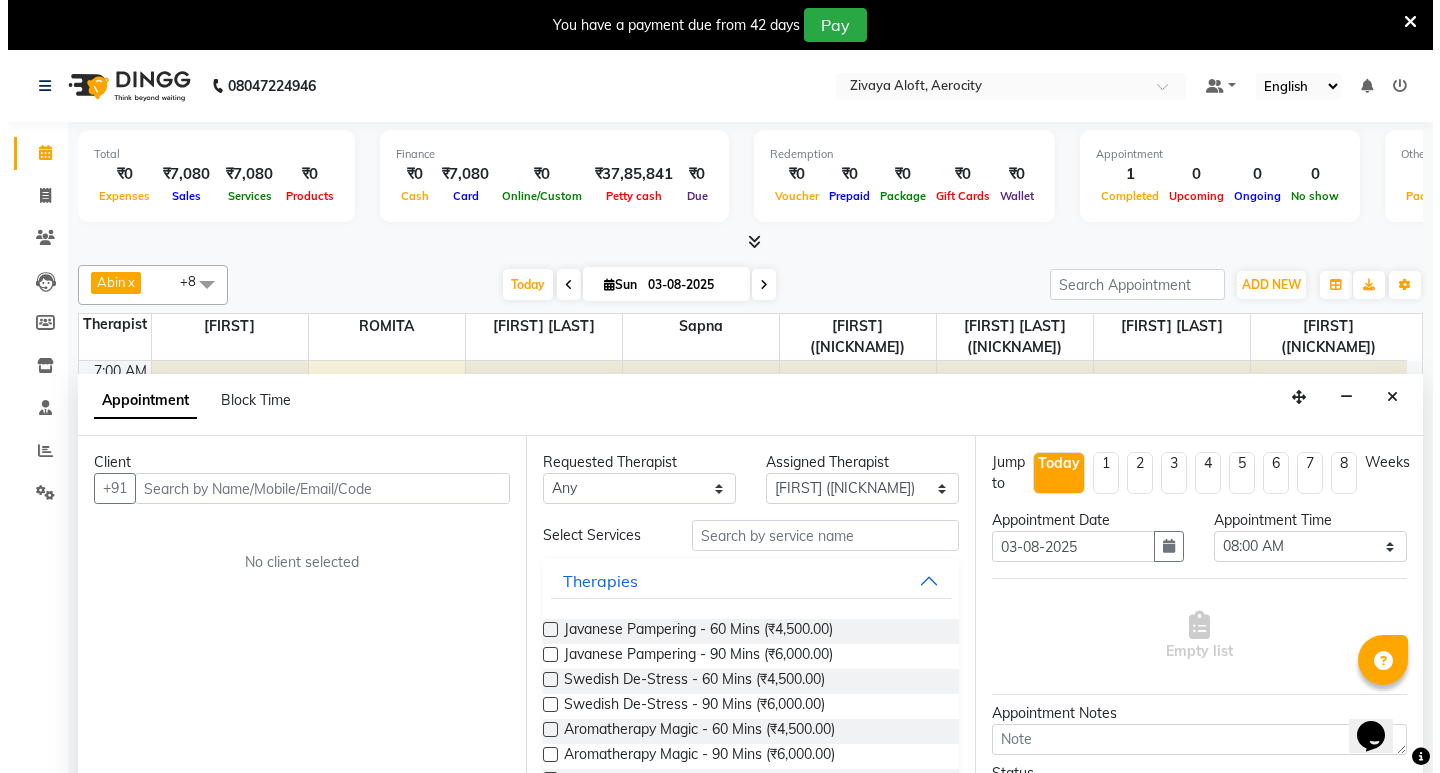 scroll, scrollTop: 51, scrollLeft: 0, axis: vertical 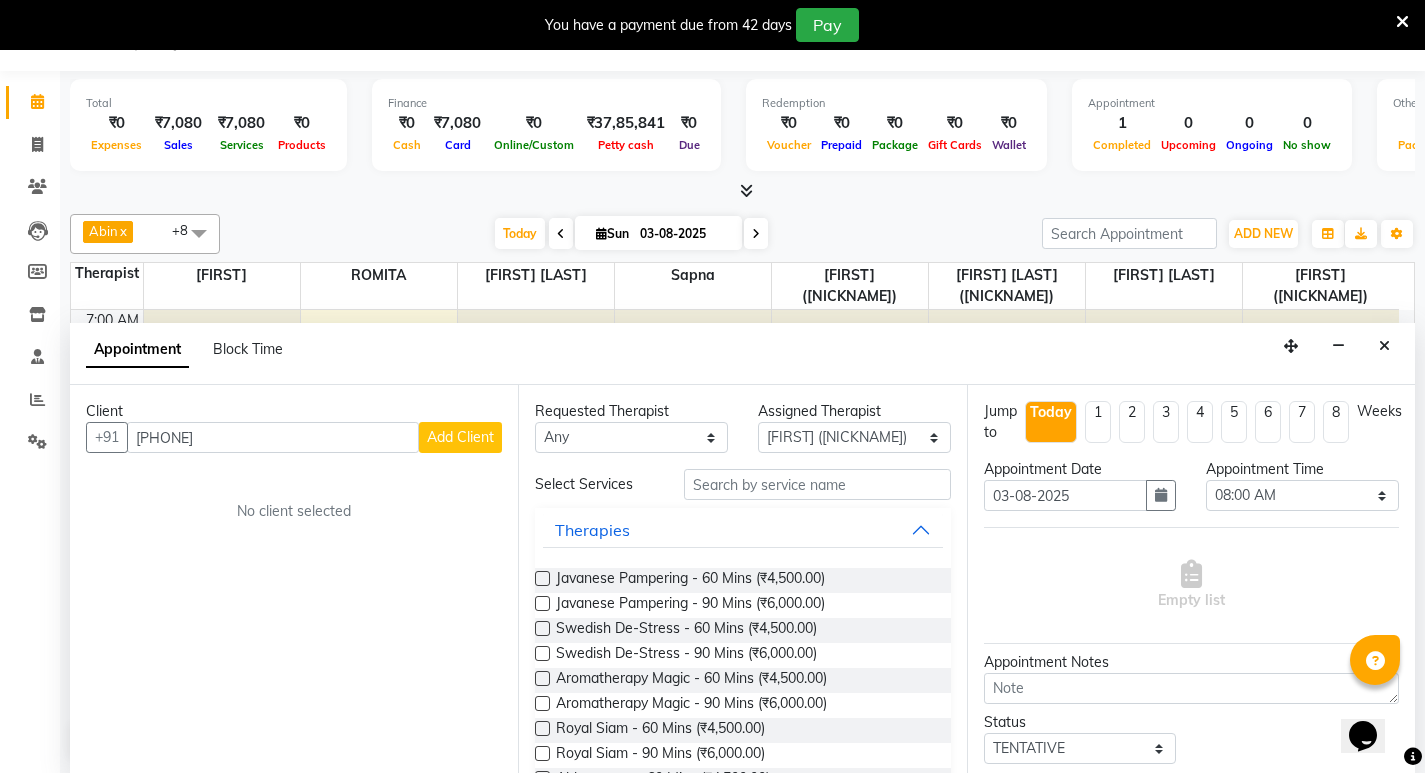 type on "[PHONE]" 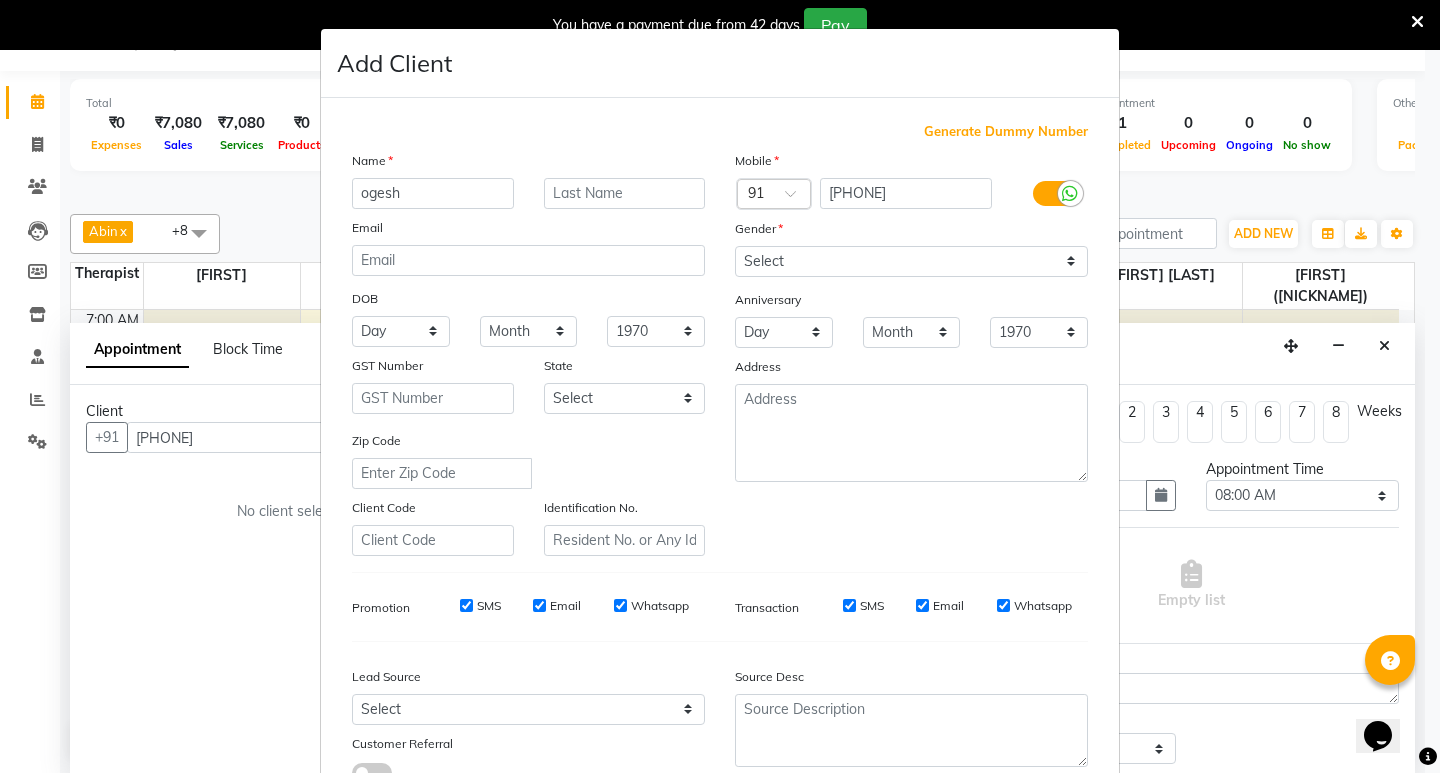 click on "ogesh" at bounding box center [433, 193] 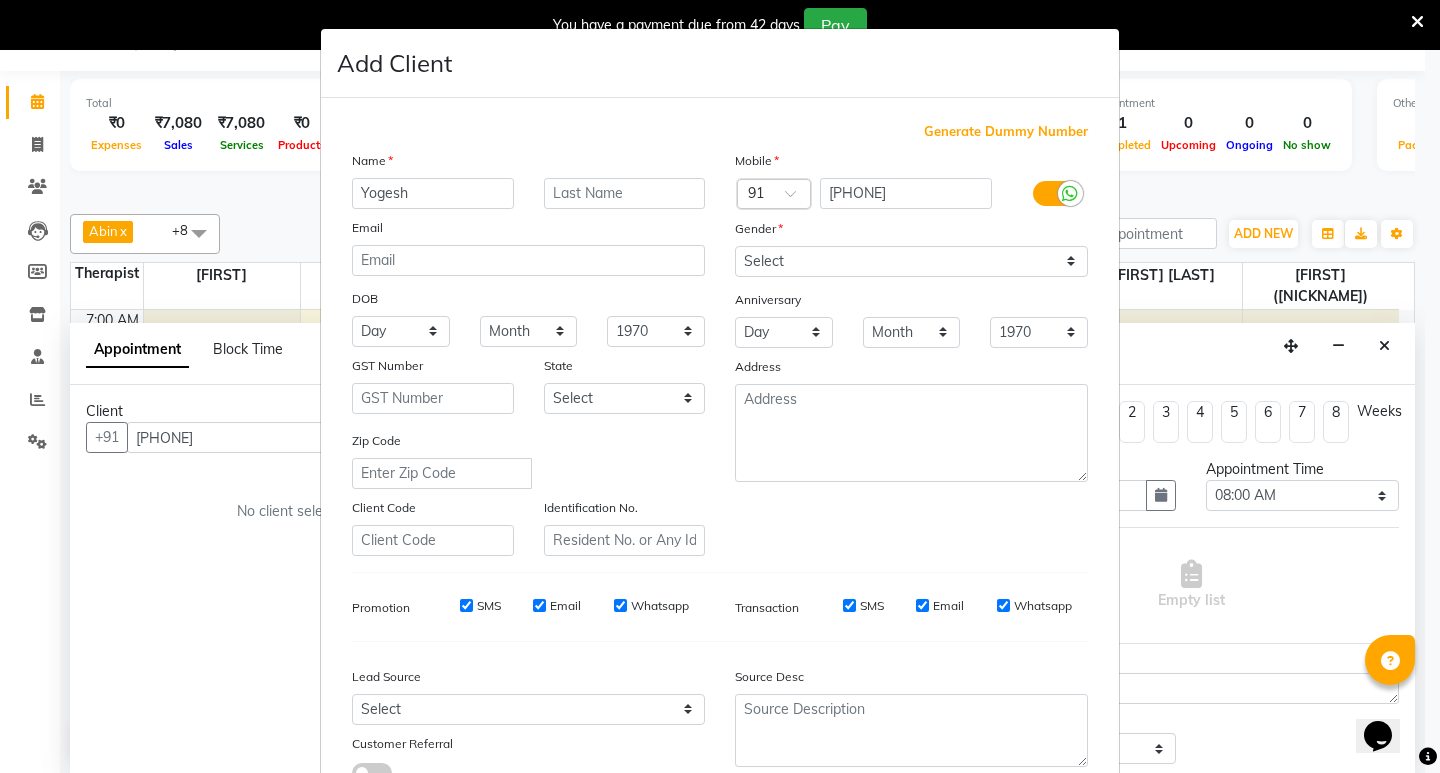 type on "Yogesh" 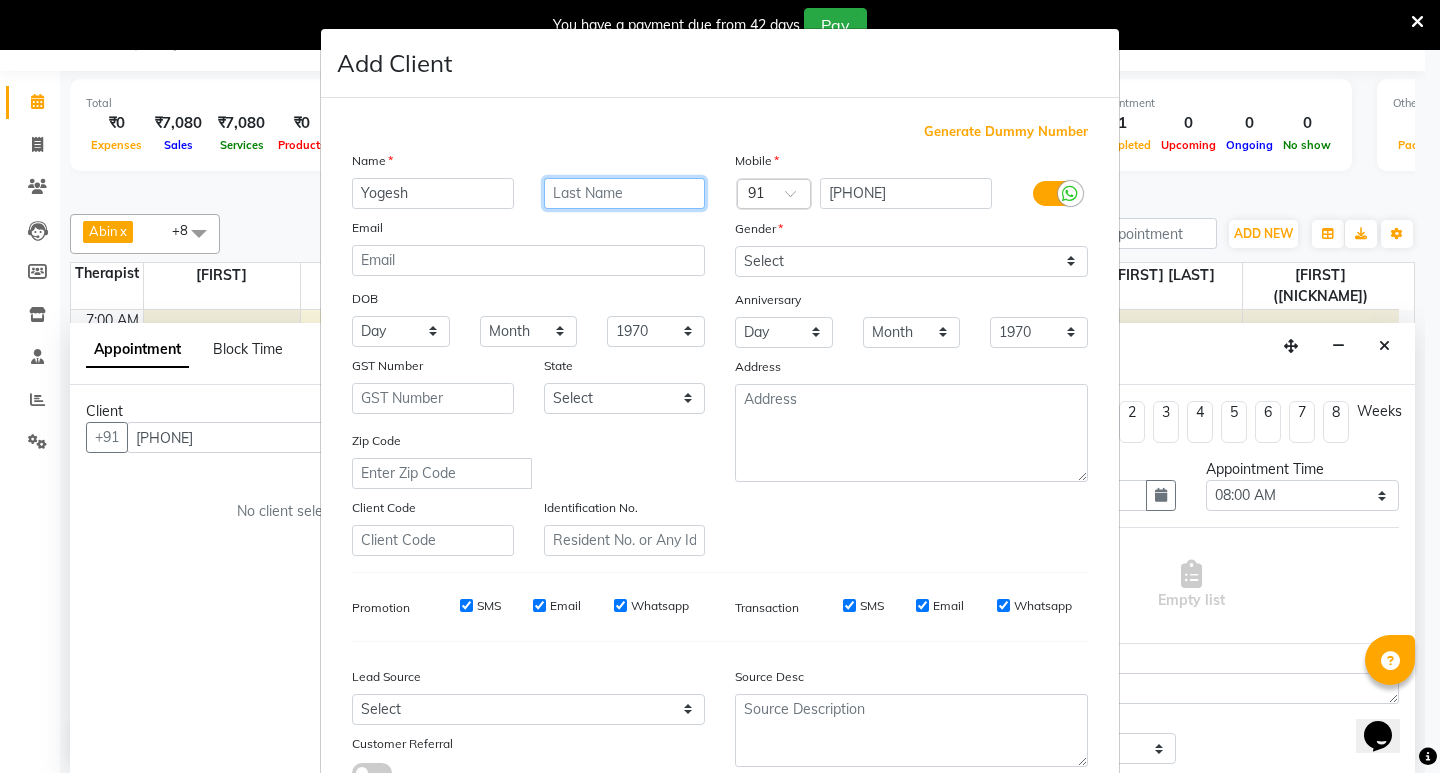 click at bounding box center [625, 193] 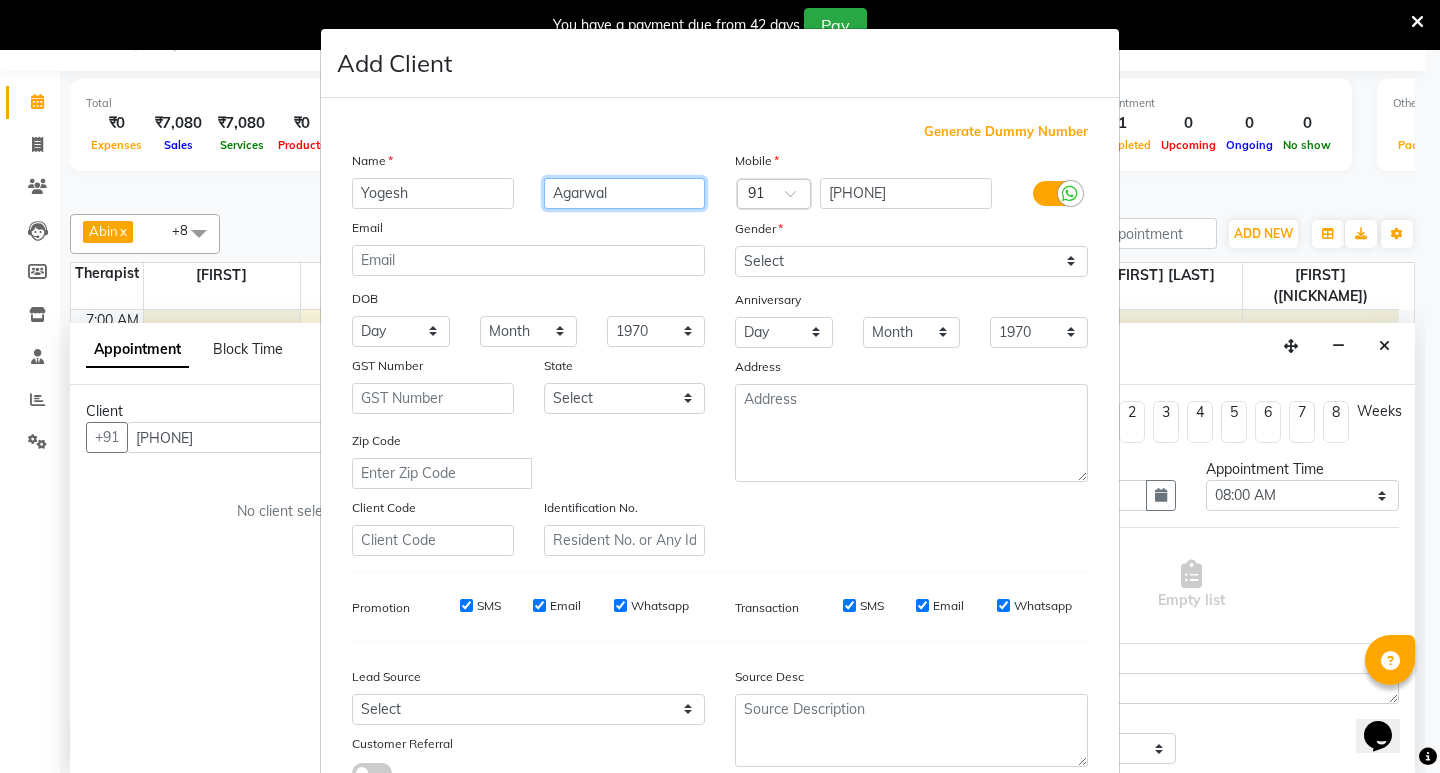 type on "Agarwal" 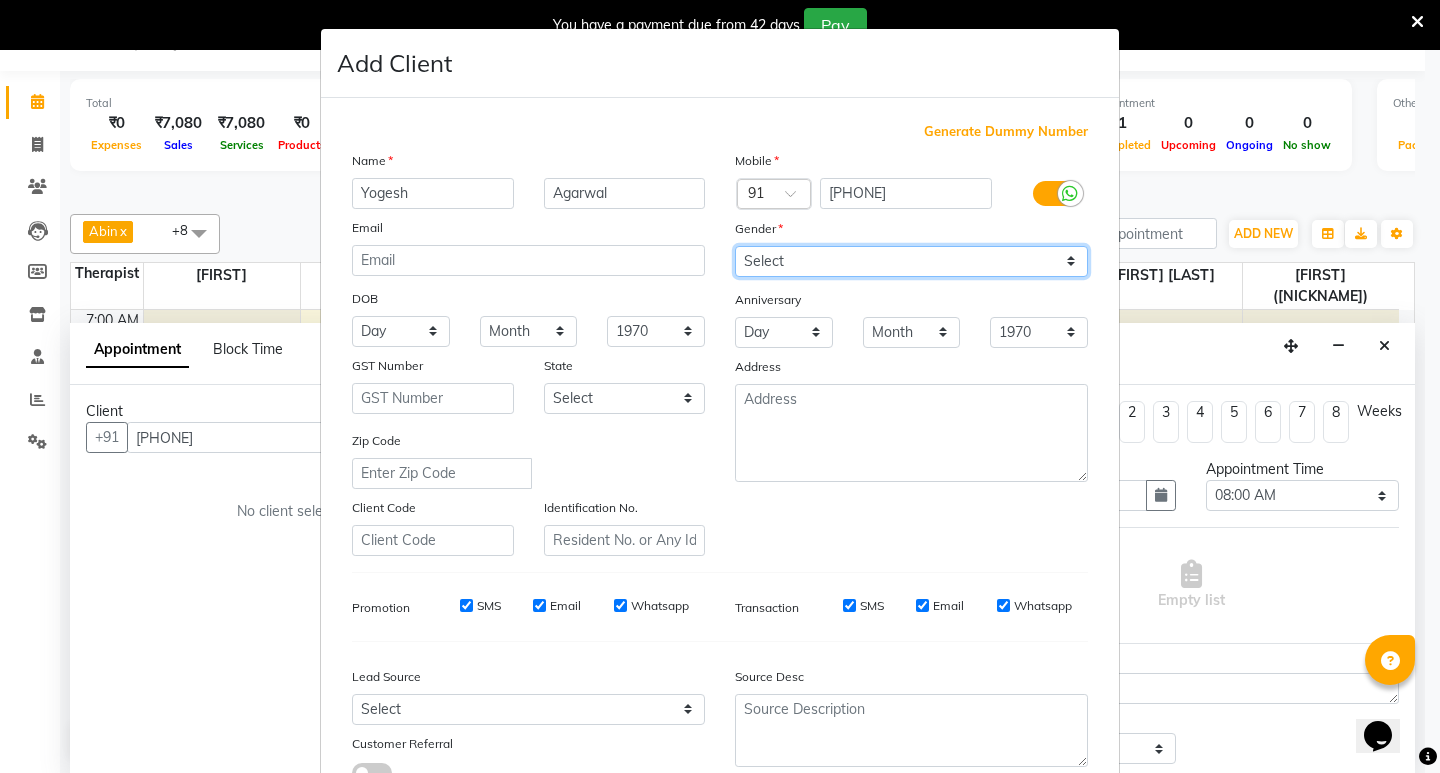 click on "Select Male Female Other Prefer Not To Say" at bounding box center (911, 261) 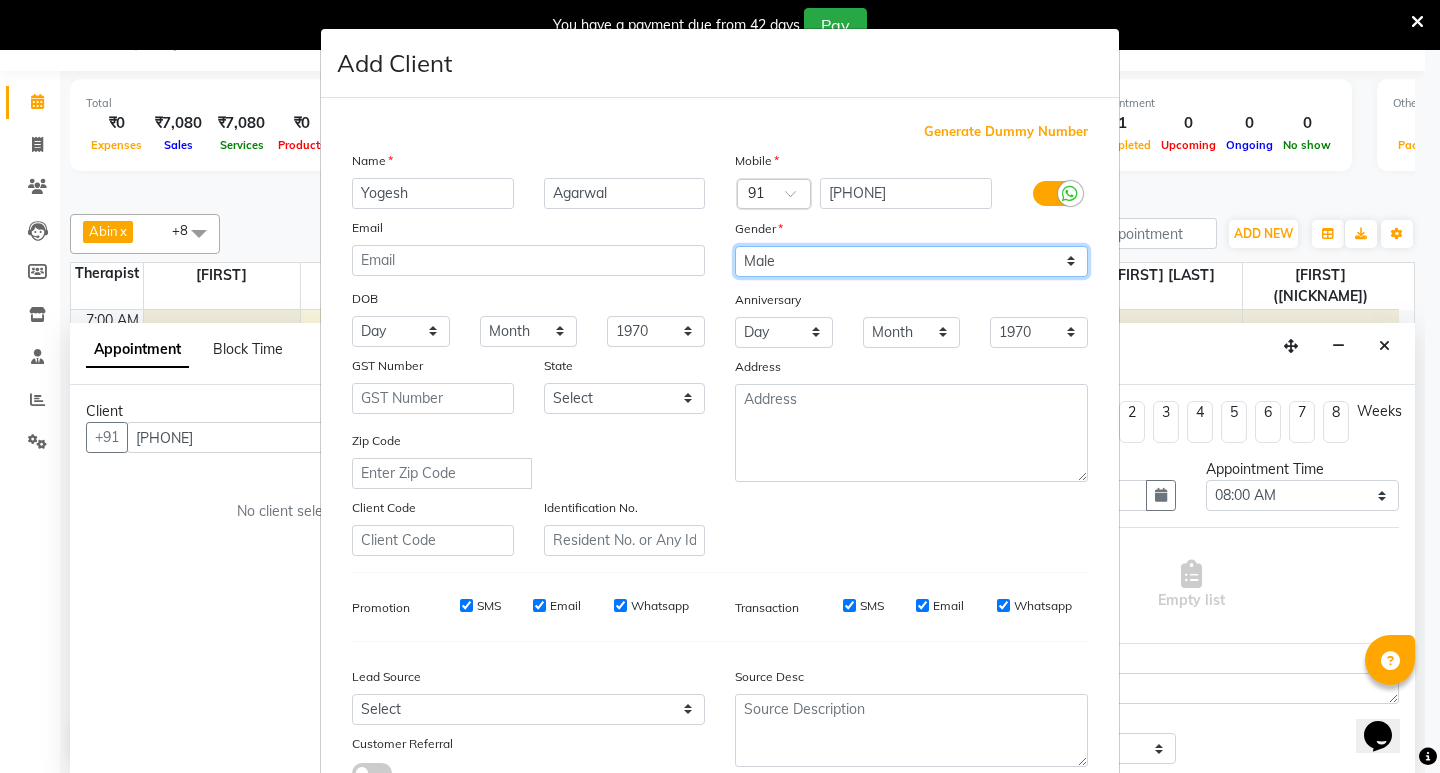 click on "Select Male Female Other Prefer Not To Say" at bounding box center [911, 261] 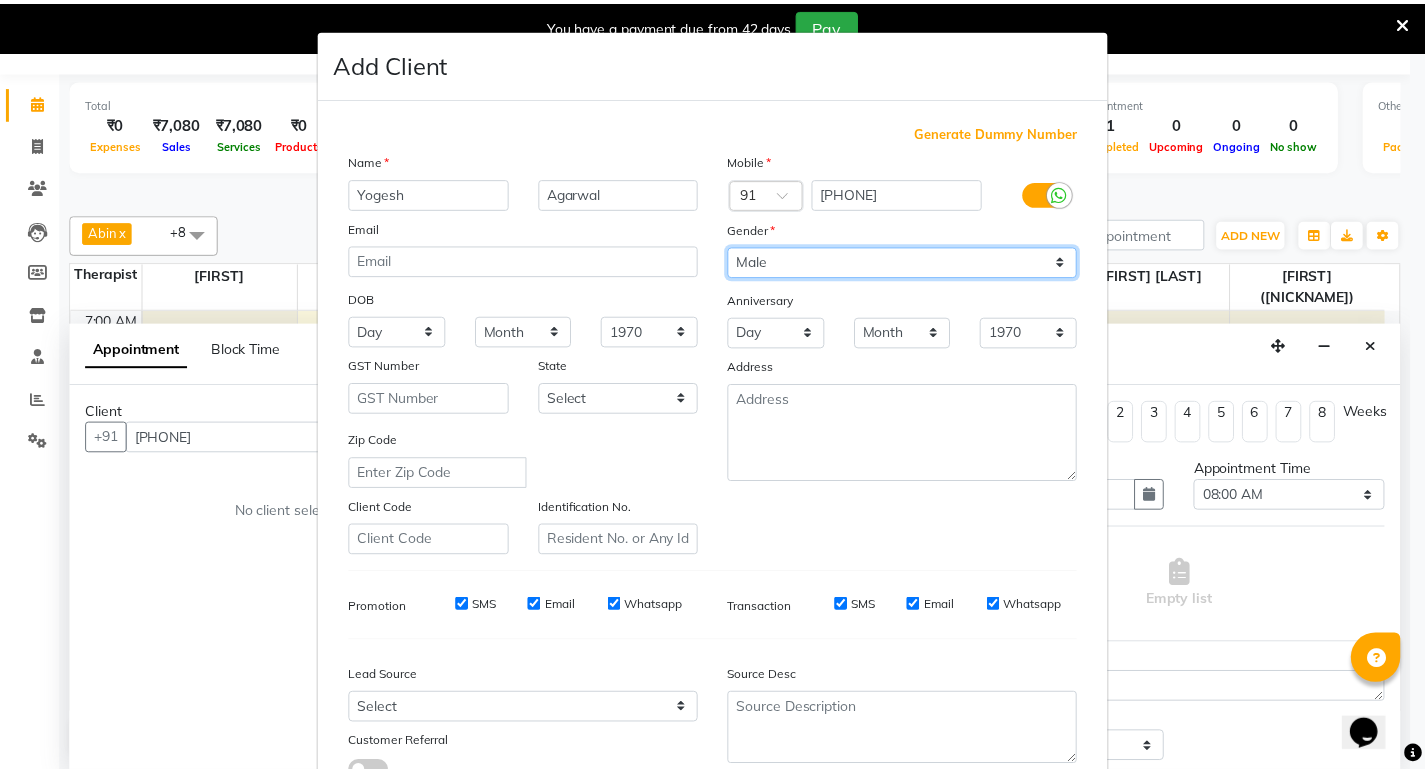 scroll, scrollTop: 150, scrollLeft: 0, axis: vertical 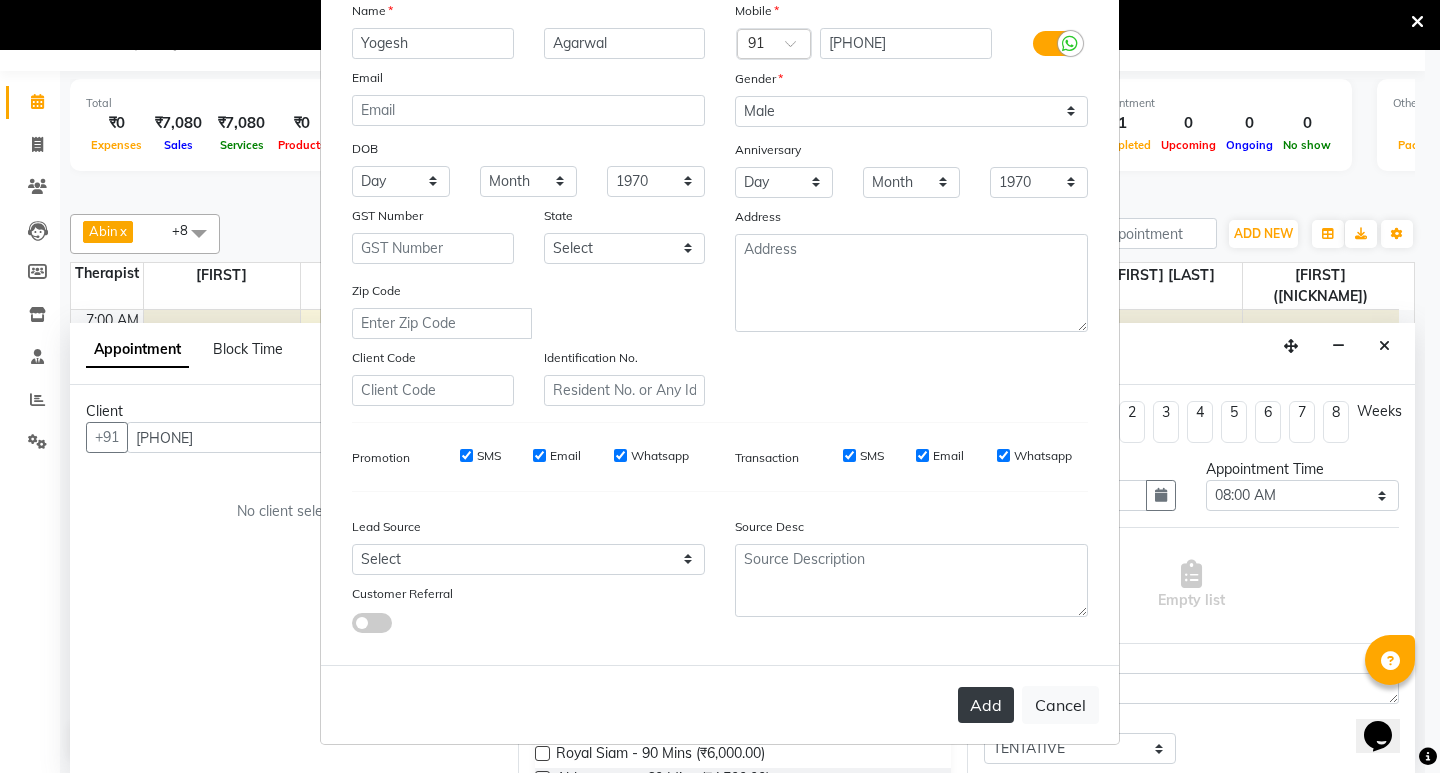 click on "Add" at bounding box center [986, 705] 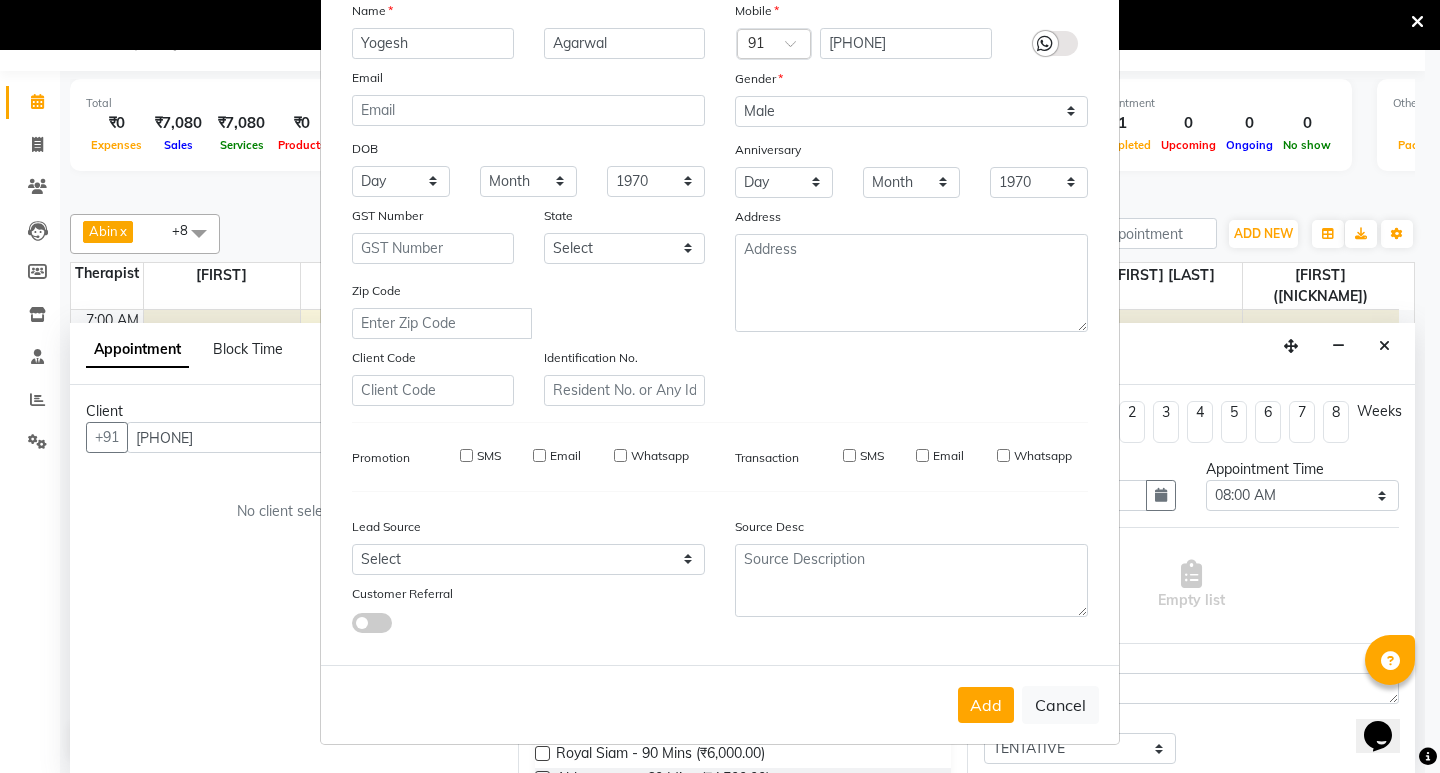type 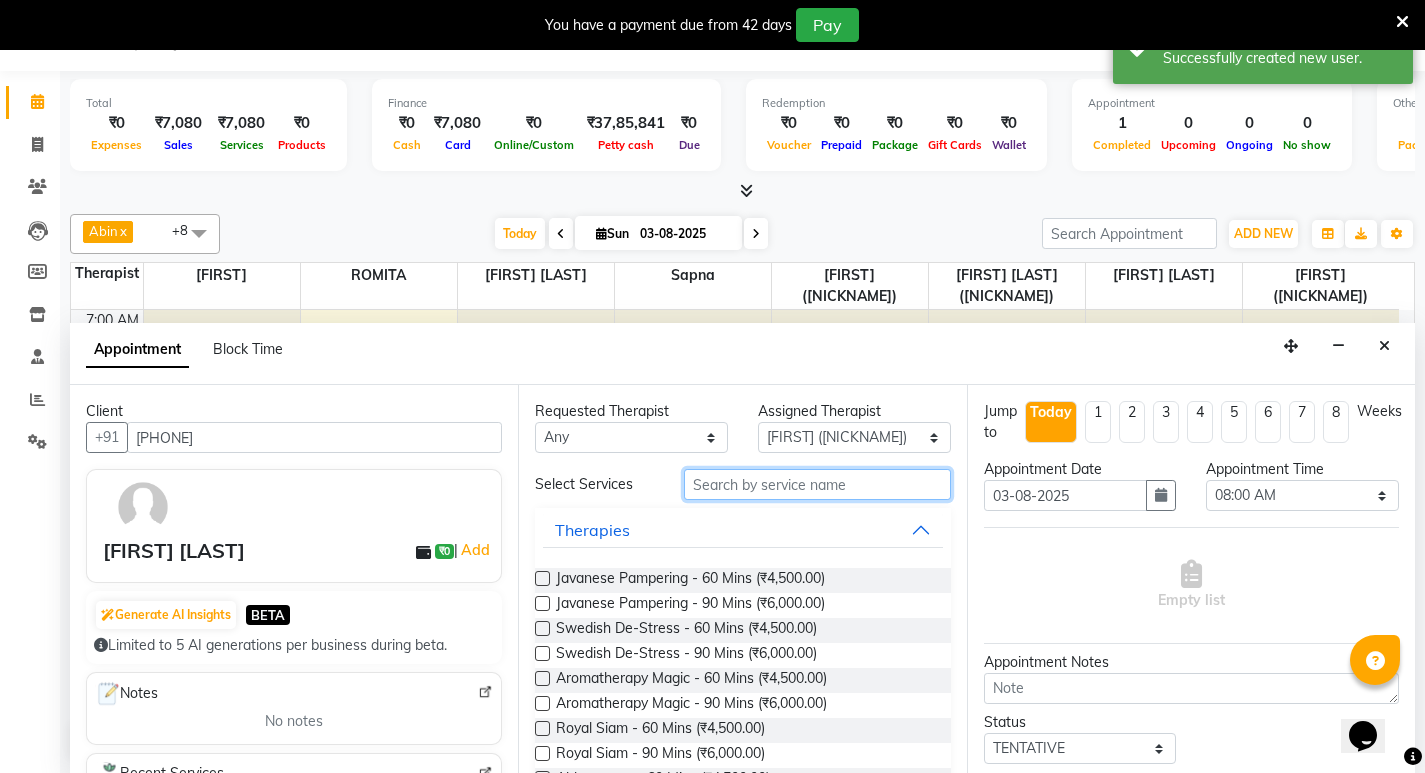 click at bounding box center (817, 484) 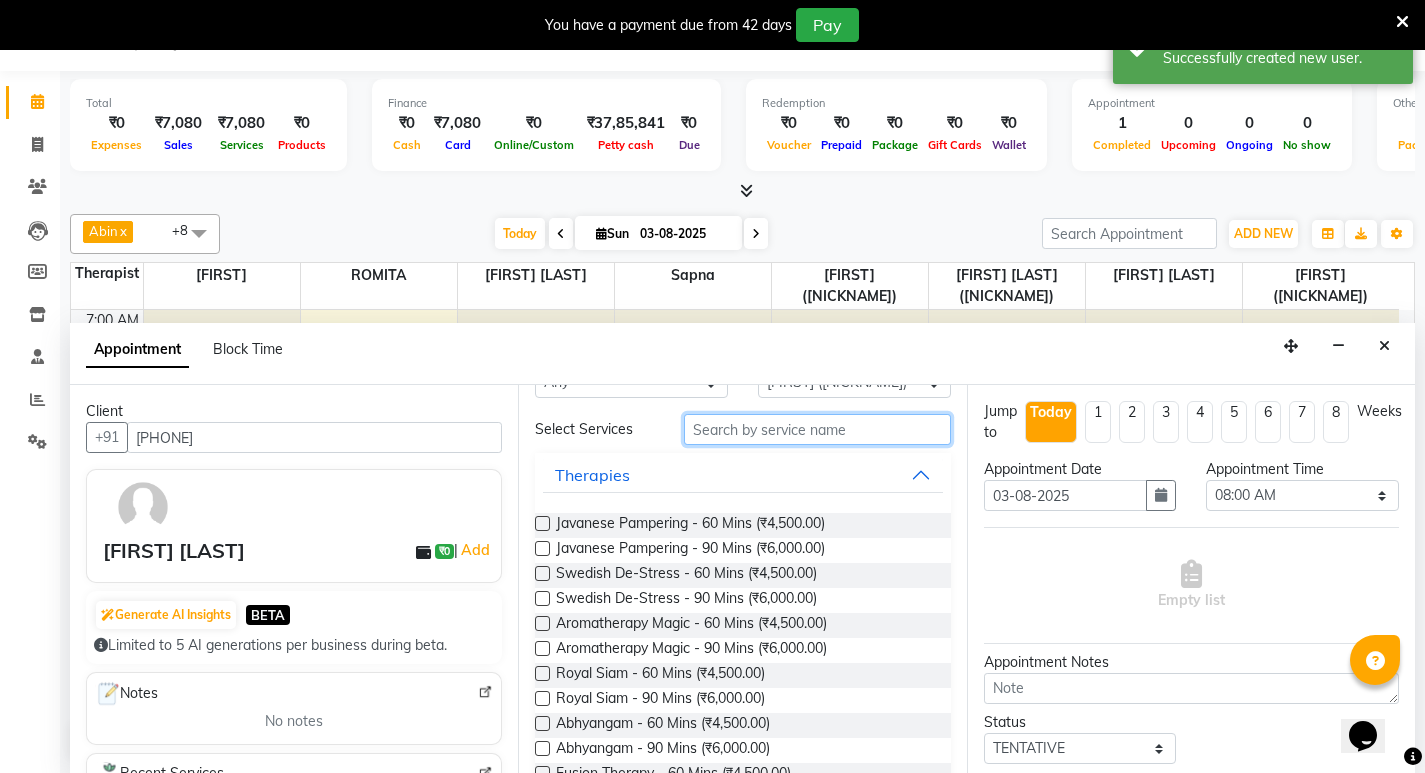 scroll, scrollTop: 100, scrollLeft: 0, axis: vertical 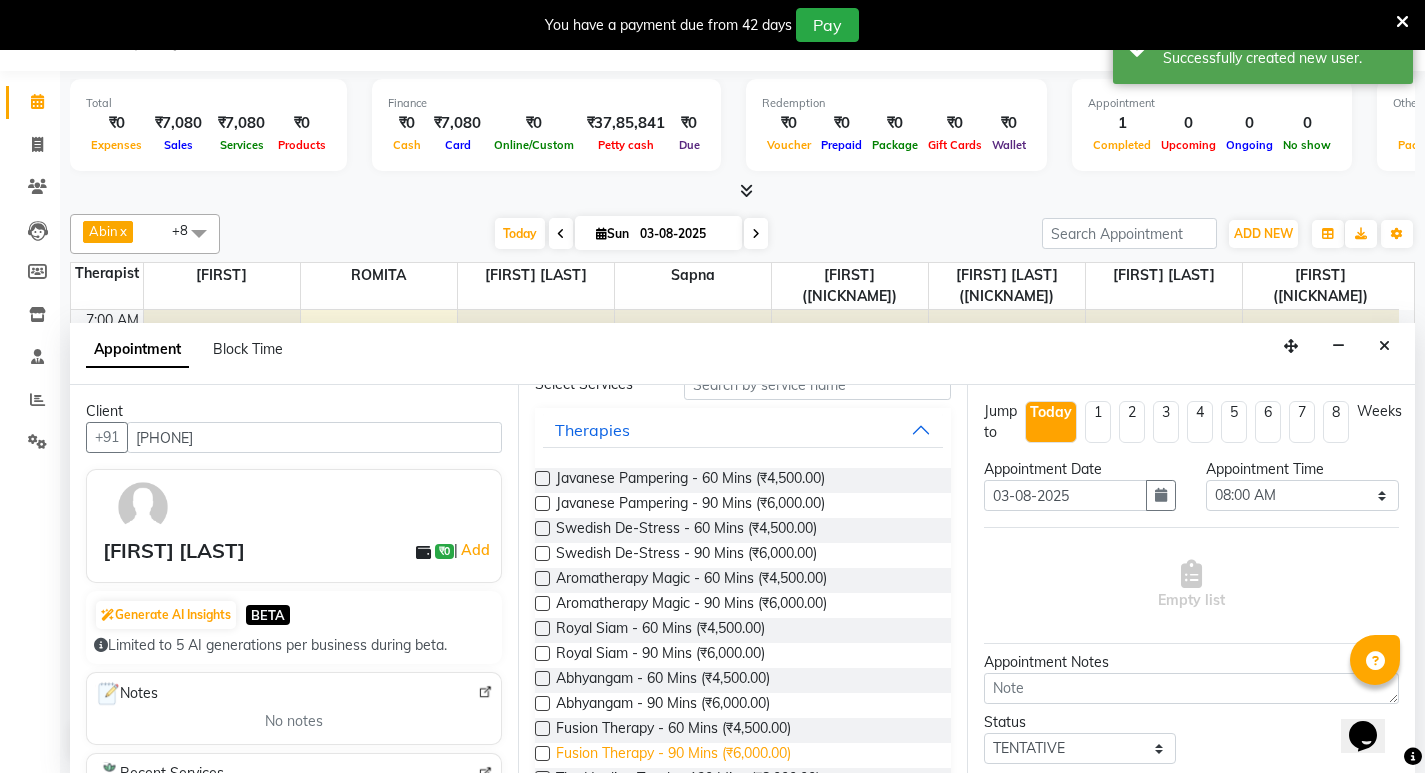 click on "Fusion Therapy - 90 Mins (₹6,000.00)" at bounding box center [673, 755] 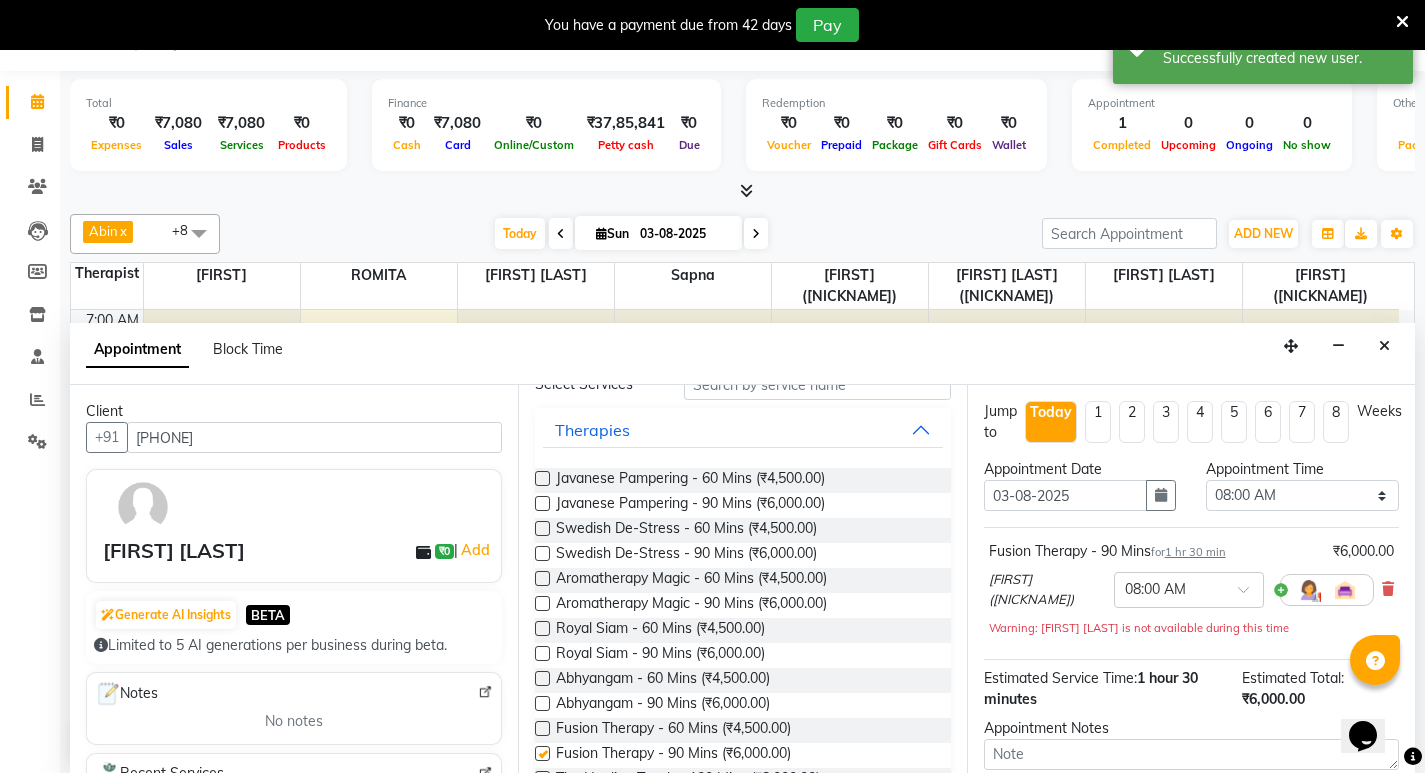 checkbox on "false" 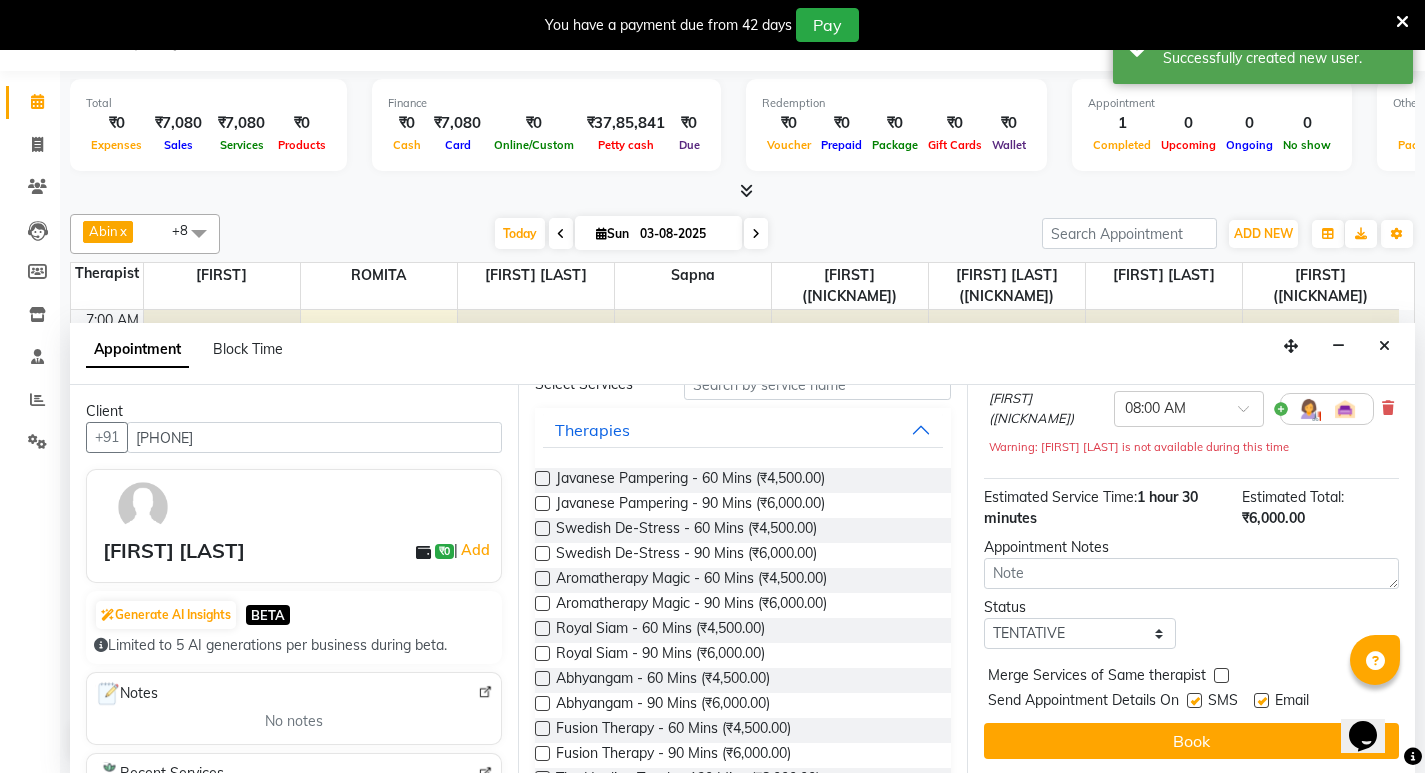 scroll, scrollTop: 183, scrollLeft: 0, axis: vertical 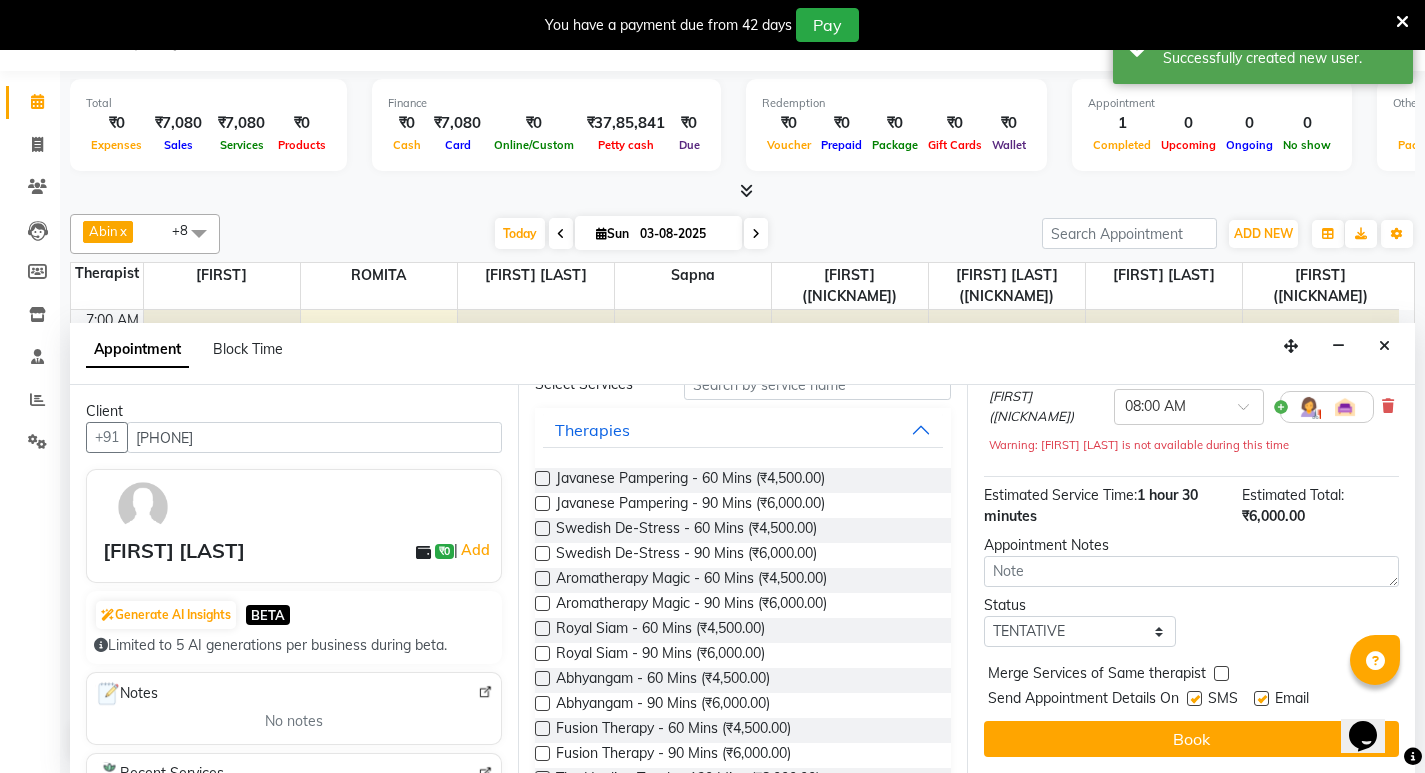click on "Book" at bounding box center (1191, 739) 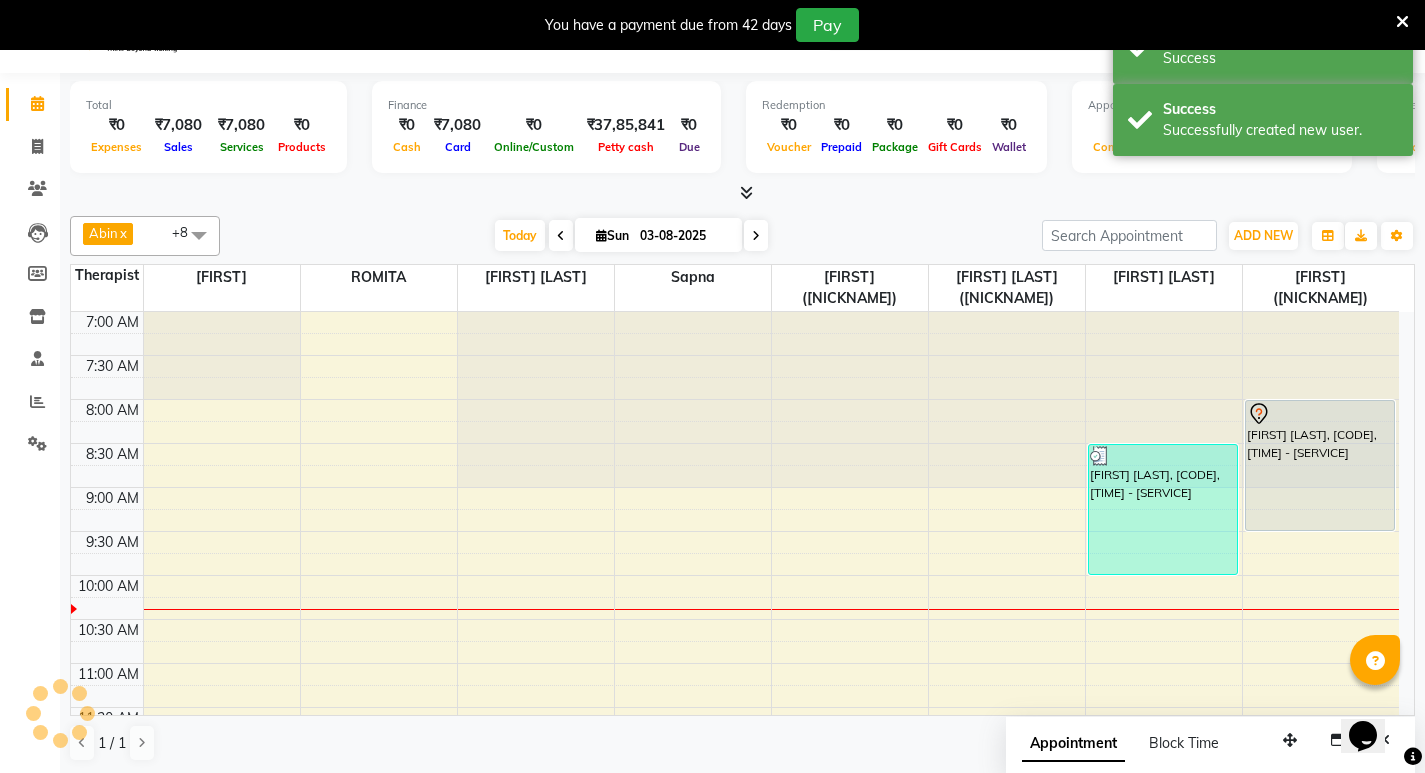 scroll, scrollTop: 0, scrollLeft: 0, axis: both 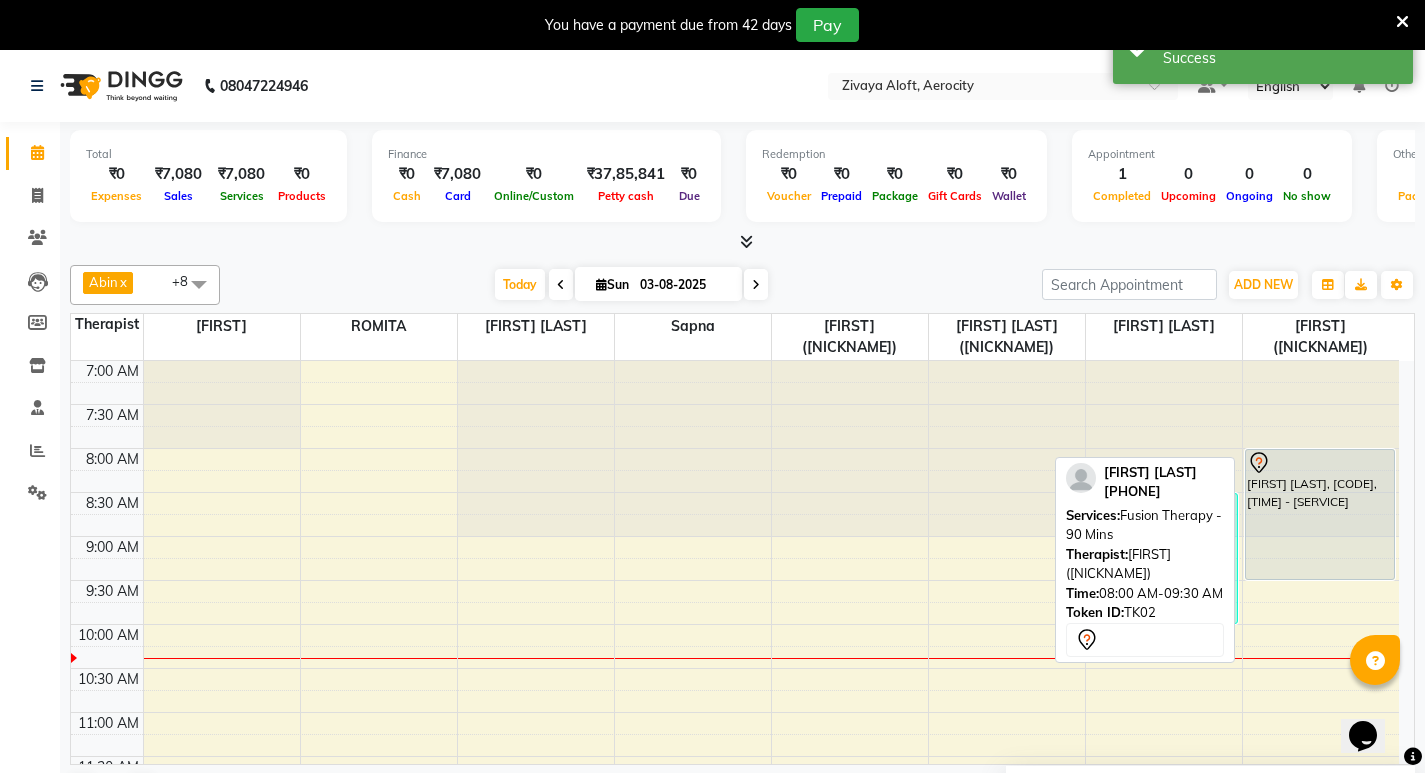 click on "[FIRST] [LAST], [CODE], [TIME] - [SERVICE]" at bounding box center (1320, 514) 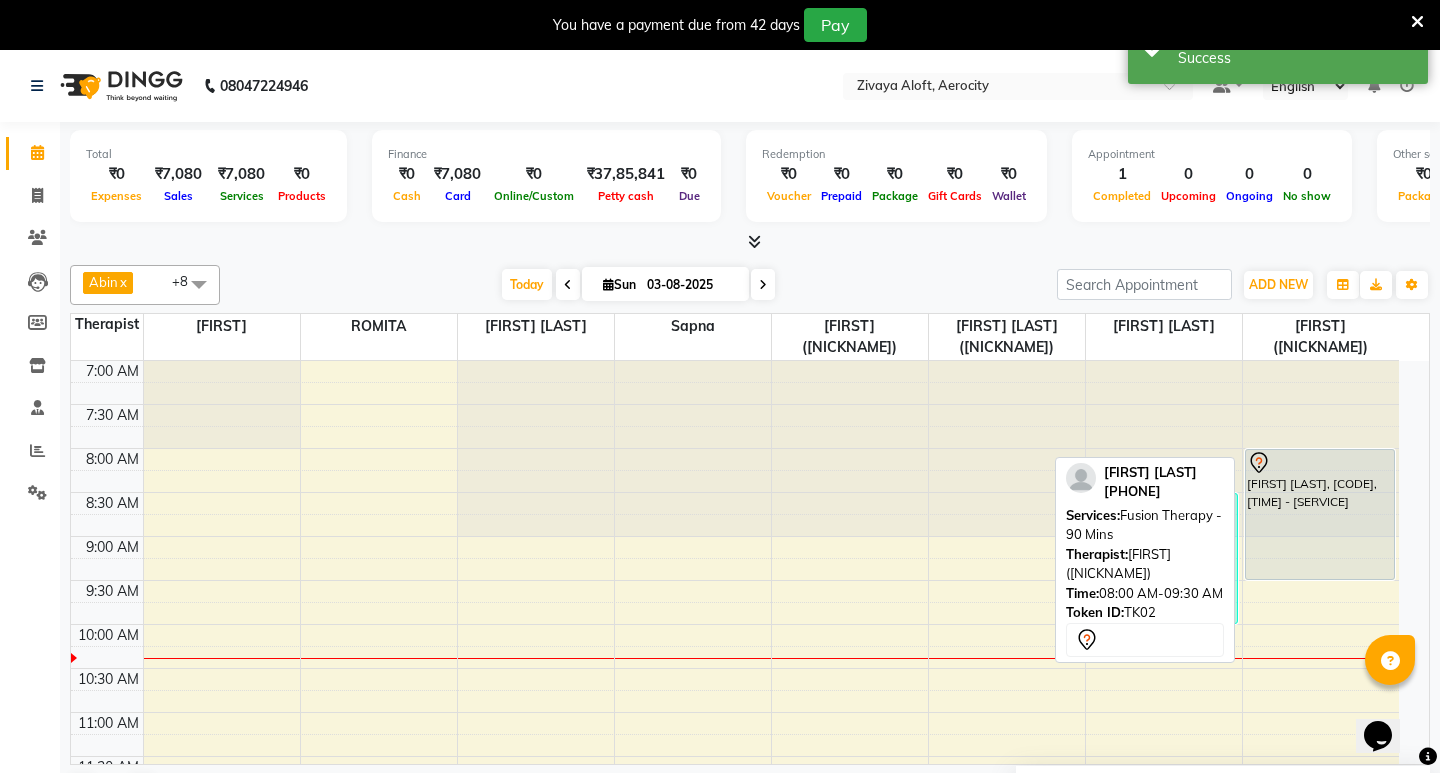 select on "7" 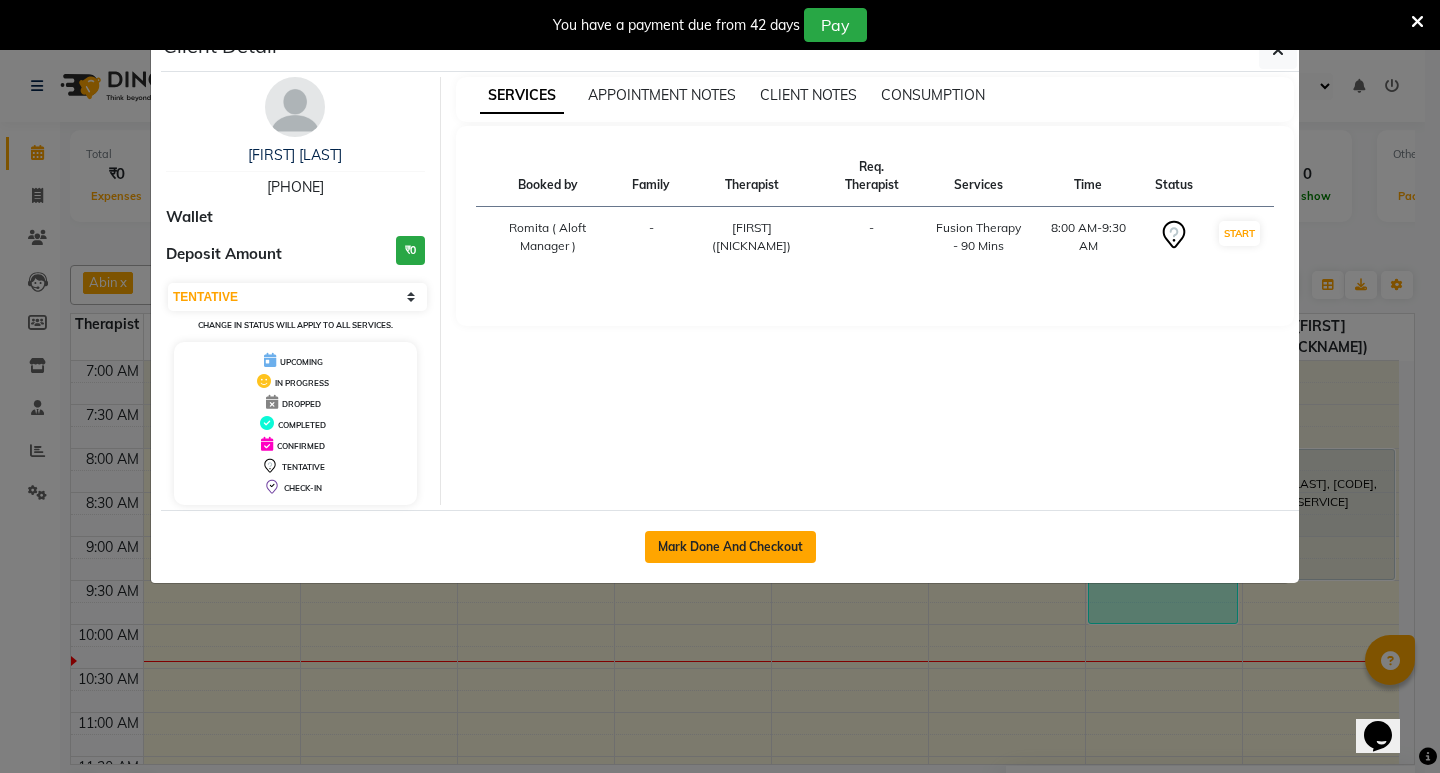 click on "Mark Done And Checkout" 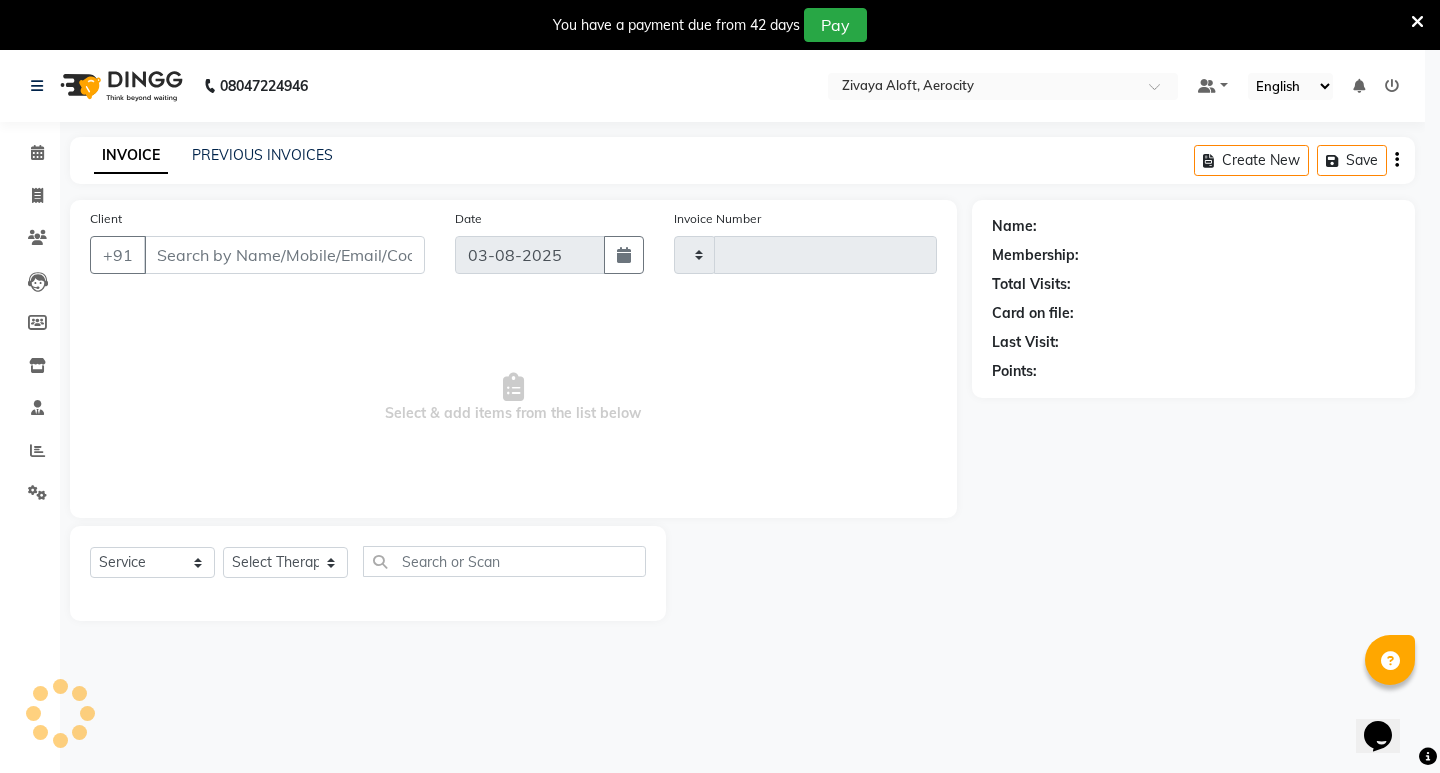 type on "1283" 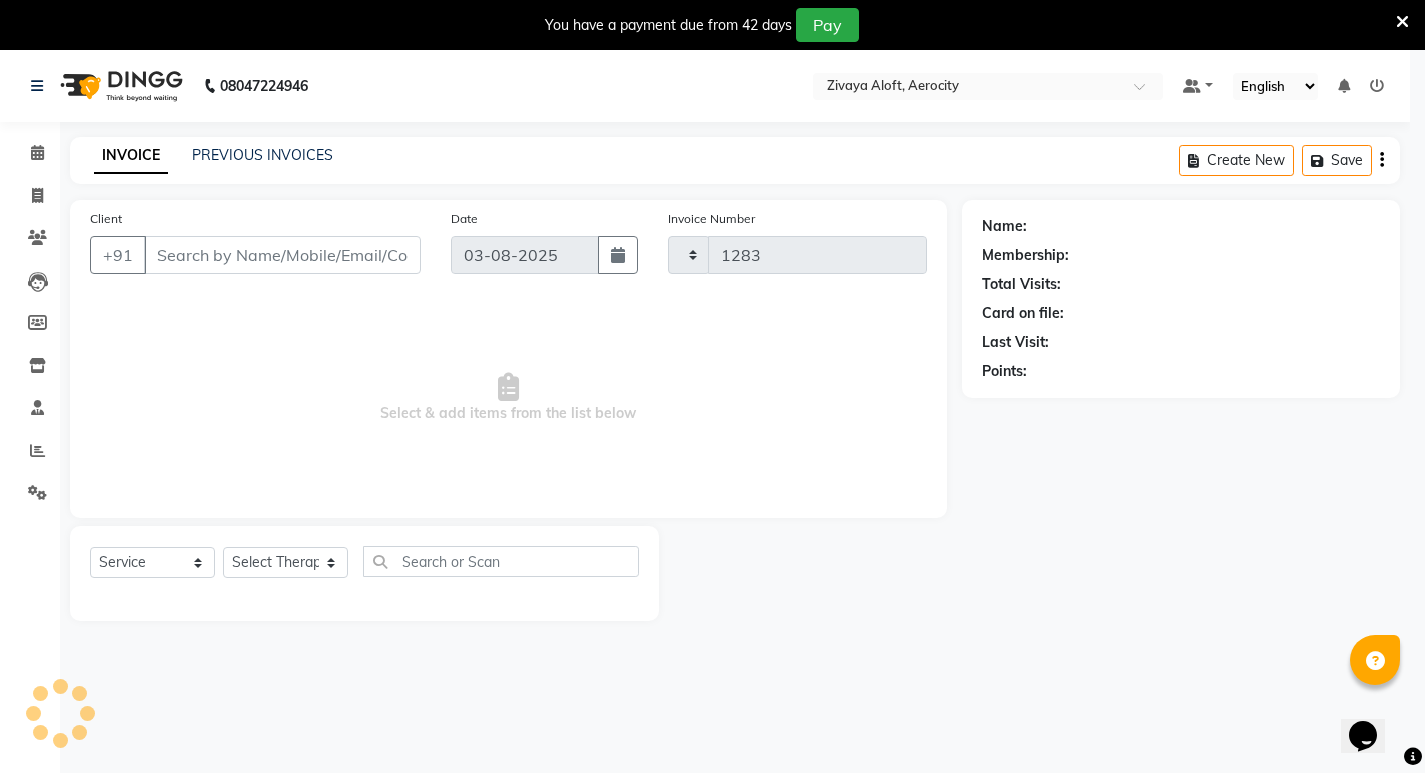 select on "6403" 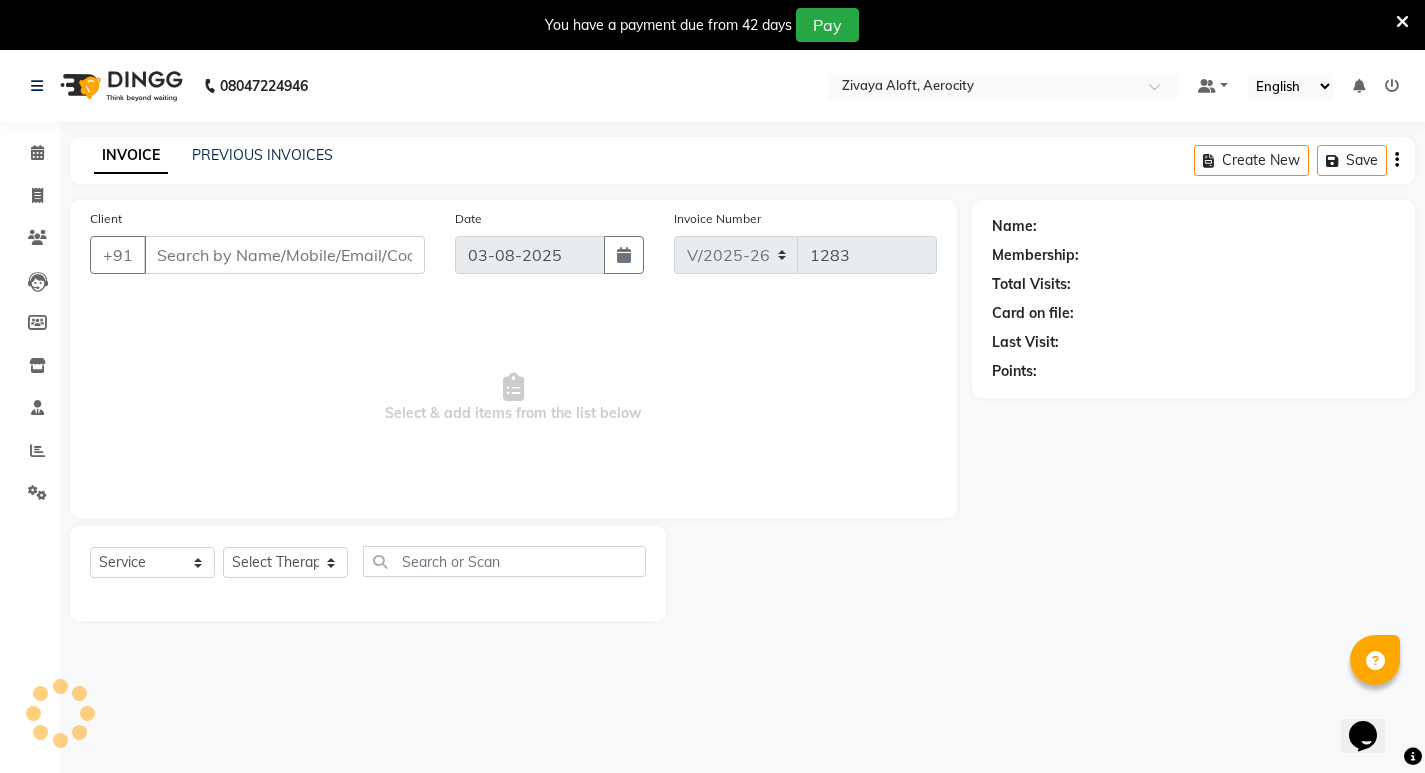 type on "[PHONE]" 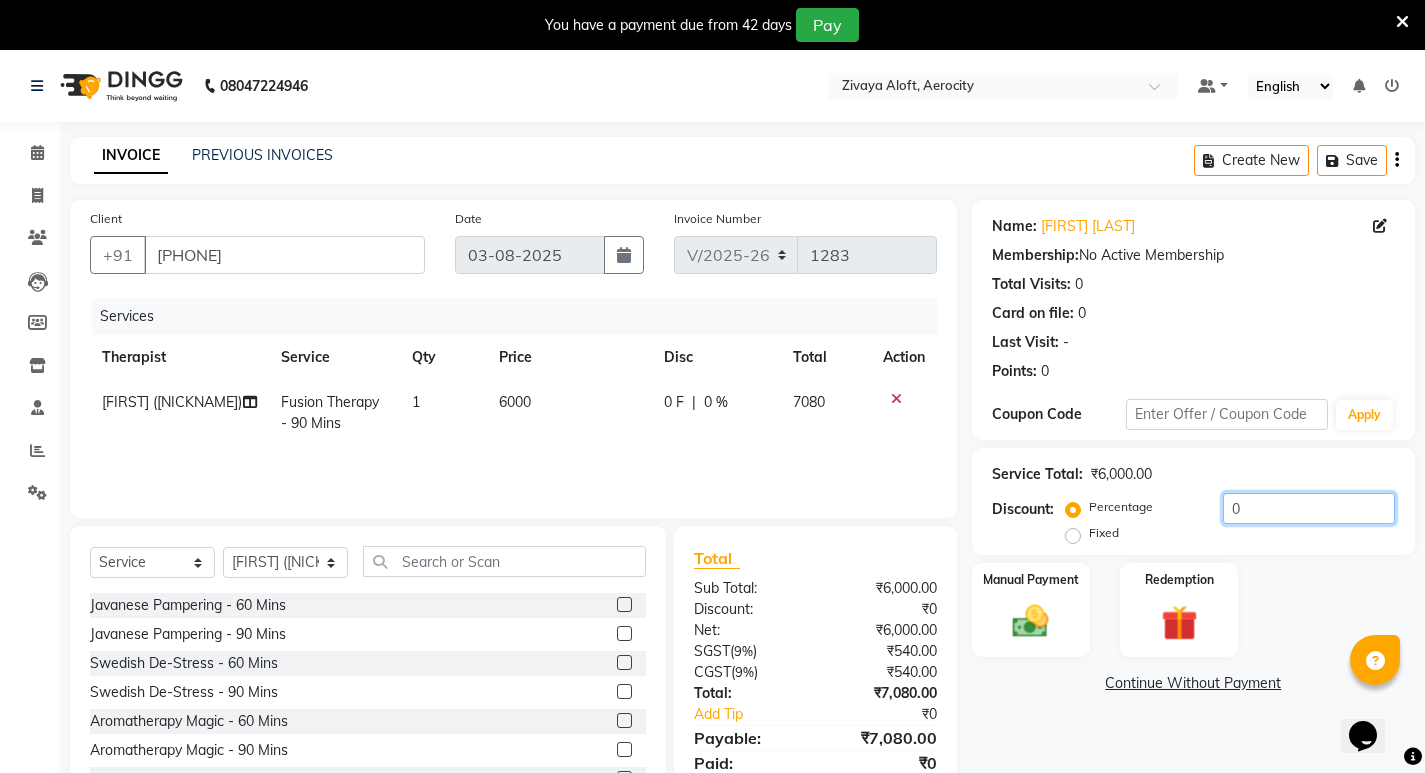 drag, startPoint x: 1241, startPoint y: 507, endPoint x: 1210, endPoint y: 506, distance: 31.016125 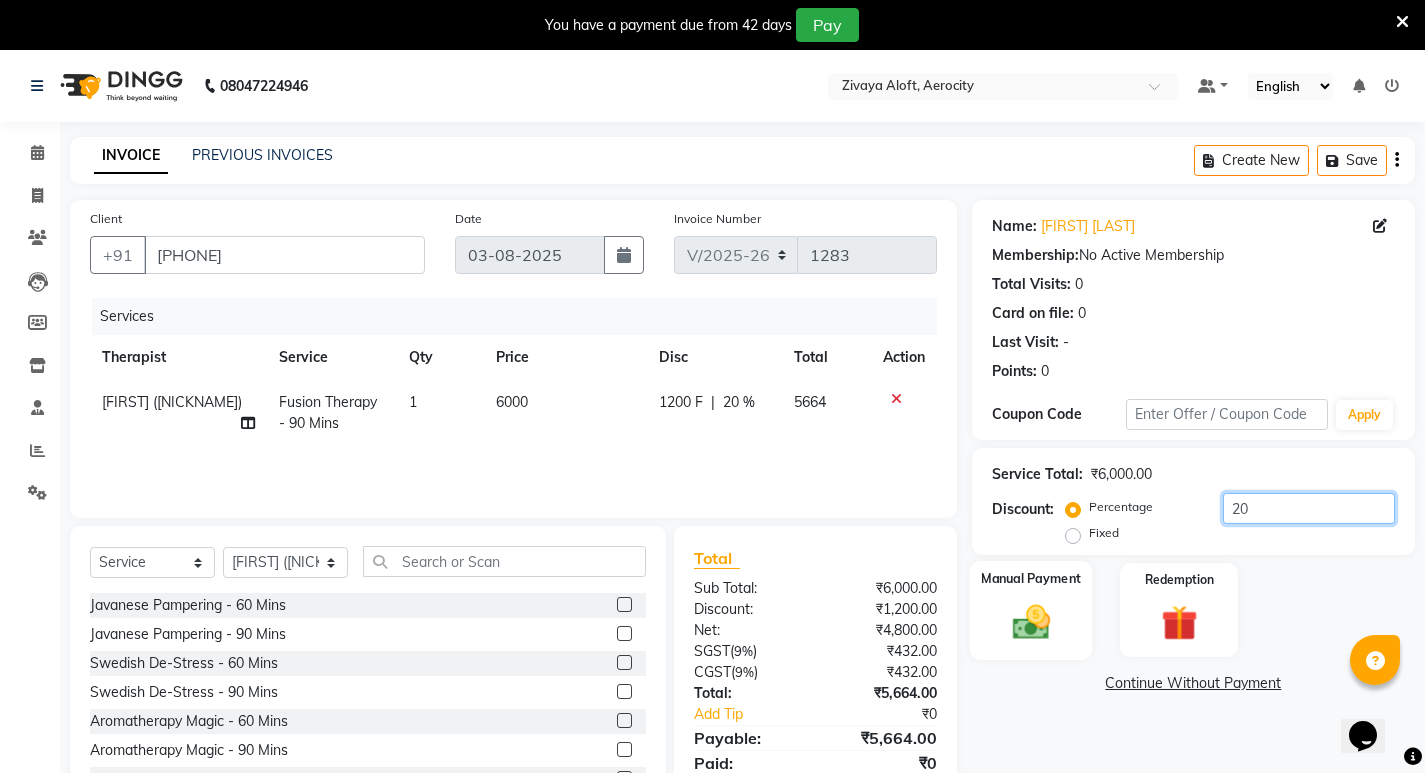 type on "20" 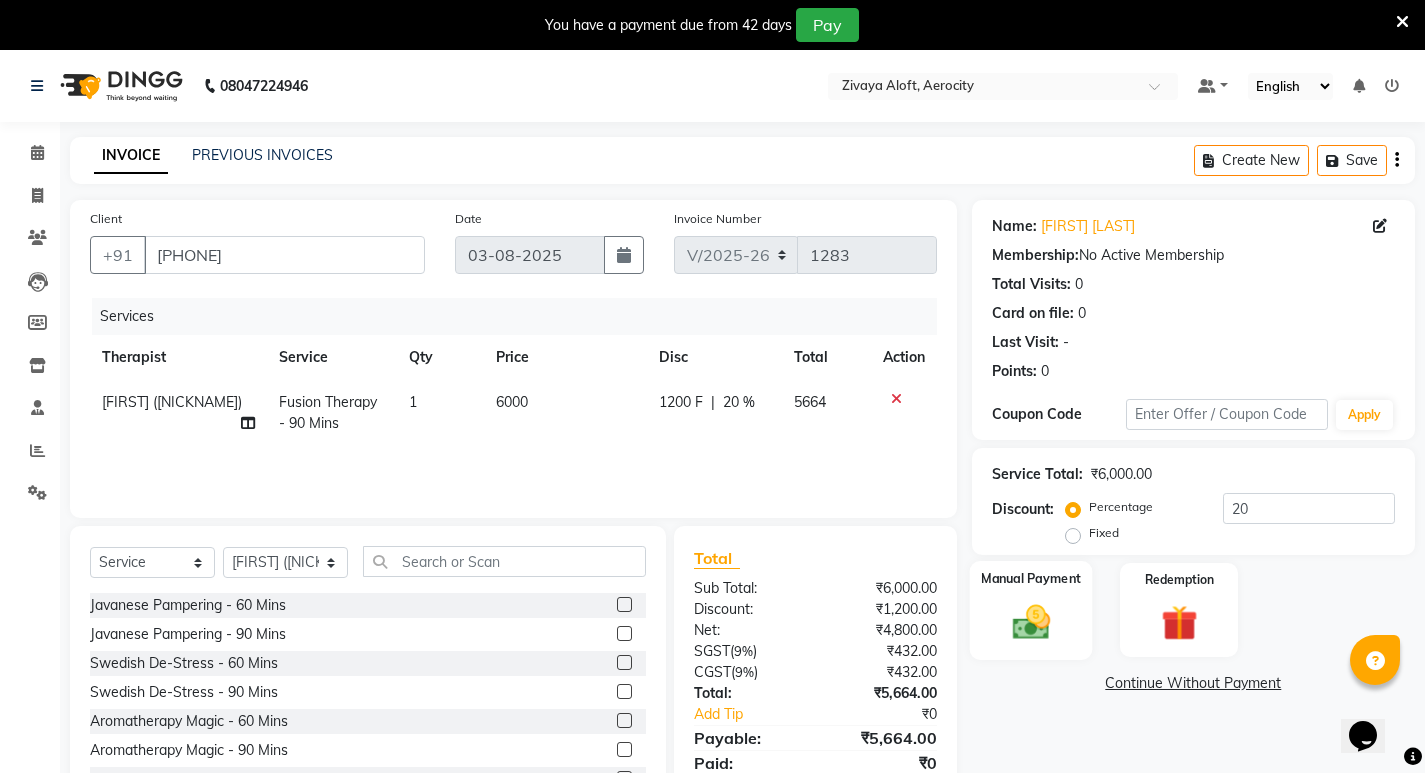 click 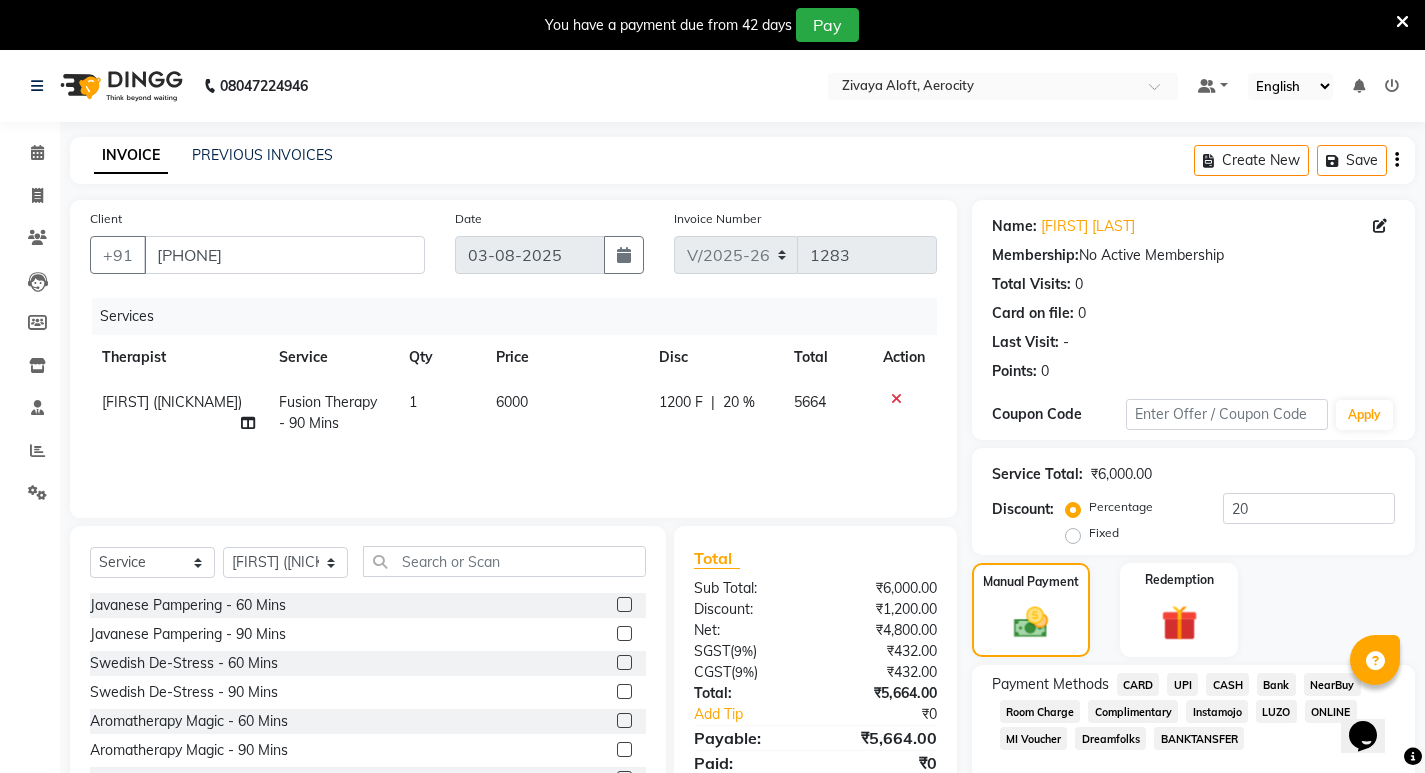 scroll, scrollTop: 83, scrollLeft: 0, axis: vertical 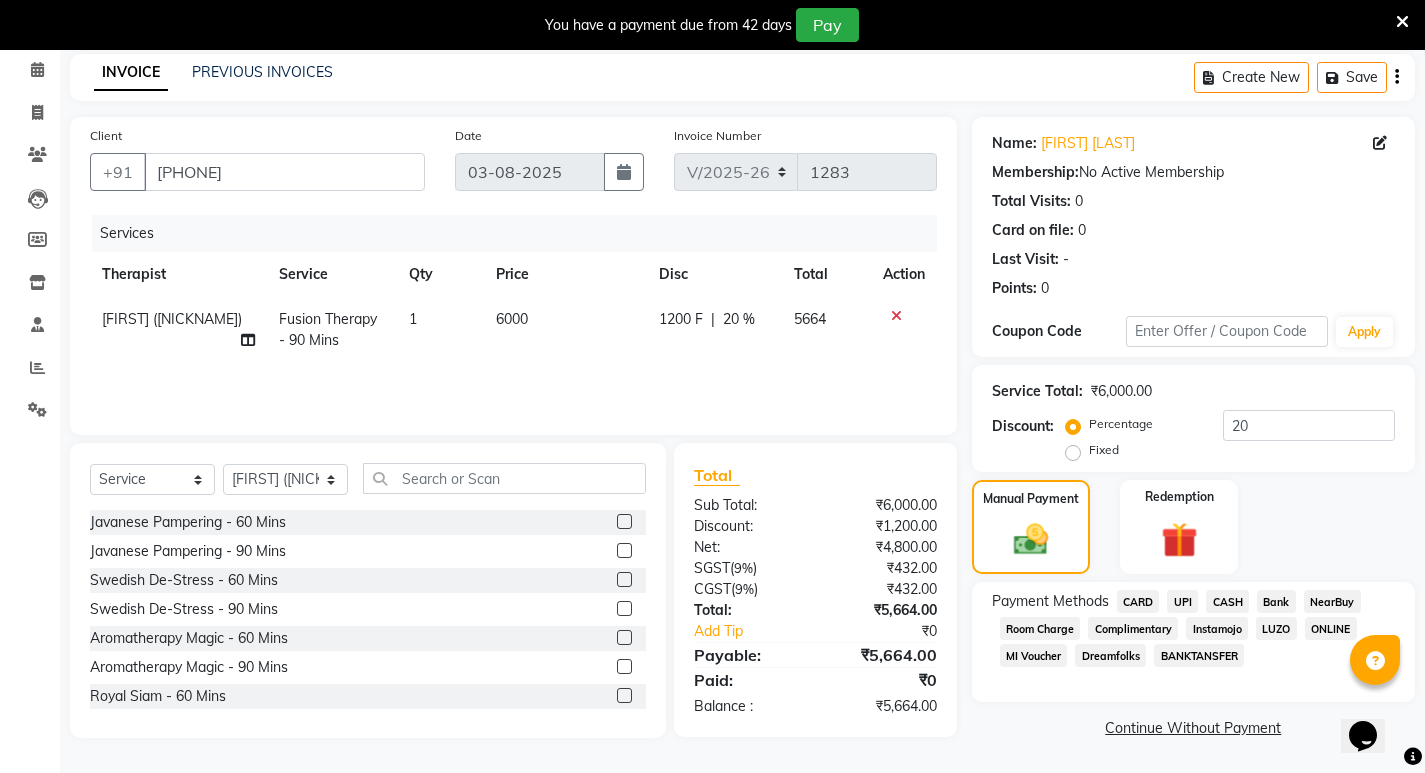 click on "UPI" 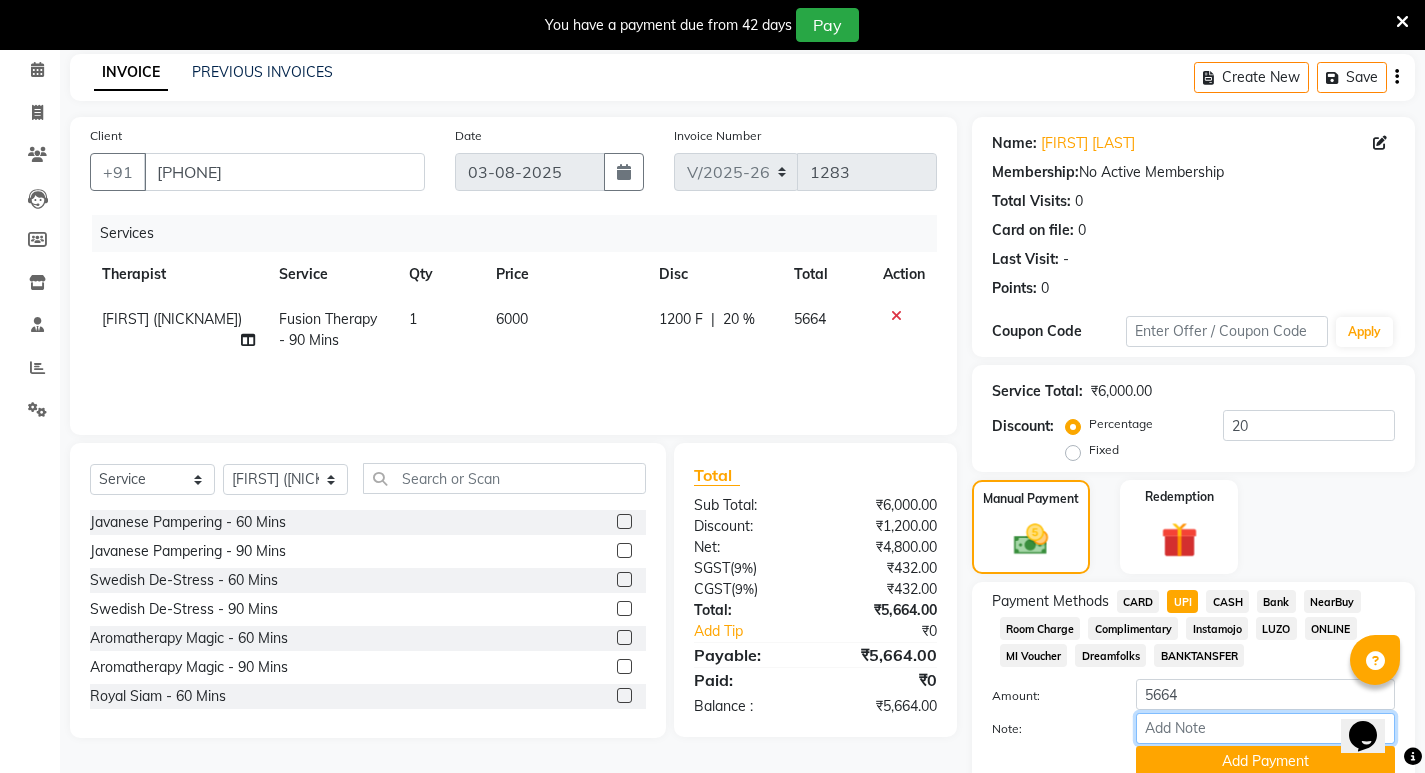 click on "Note:" at bounding box center [1265, 728] 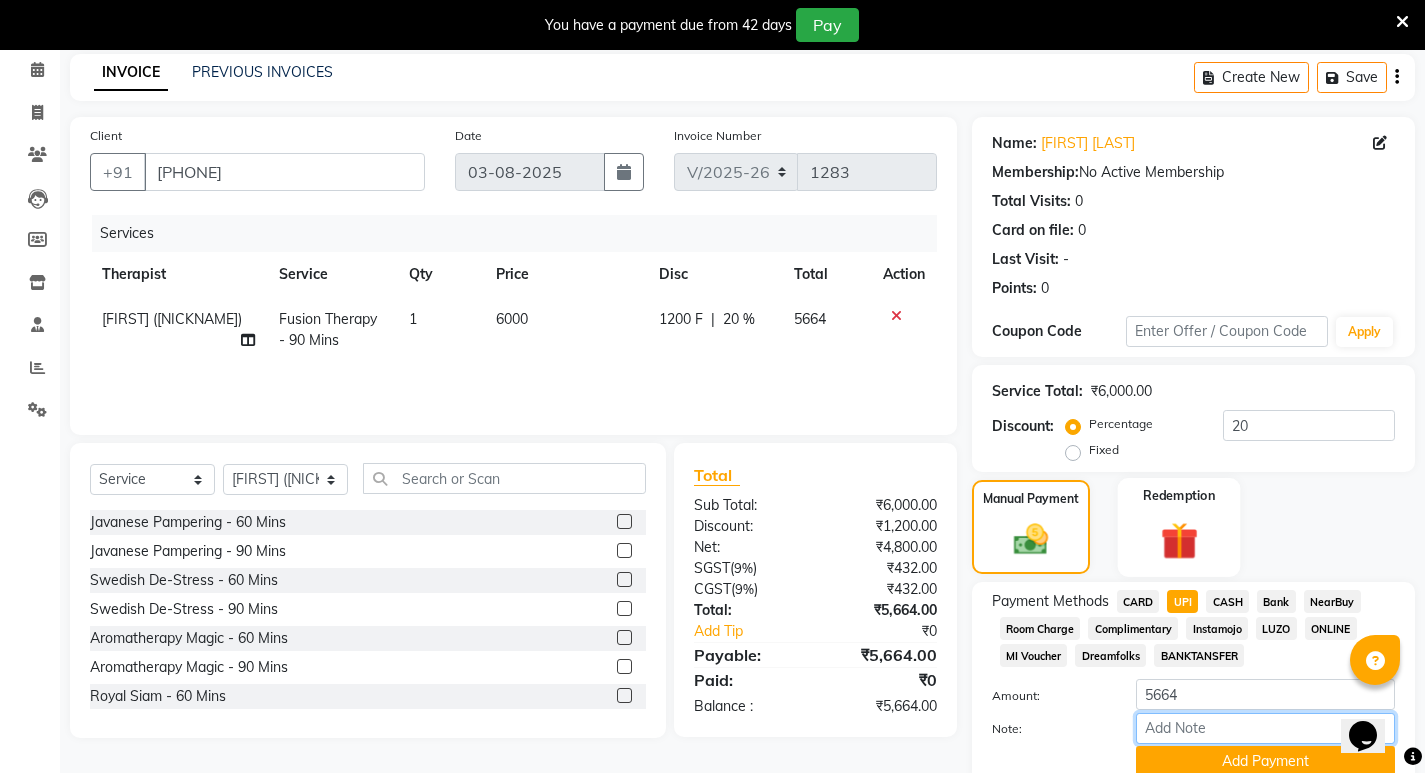 type on "UPI-" 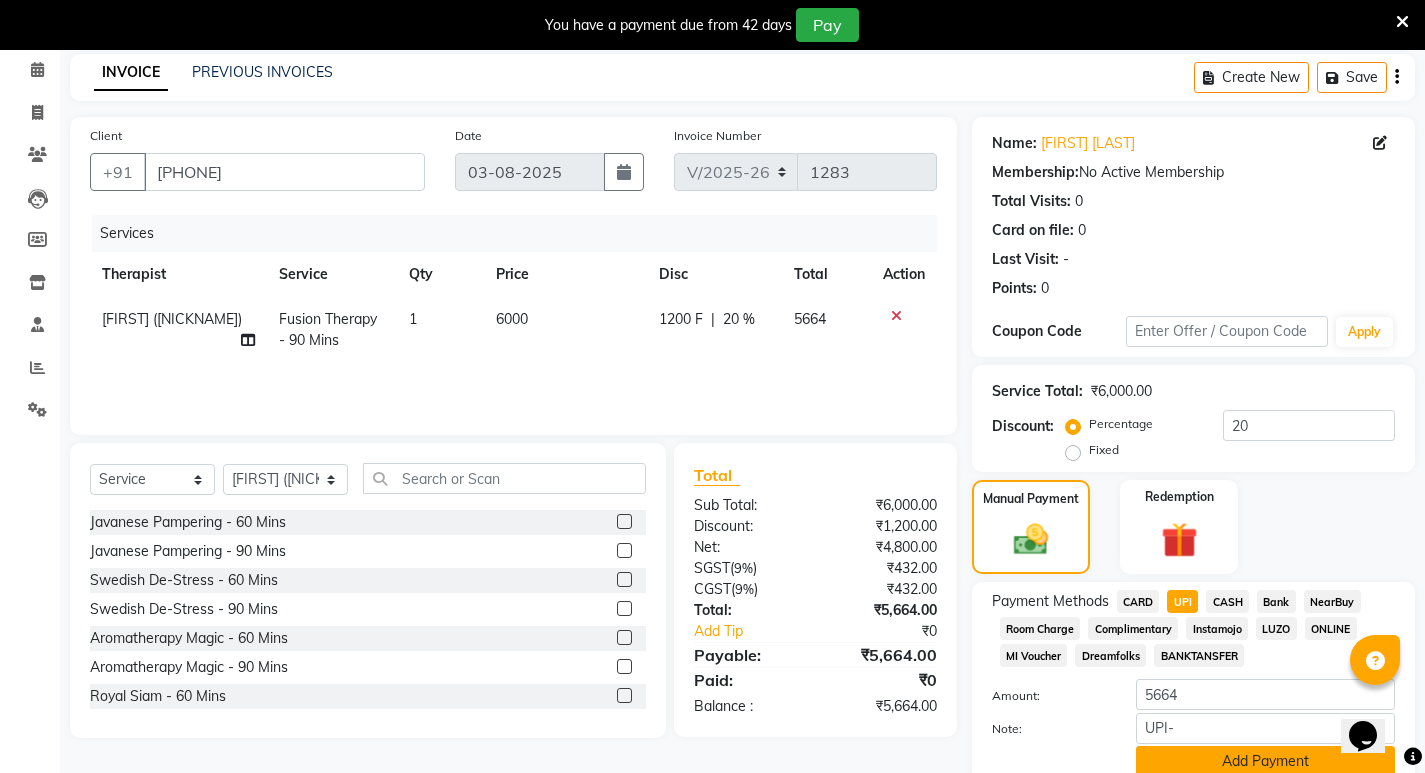 scroll, scrollTop: 166, scrollLeft: 0, axis: vertical 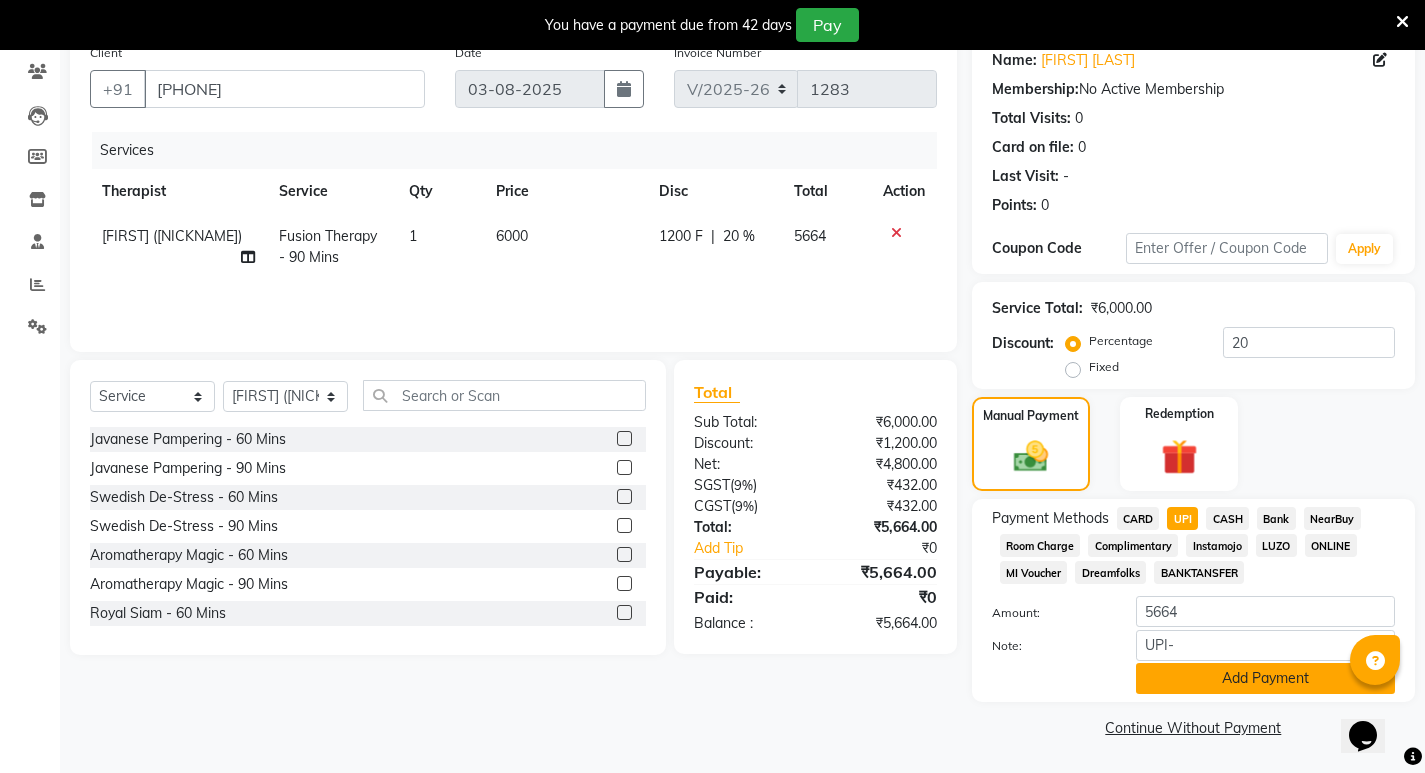 click on "Add Payment" 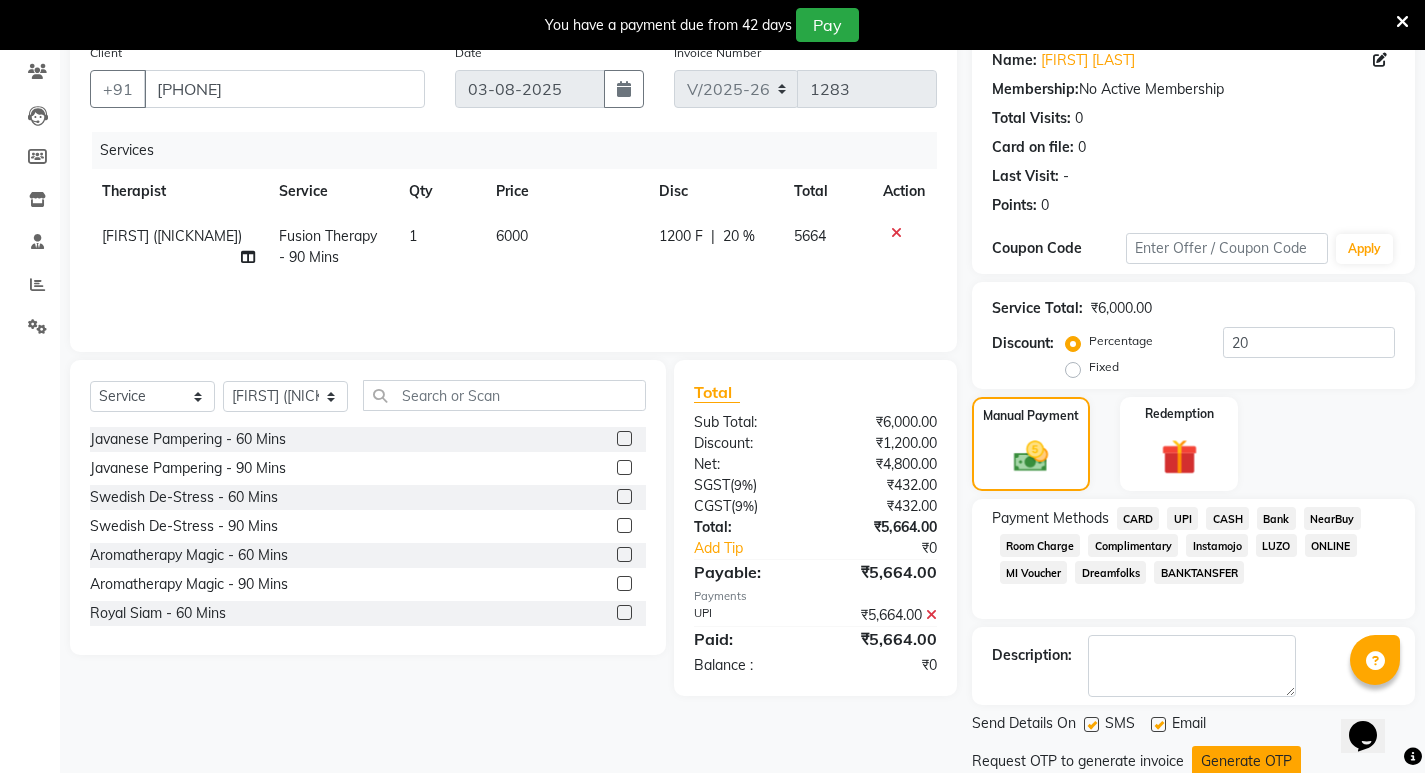 scroll, scrollTop: 235, scrollLeft: 0, axis: vertical 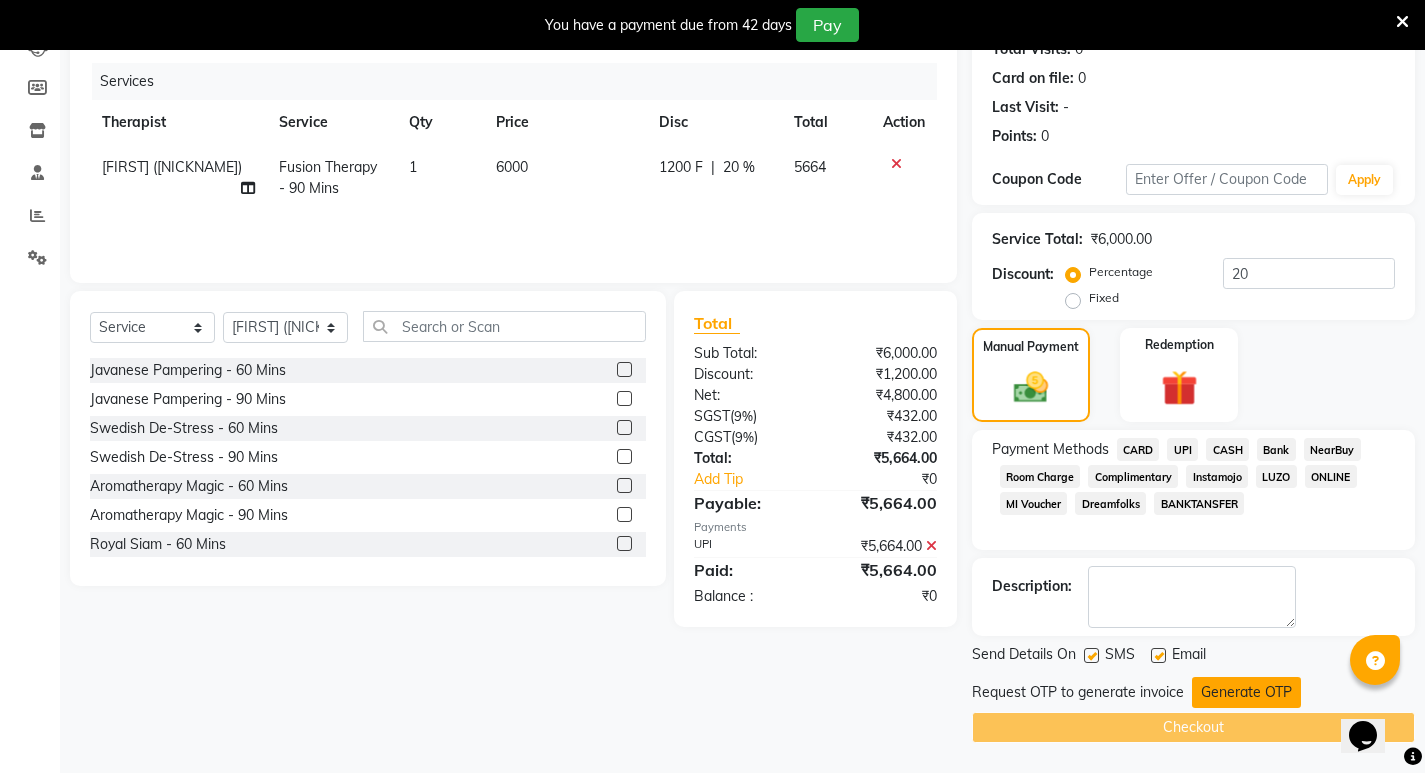 click on "Generate OTP" 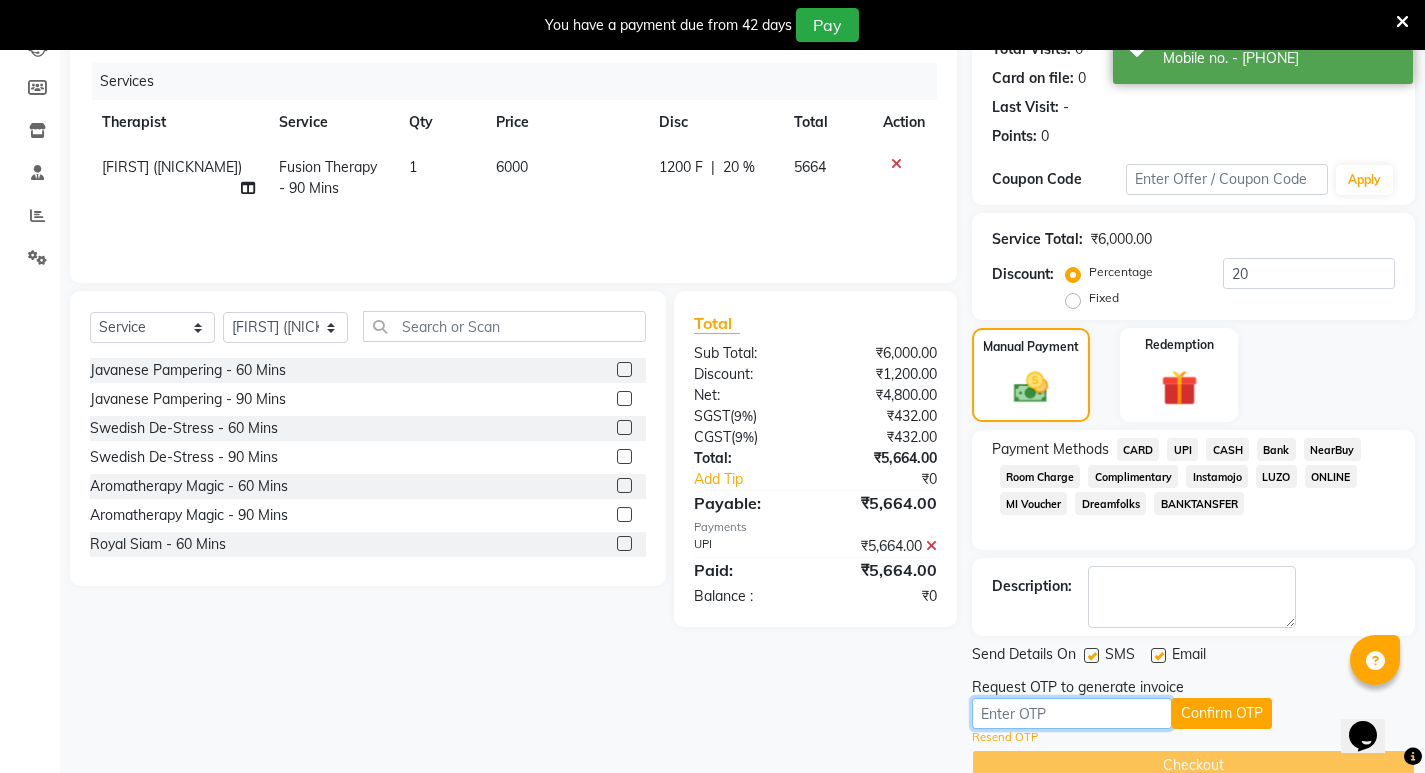 click at bounding box center (1072, 713) 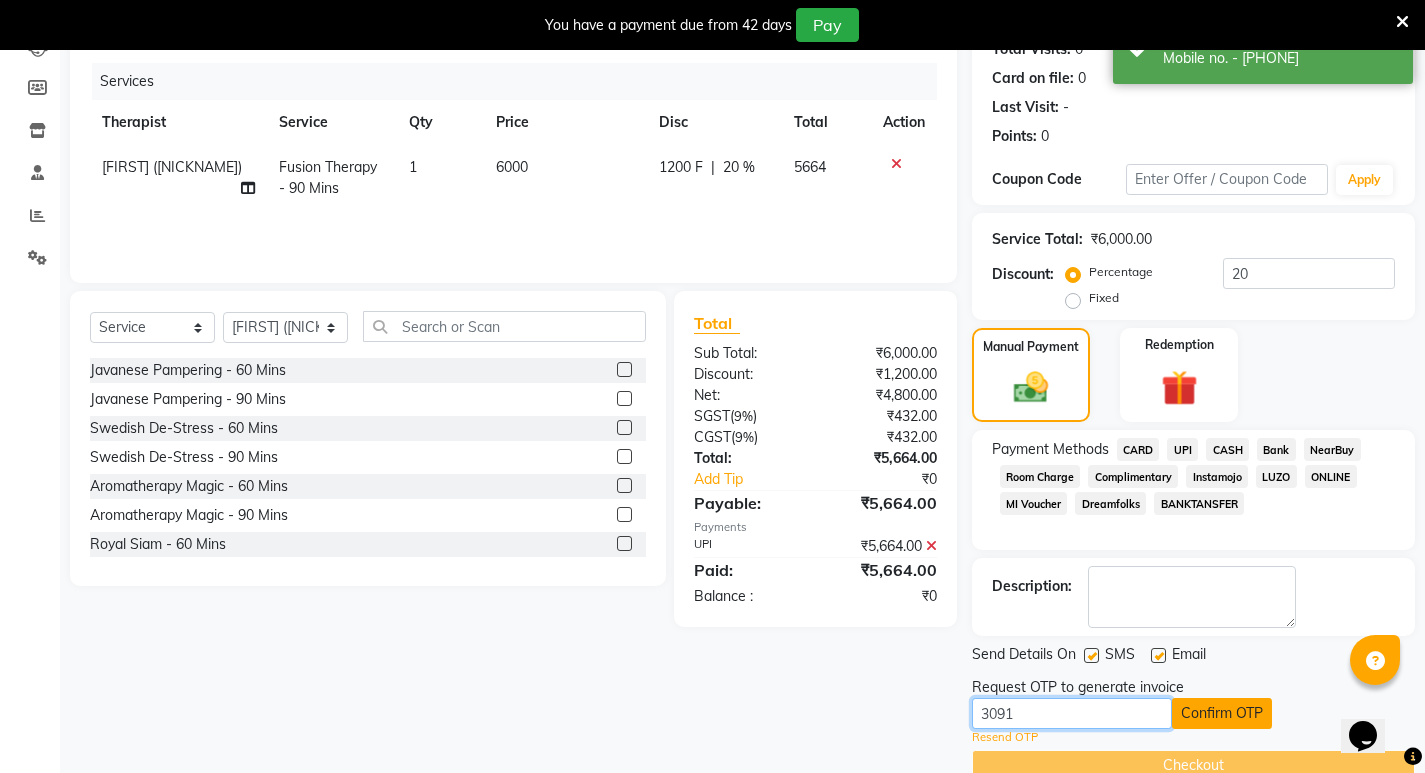 type on "3091" 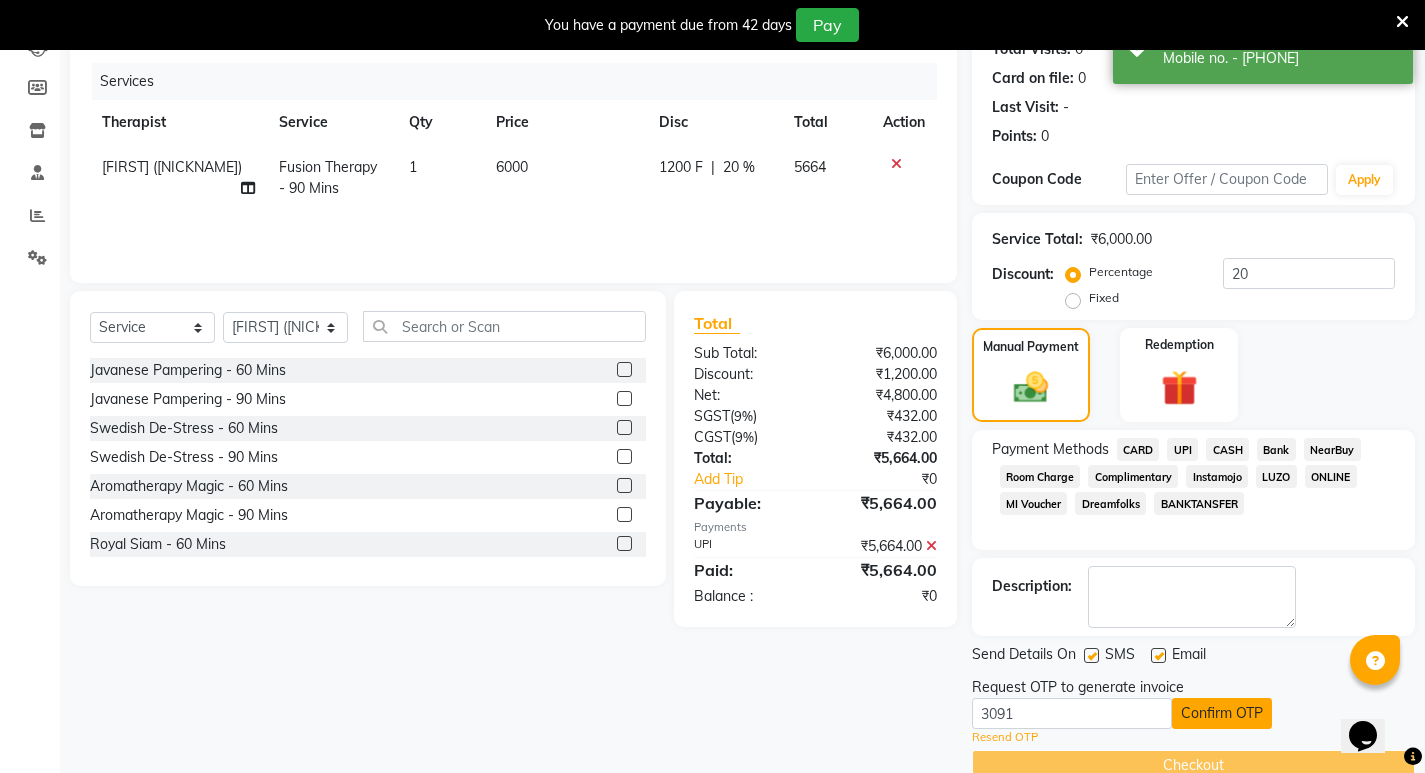 click on "Confirm OTP" 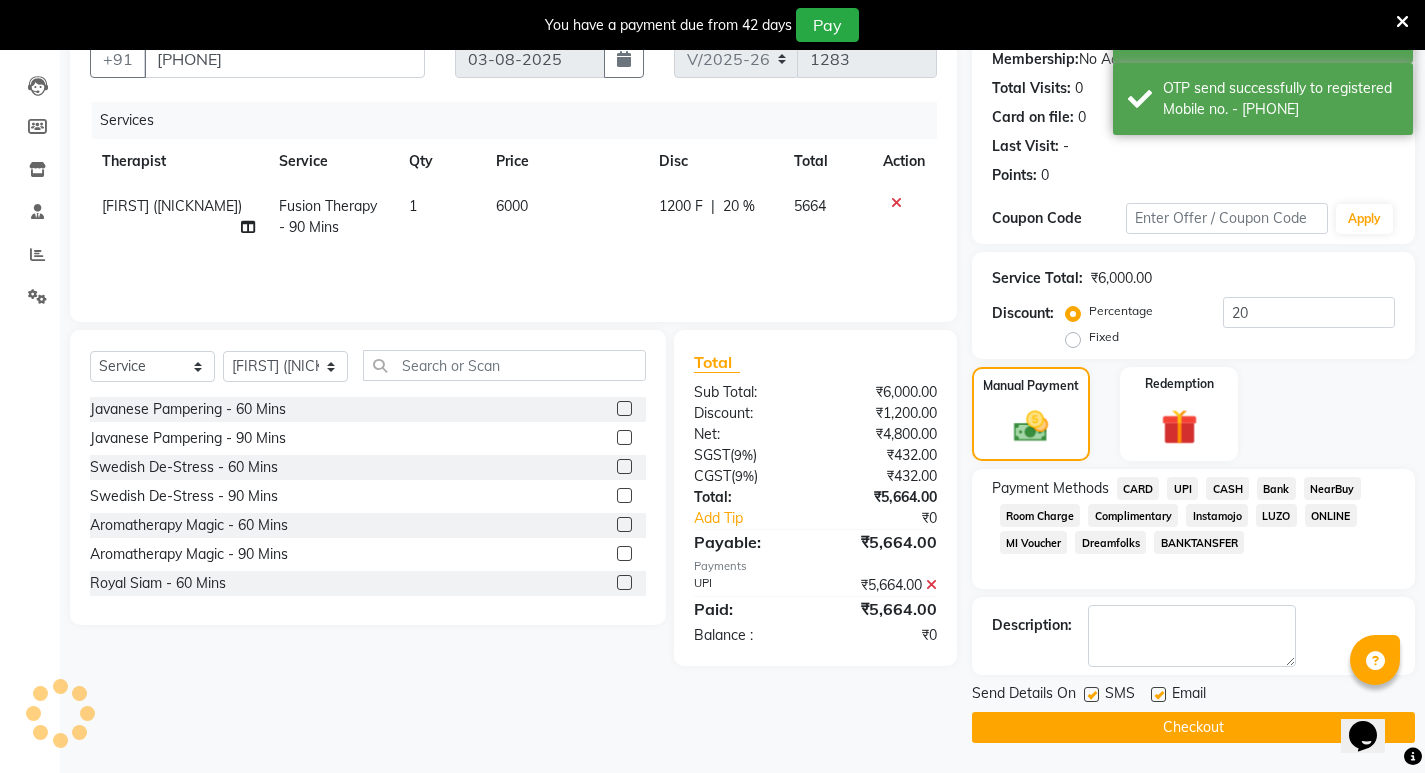 scroll, scrollTop: 196, scrollLeft: 0, axis: vertical 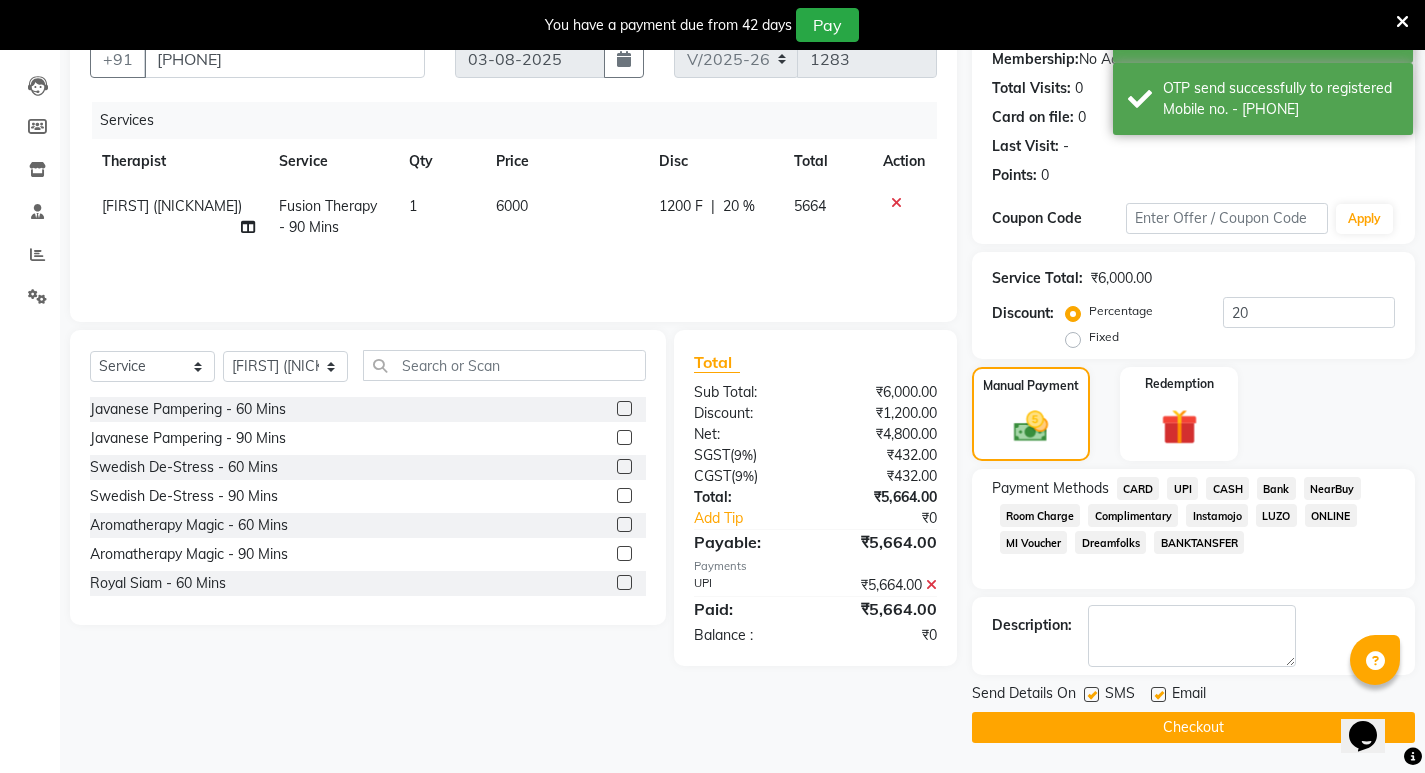 click on "Checkout" 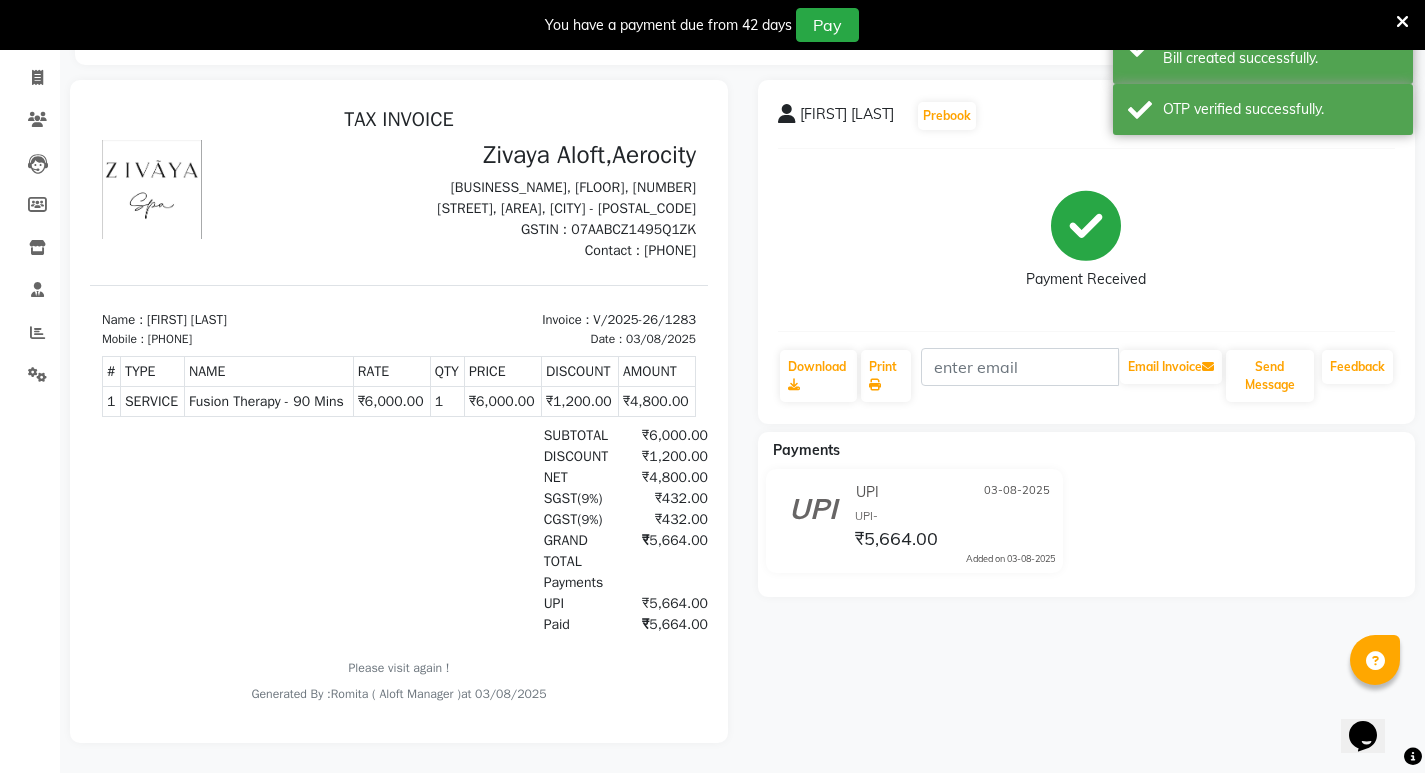scroll, scrollTop: 0, scrollLeft: 0, axis: both 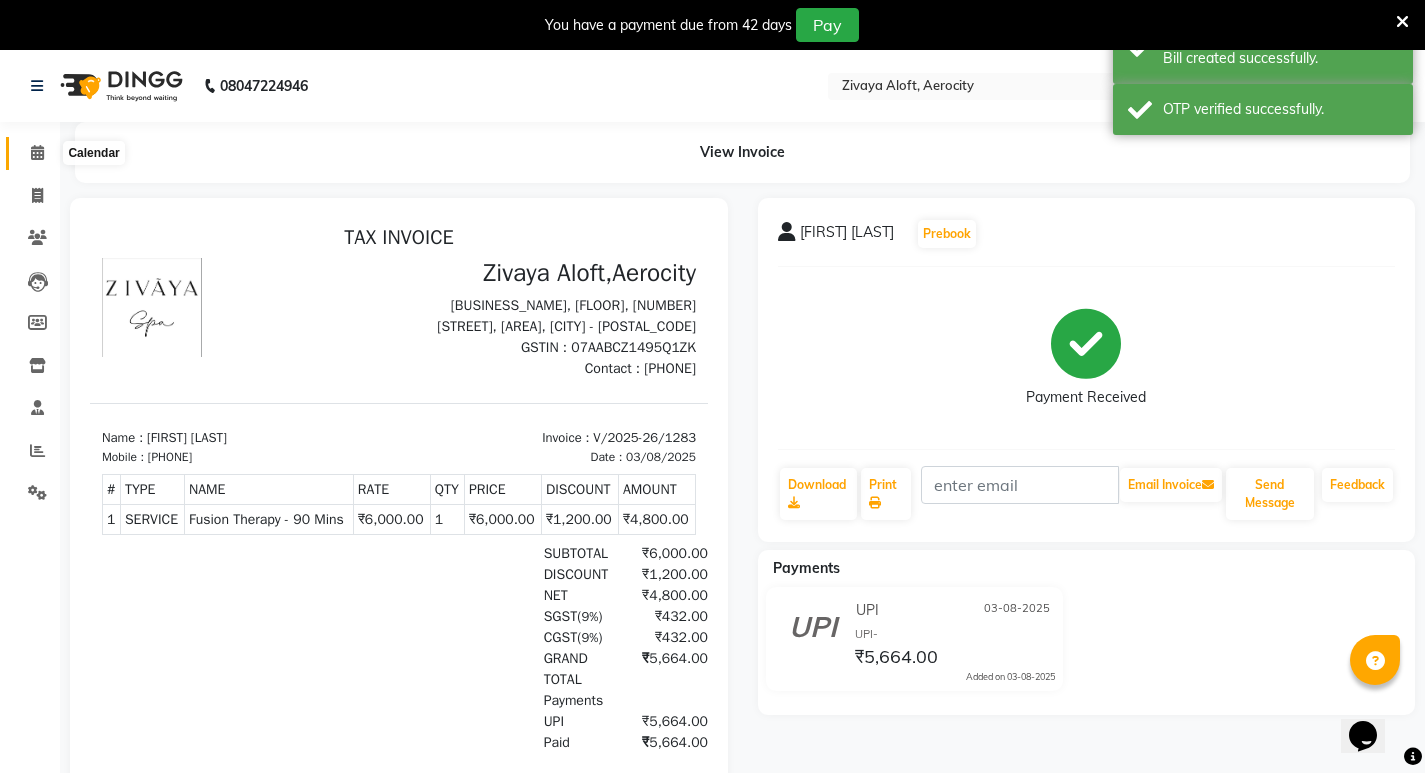 click 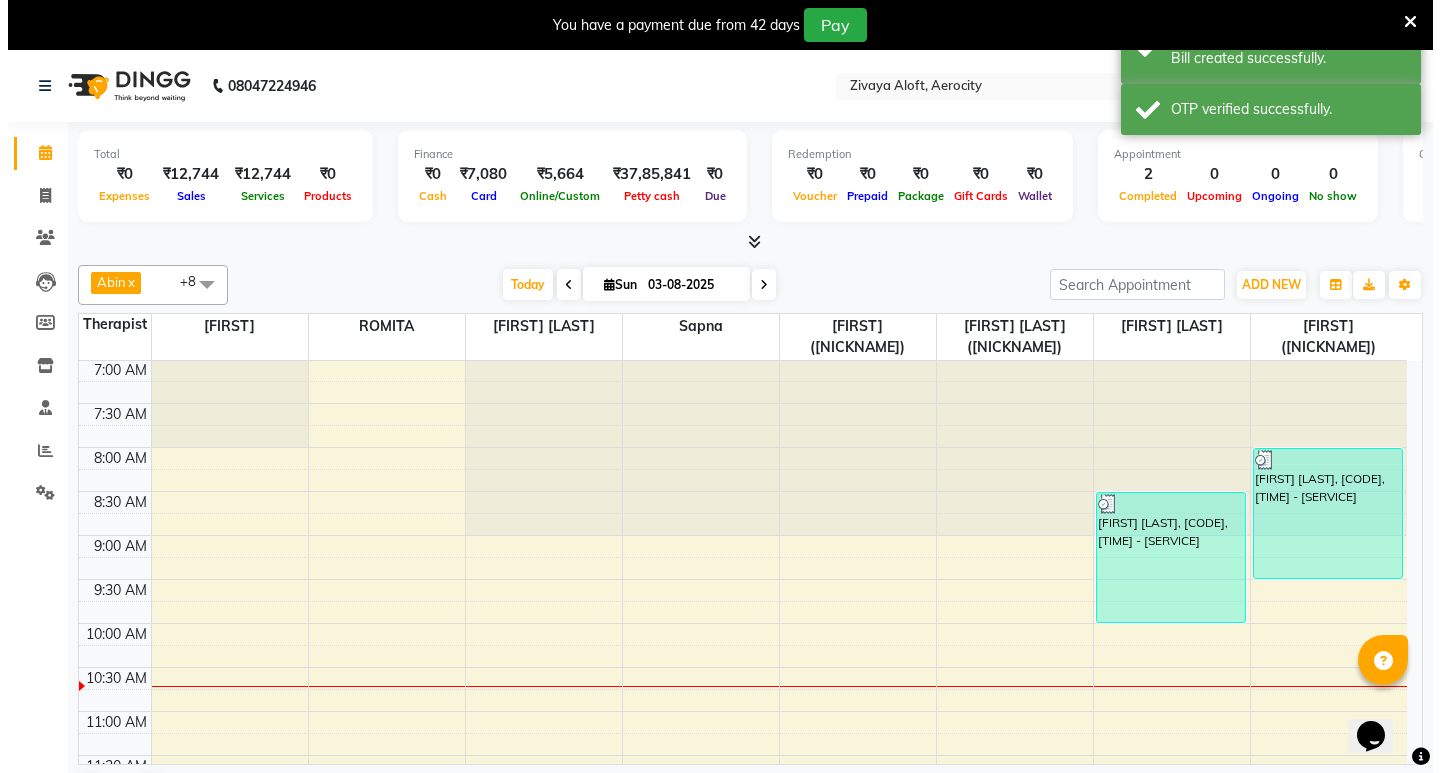 scroll, scrollTop: 0, scrollLeft: 0, axis: both 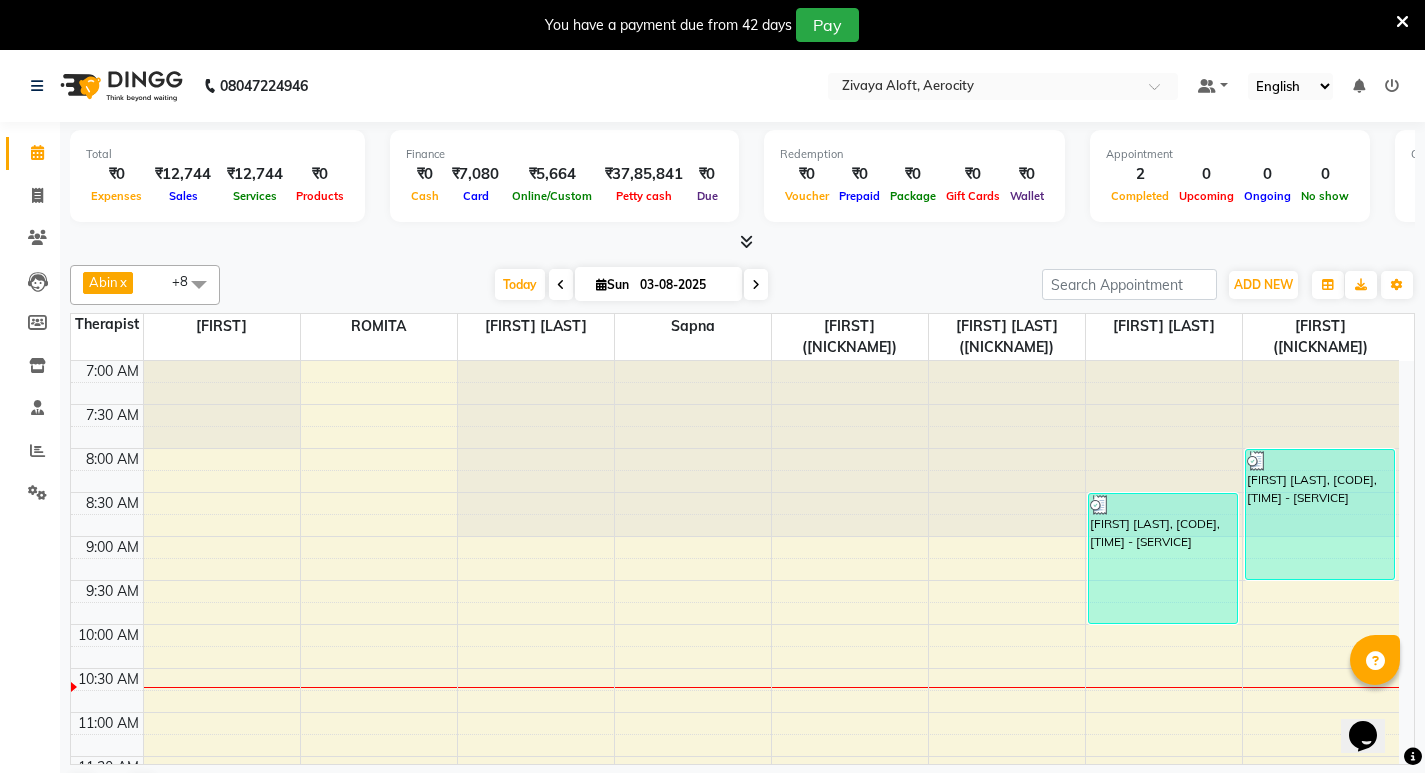 click at bounding box center [746, 241] 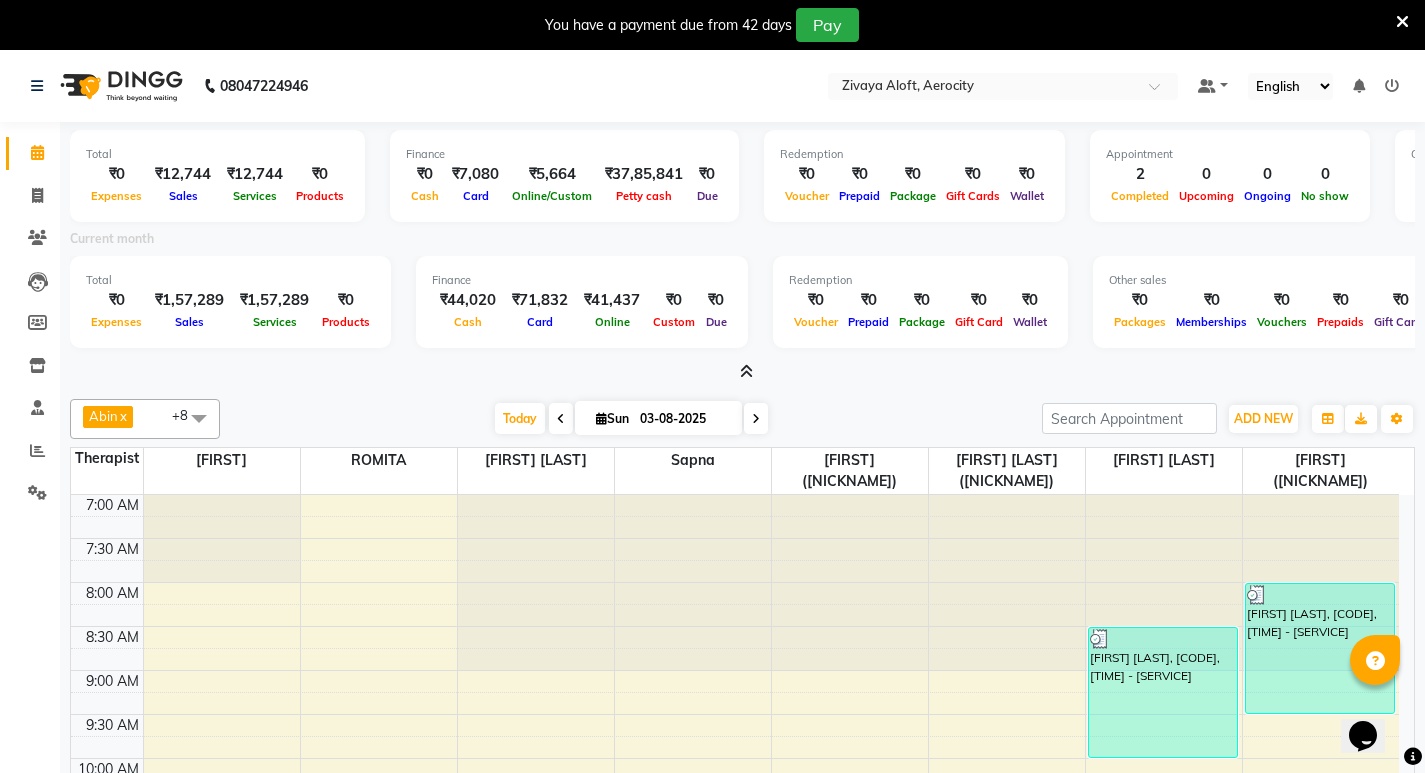 click at bounding box center [746, 371] 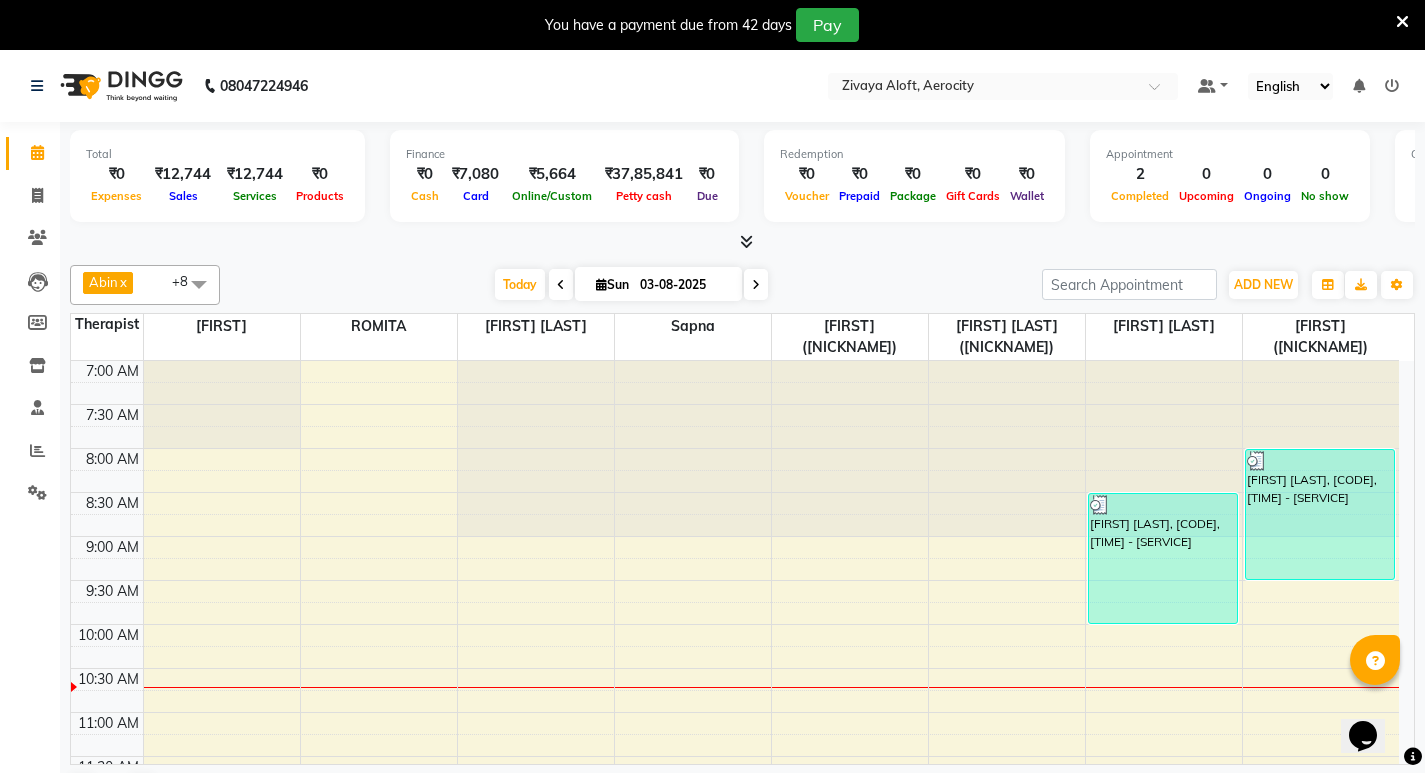 click at bounding box center (1392, 86) 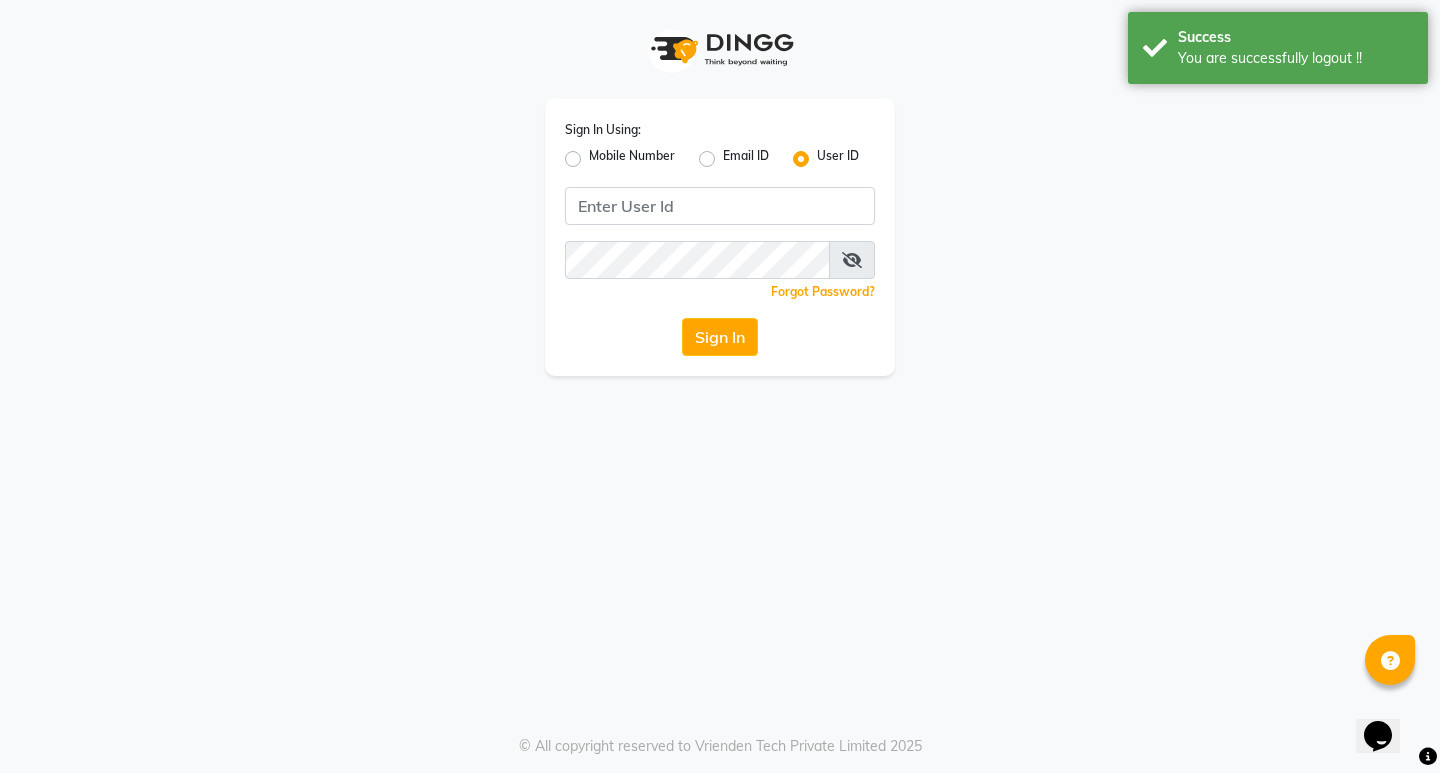 click on "Mobile Number" 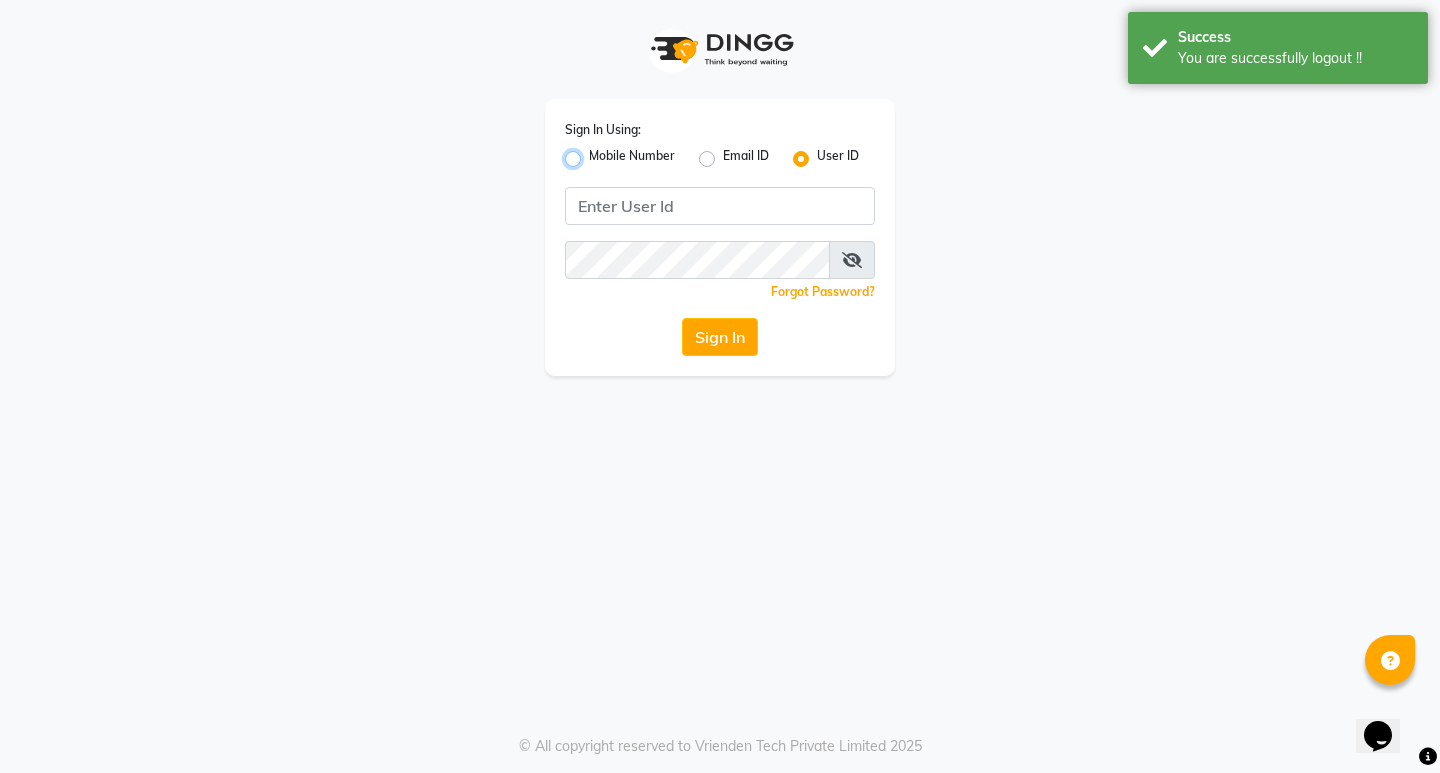 click on "Mobile Number" at bounding box center [595, 153] 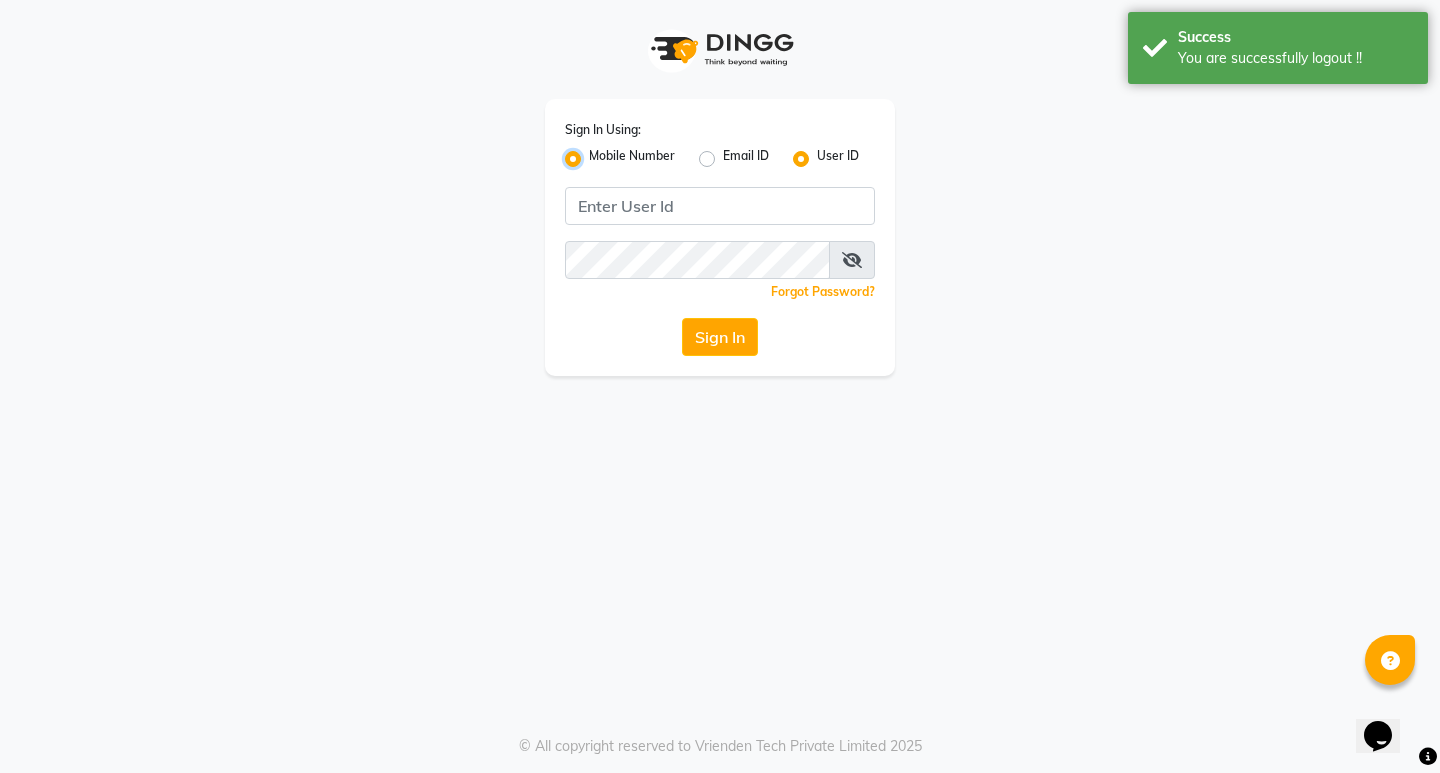 radio on "false" 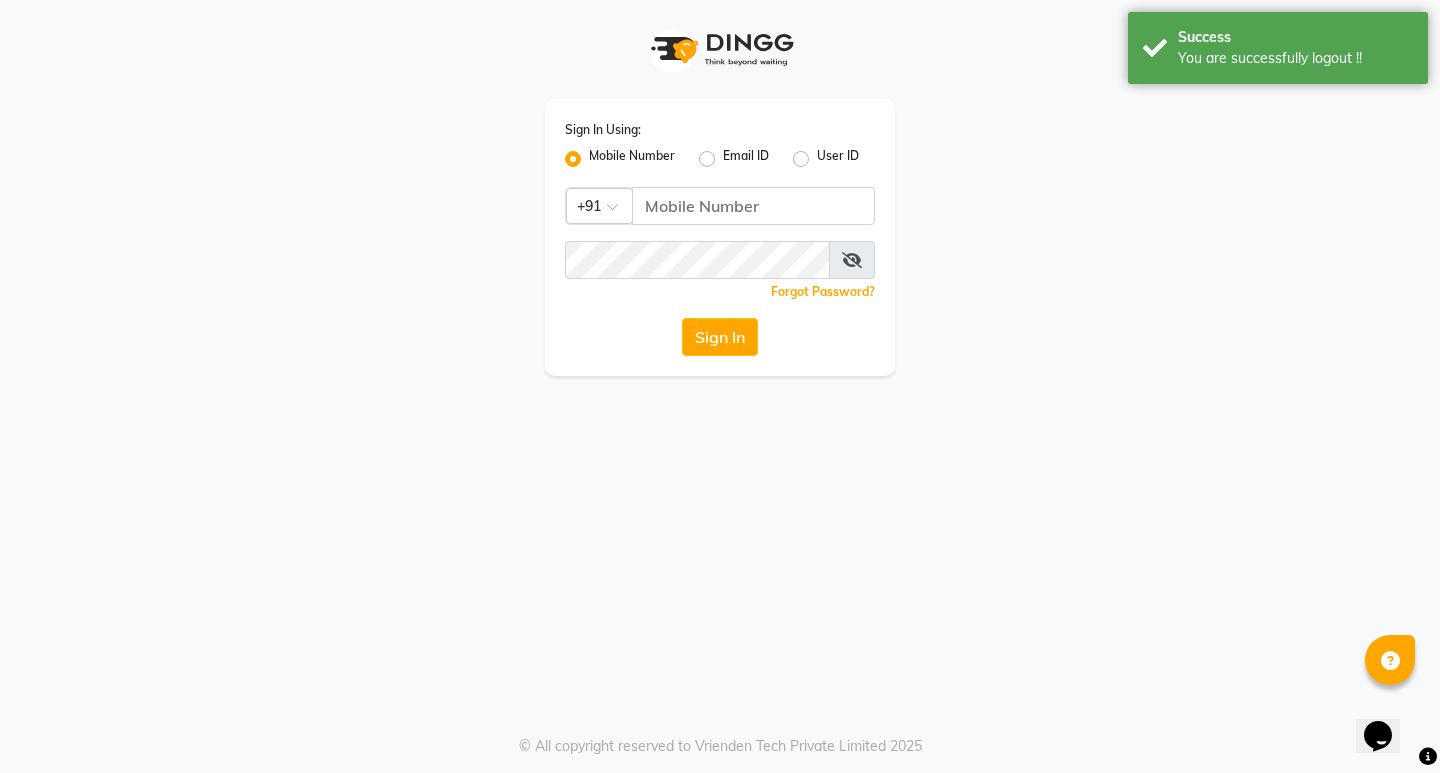click on "Sign In Using: Mobile Number Email ID User ID Country Code × +91  Remember me Forgot Password?  Sign In" 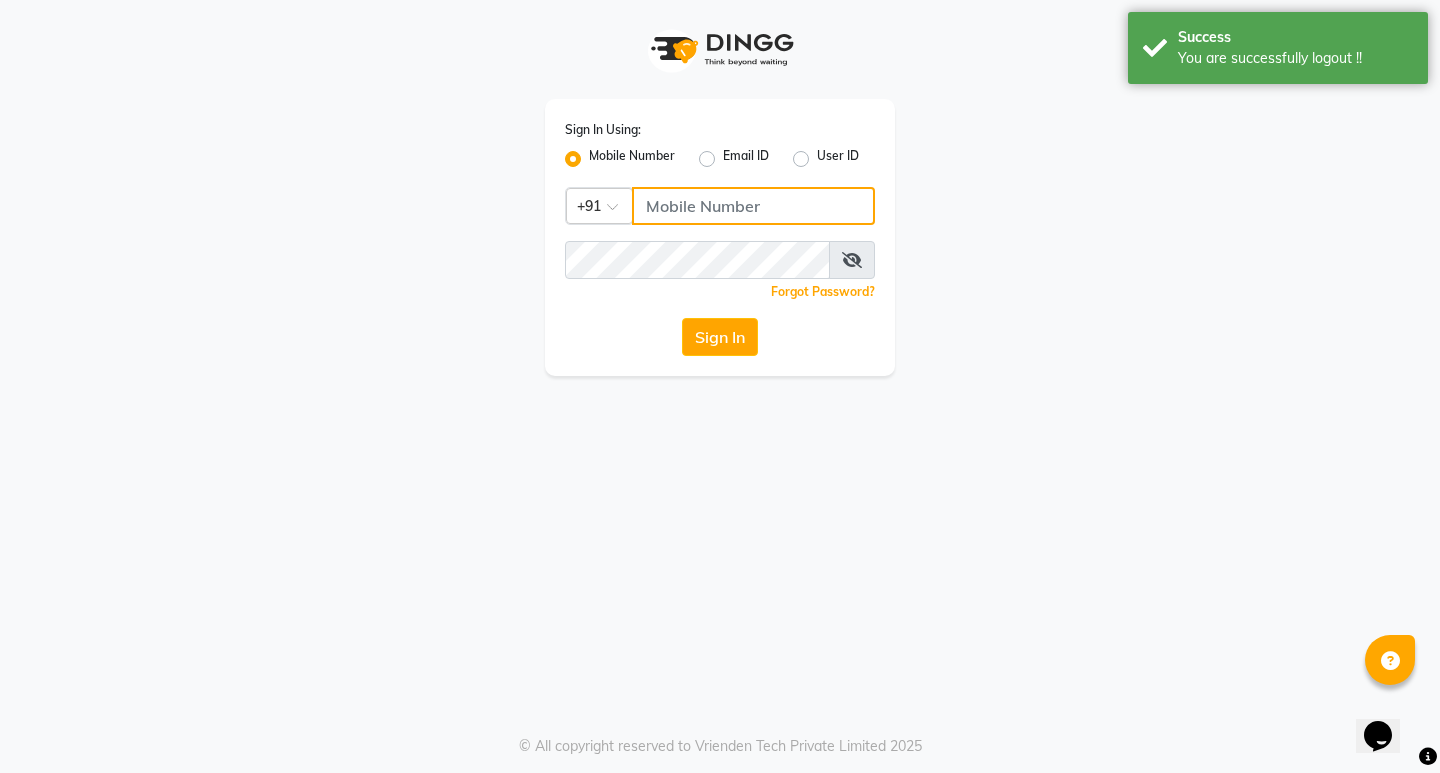 click 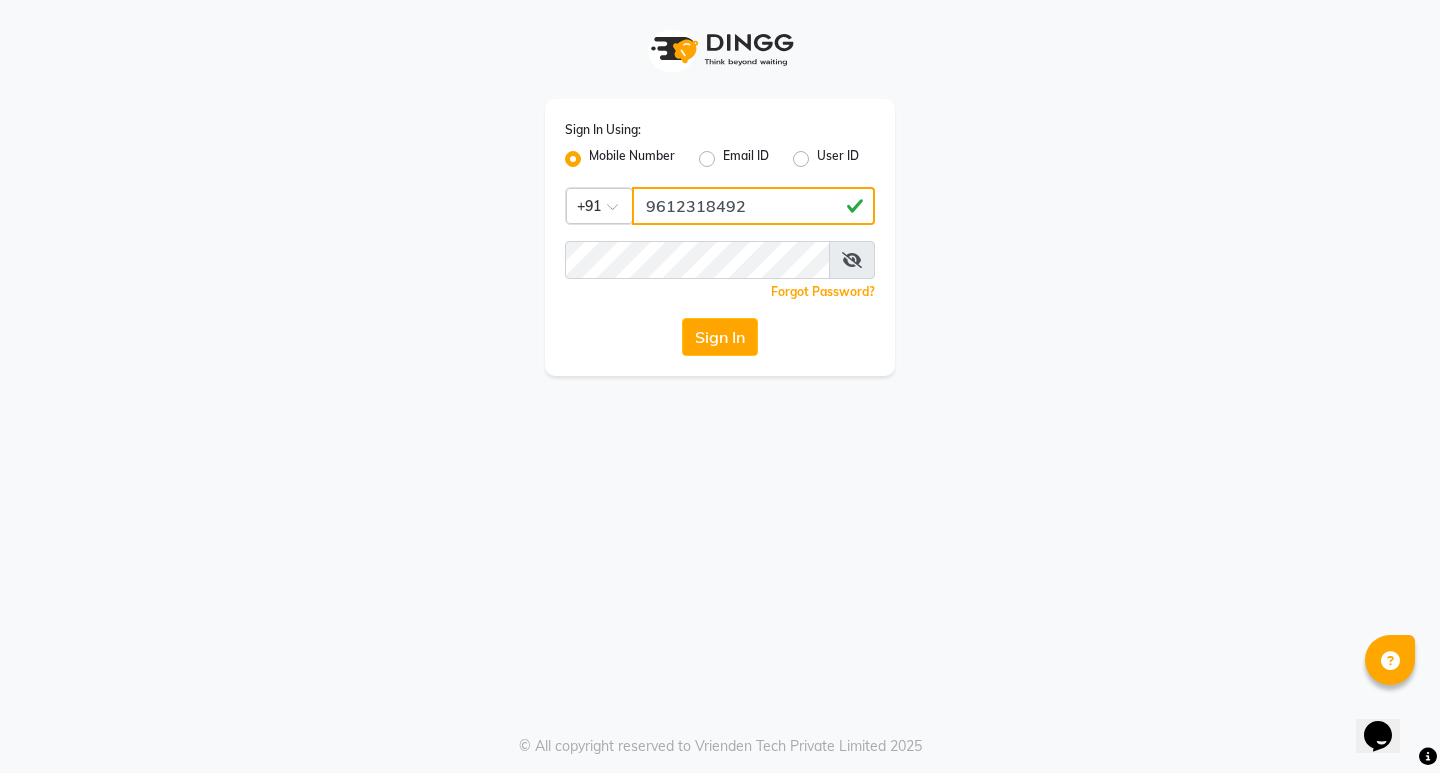 drag, startPoint x: 762, startPoint y: 214, endPoint x: 582, endPoint y: 224, distance: 180.27756 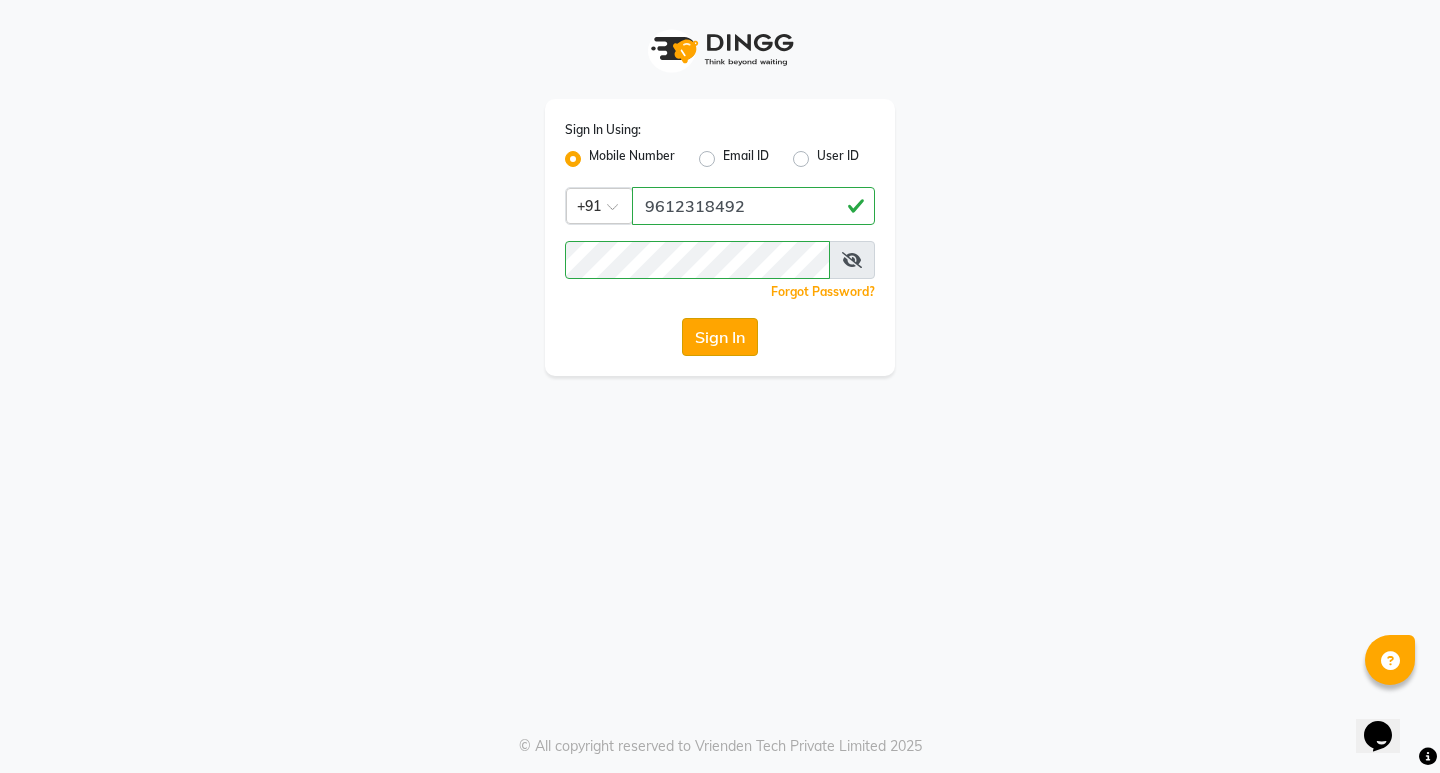 click on "Sign In" 